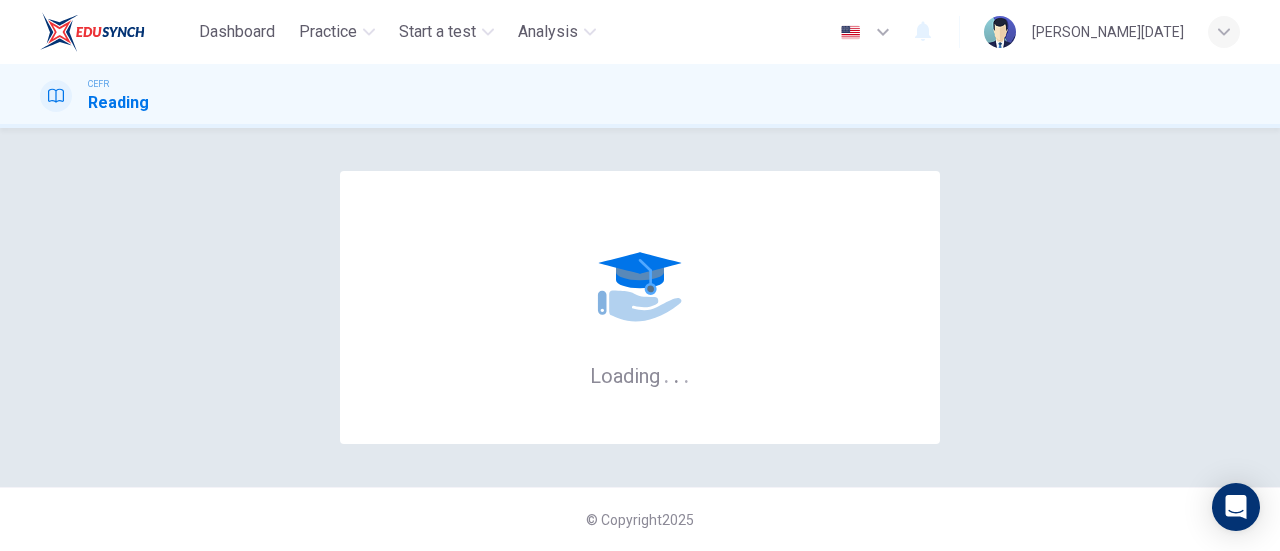 scroll, scrollTop: 0, scrollLeft: 0, axis: both 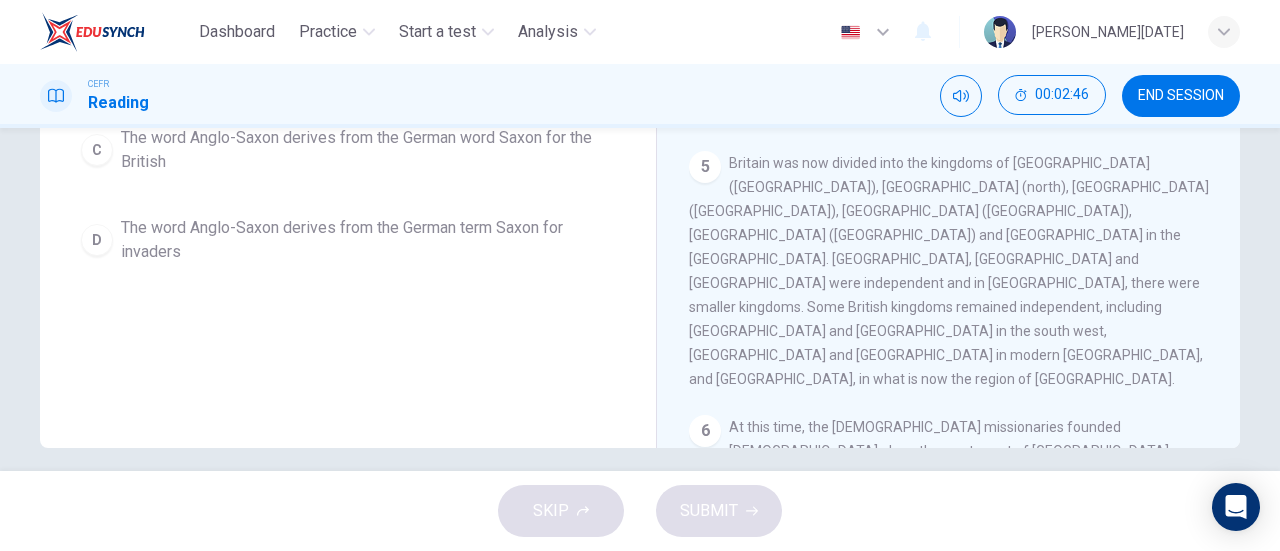 click on "Irish and English missionaries continued to travel and convert in France, Italy and Germany. Great English missionaries included Egbert and Boniface who reorganized the church in Germany and Bavaria. The Northumbrian empire began to decline after 685 AD. However, Northumbria remained a cultural crossing point between Rome, England and Ireland. Sculptor, poetry and a library of works remains from Northumbrian culture." at bounding box center [948, 739] 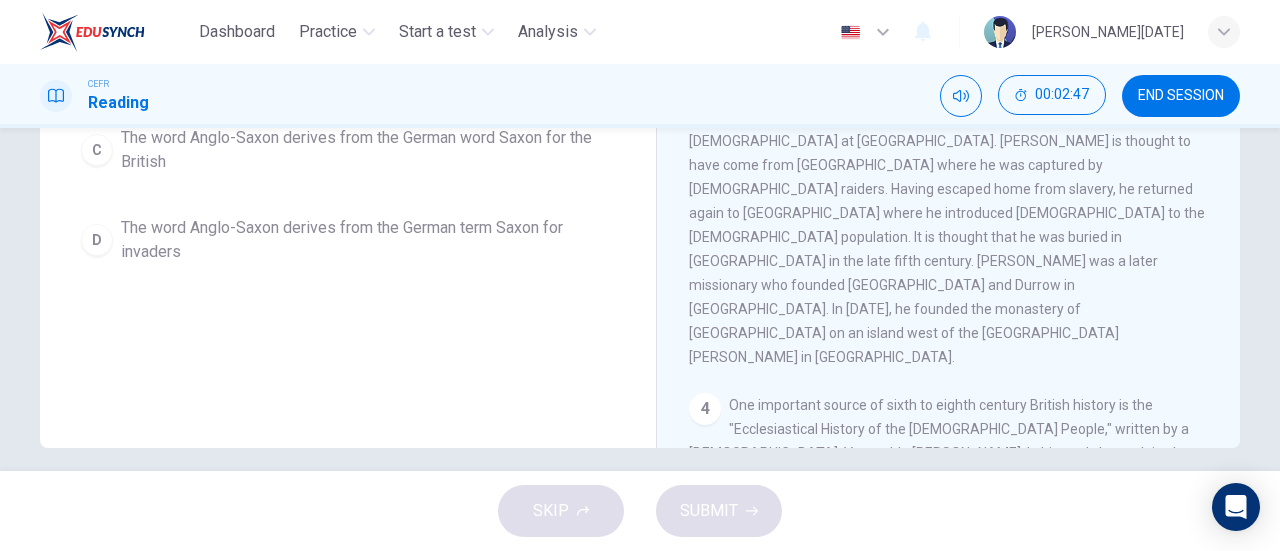 scroll, scrollTop: 0, scrollLeft: 0, axis: both 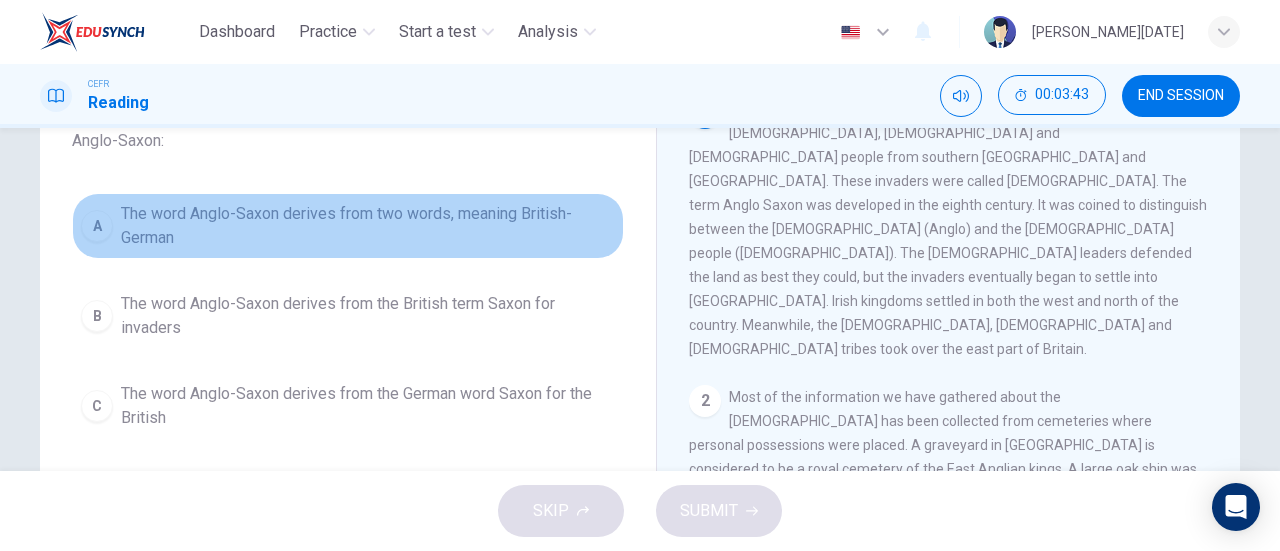 click on "A" at bounding box center (97, 226) 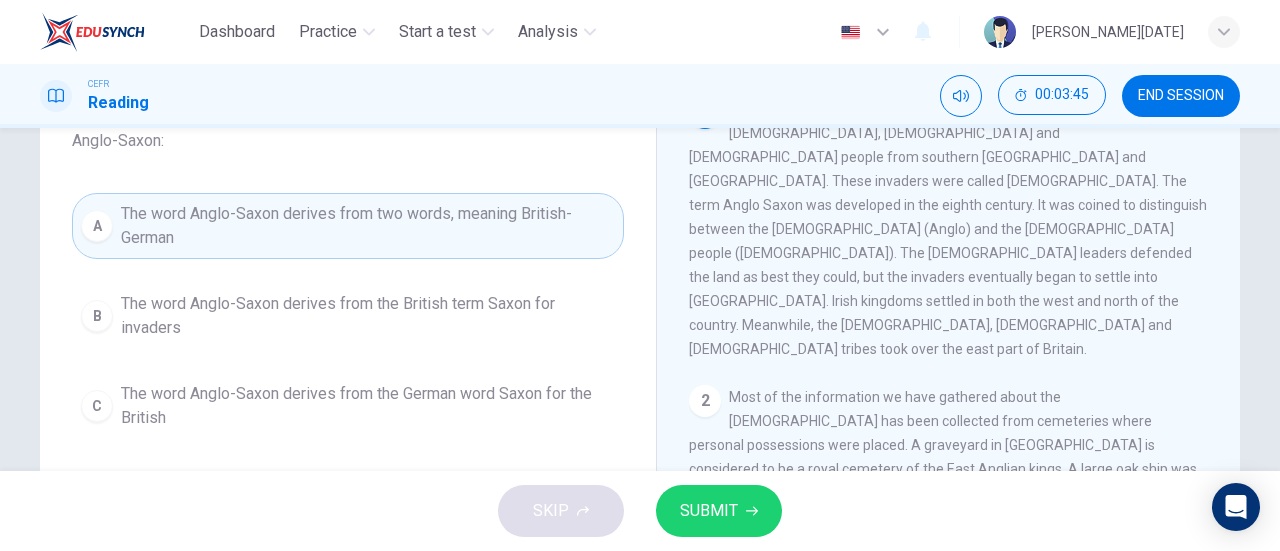 click on "SUBMIT" at bounding box center [719, 511] 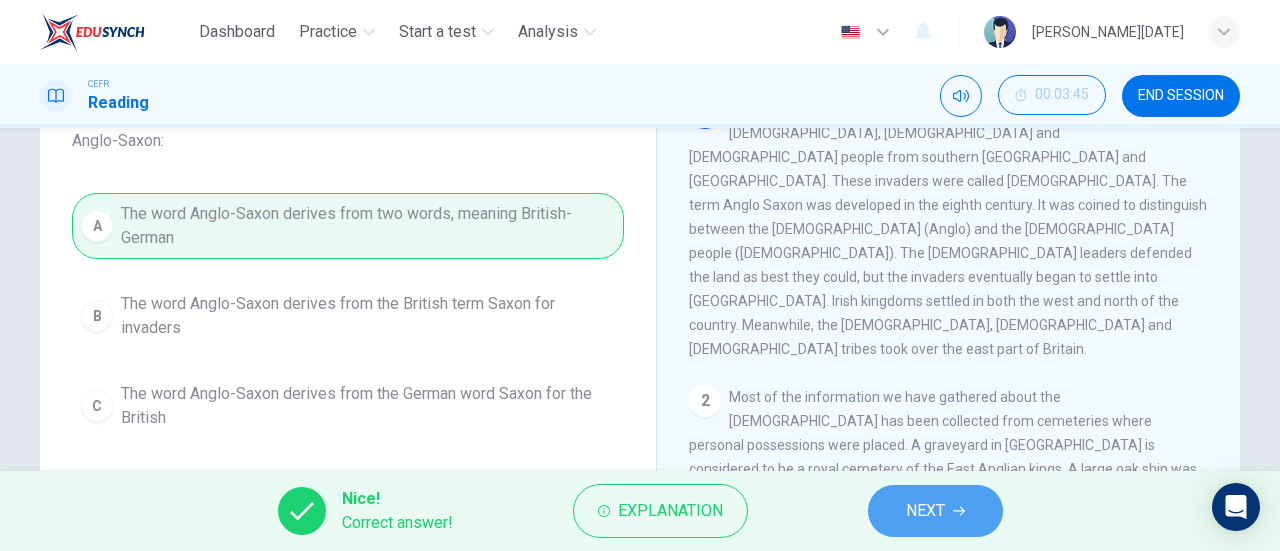 click on "NEXT" at bounding box center (935, 511) 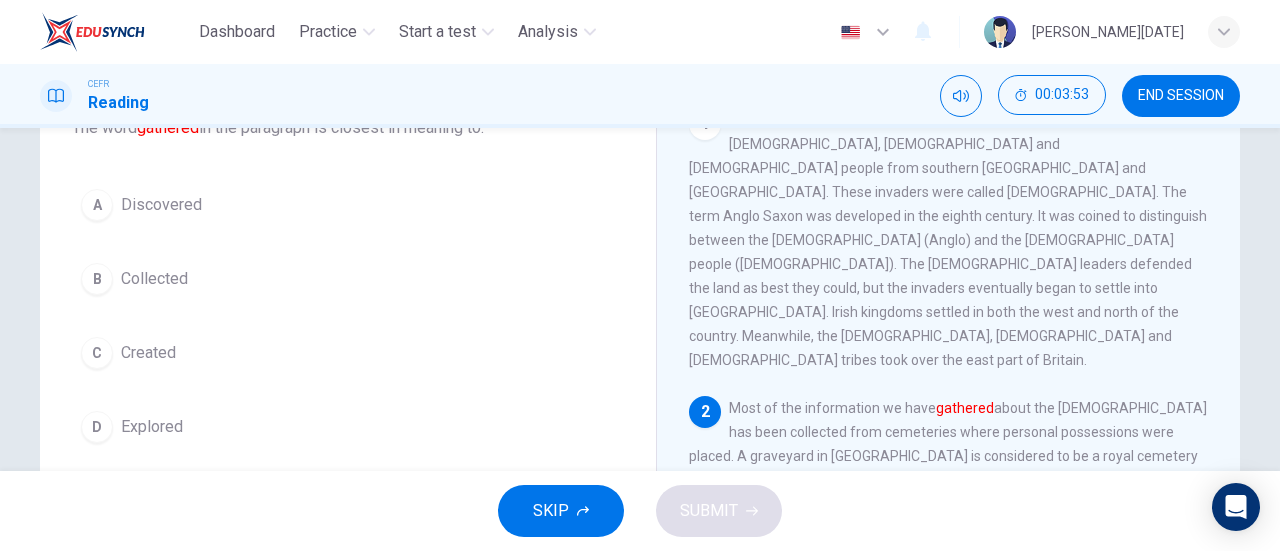 scroll, scrollTop: 149, scrollLeft: 0, axis: vertical 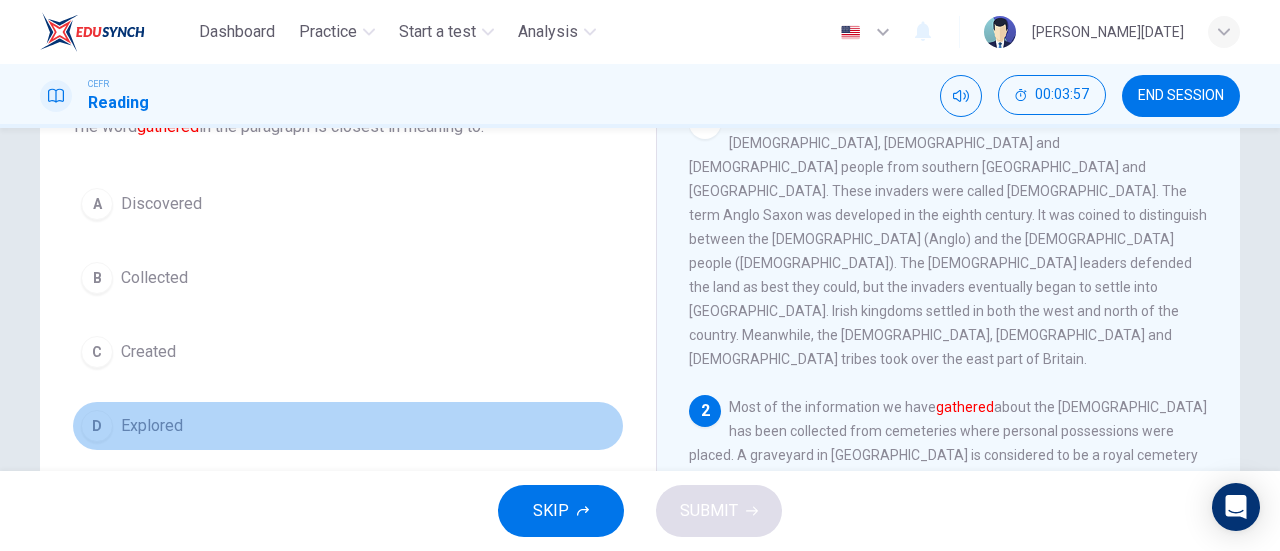 click on "Explored" at bounding box center [152, 426] 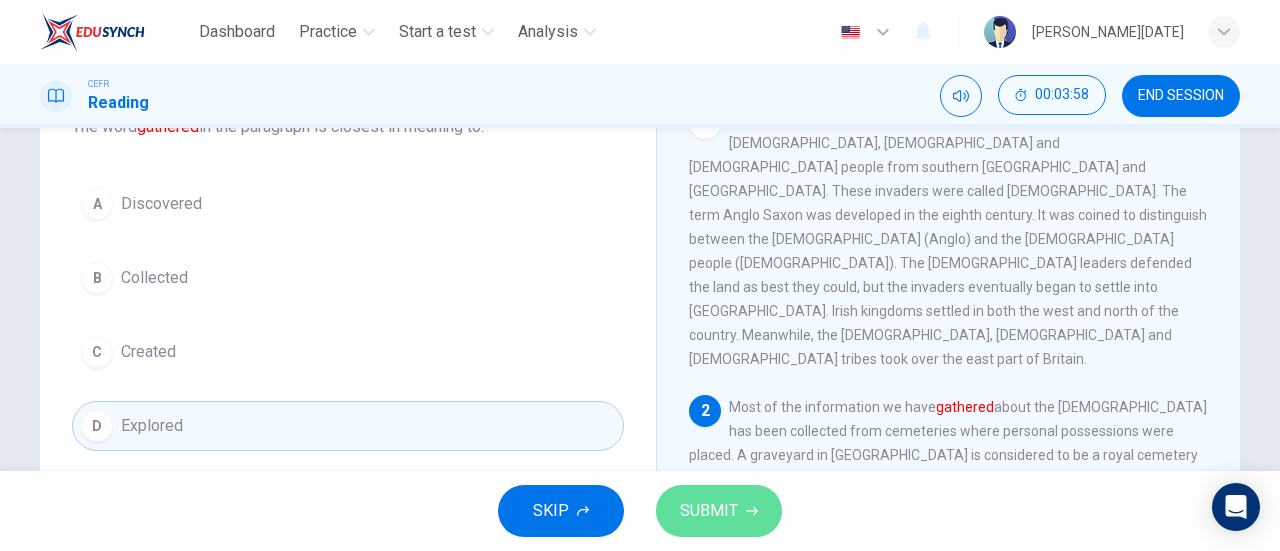 click on "SUBMIT" at bounding box center [709, 511] 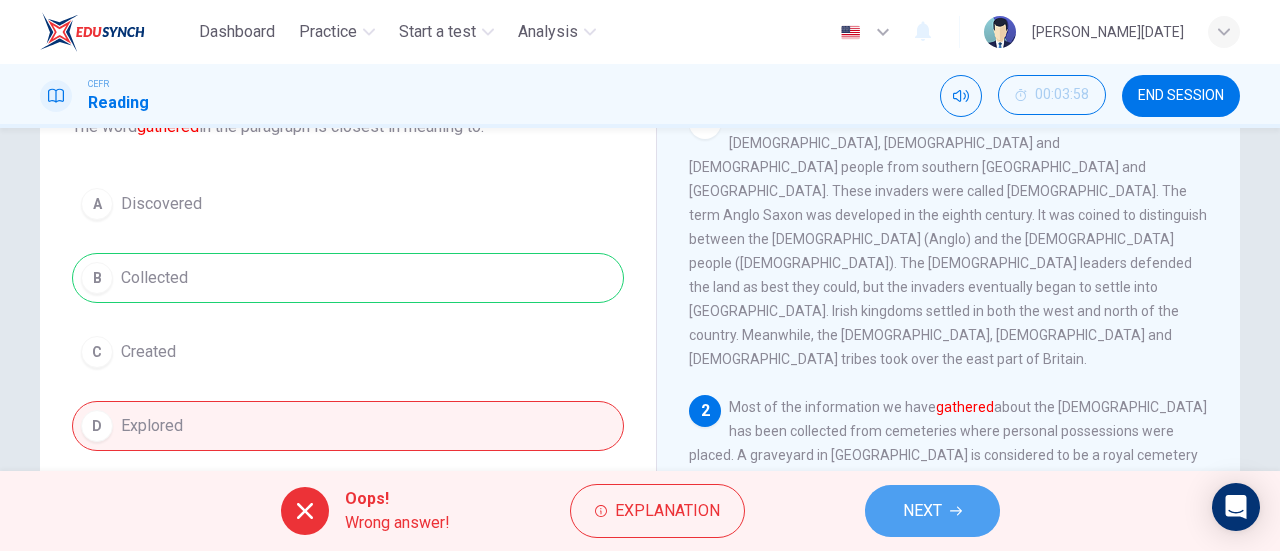 click on "NEXT" at bounding box center (932, 511) 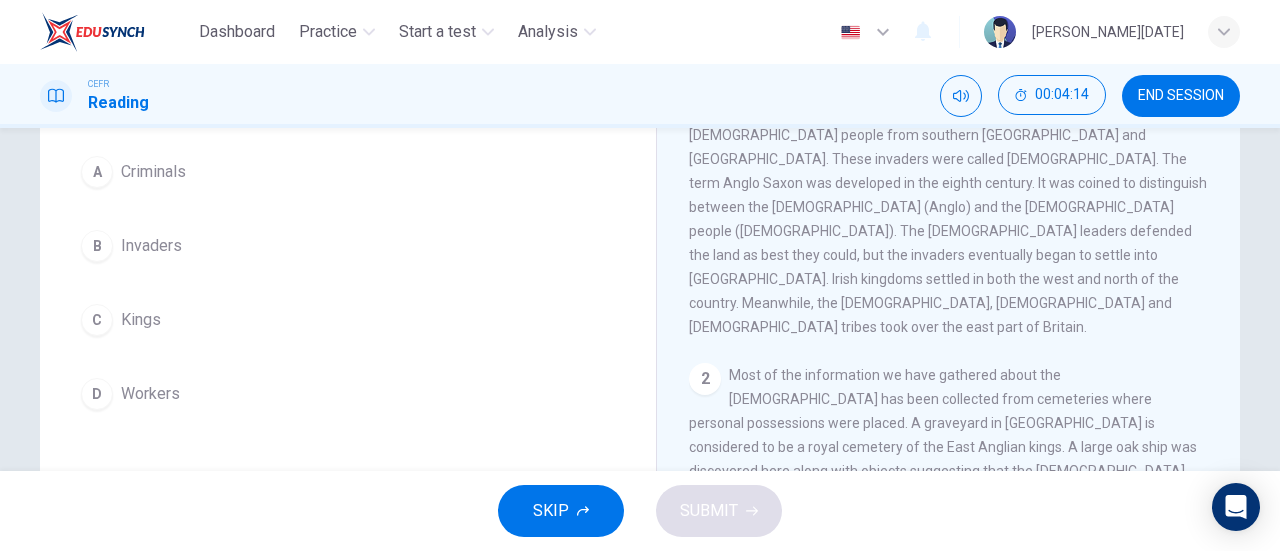 scroll, scrollTop: 180, scrollLeft: 0, axis: vertical 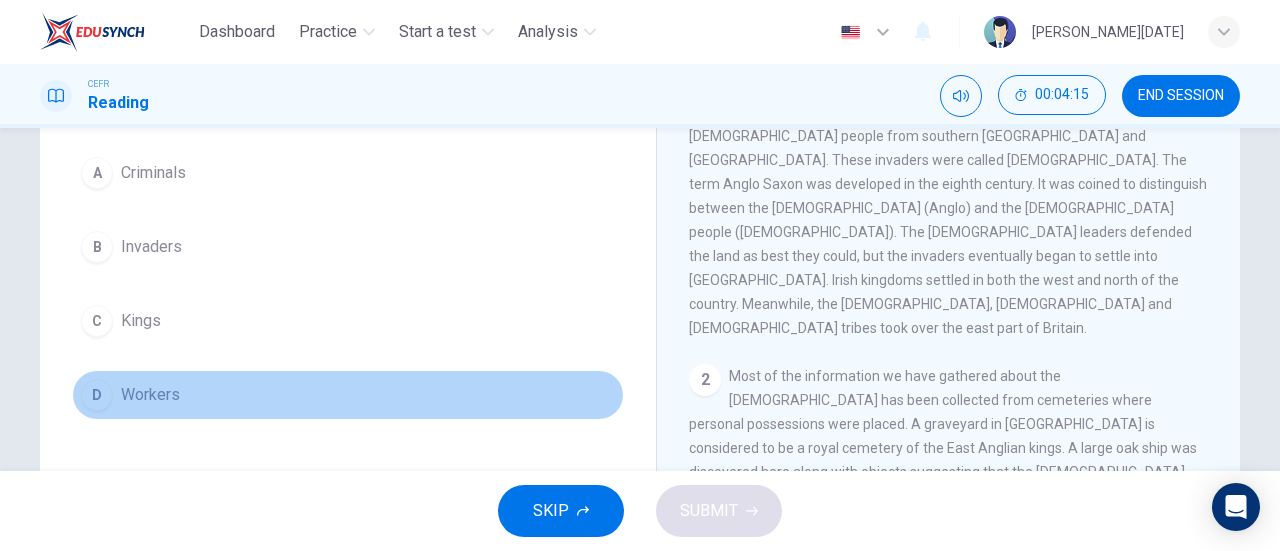 click on "Workers" at bounding box center [150, 395] 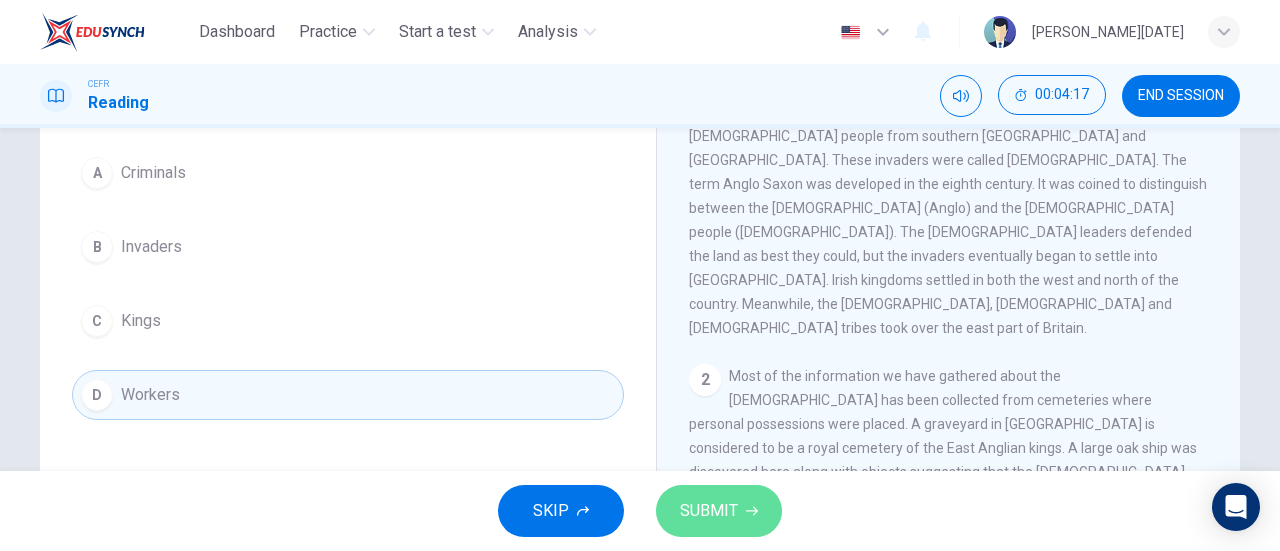 click on "SUBMIT" at bounding box center [709, 511] 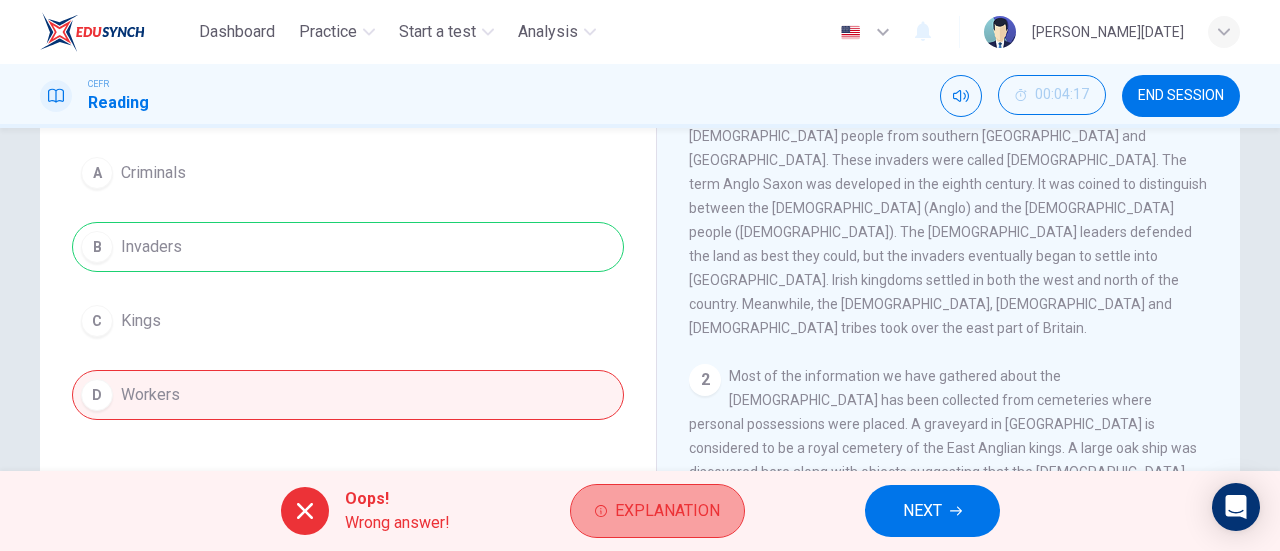 click on "Explanation" at bounding box center (657, 511) 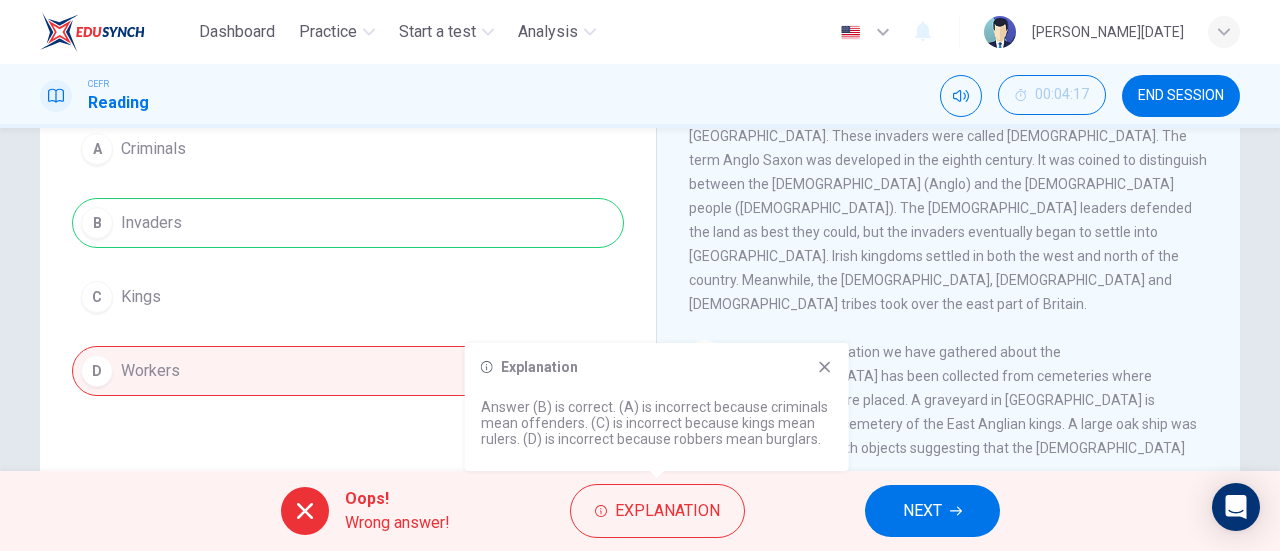 scroll, scrollTop: 206, scrollLeft: 0, axis: vertical 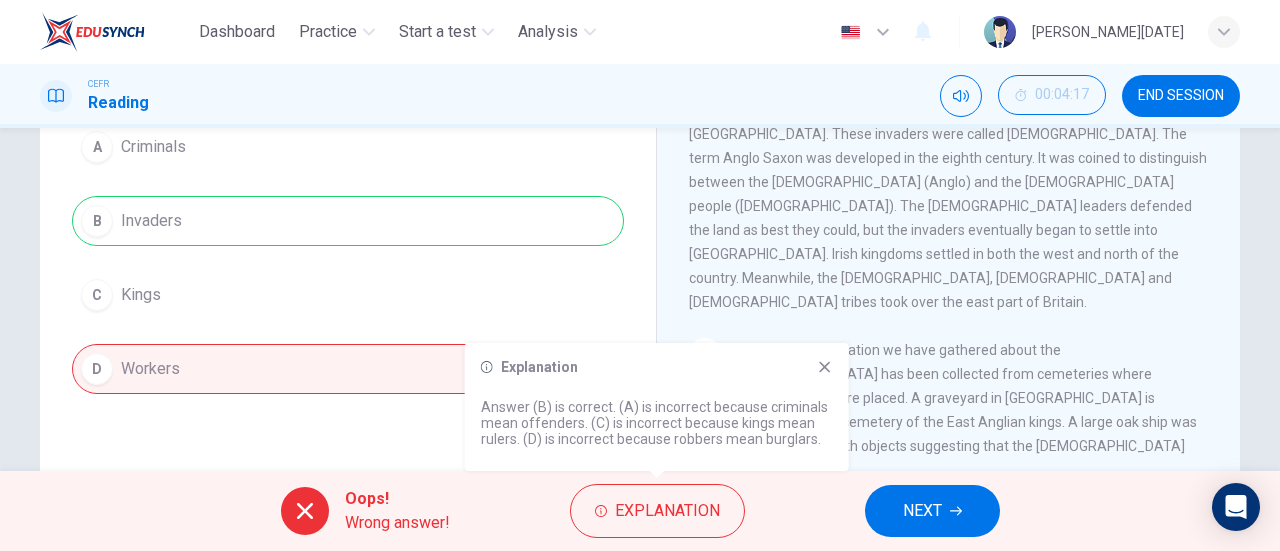 click on "Explanation Answer (B) is correct. (A) is incorrect because criminals mean offenders. (C) is incorrect because kings mean rulers. (D) is incorrect because robbers mean burglars." at bounding box center (657, 407) 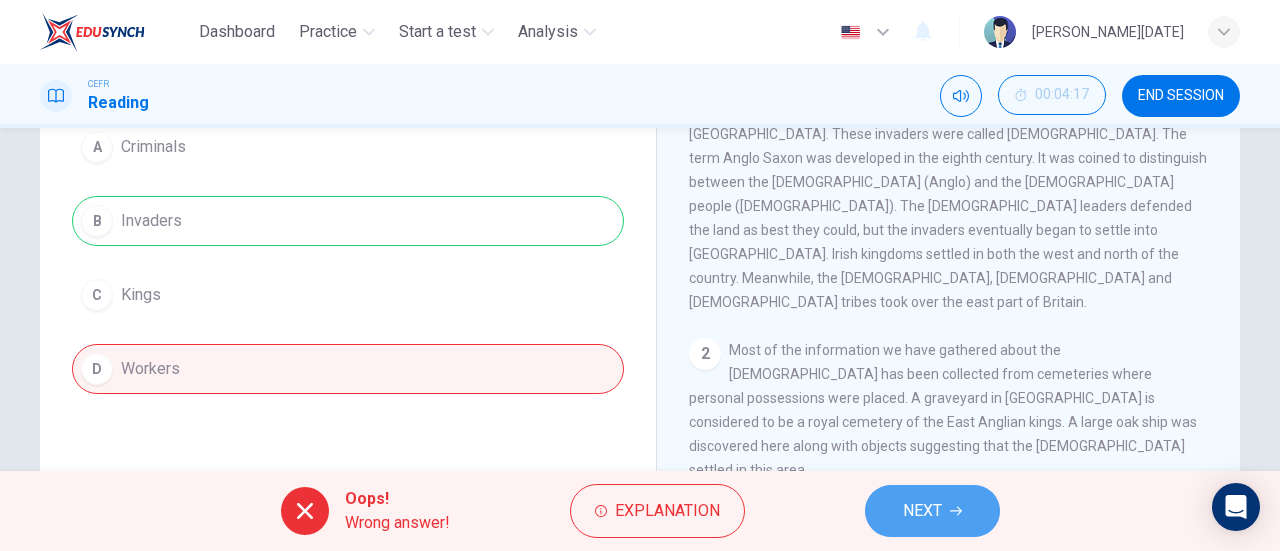 click on "NEXT" at bounding box center (922, 511) 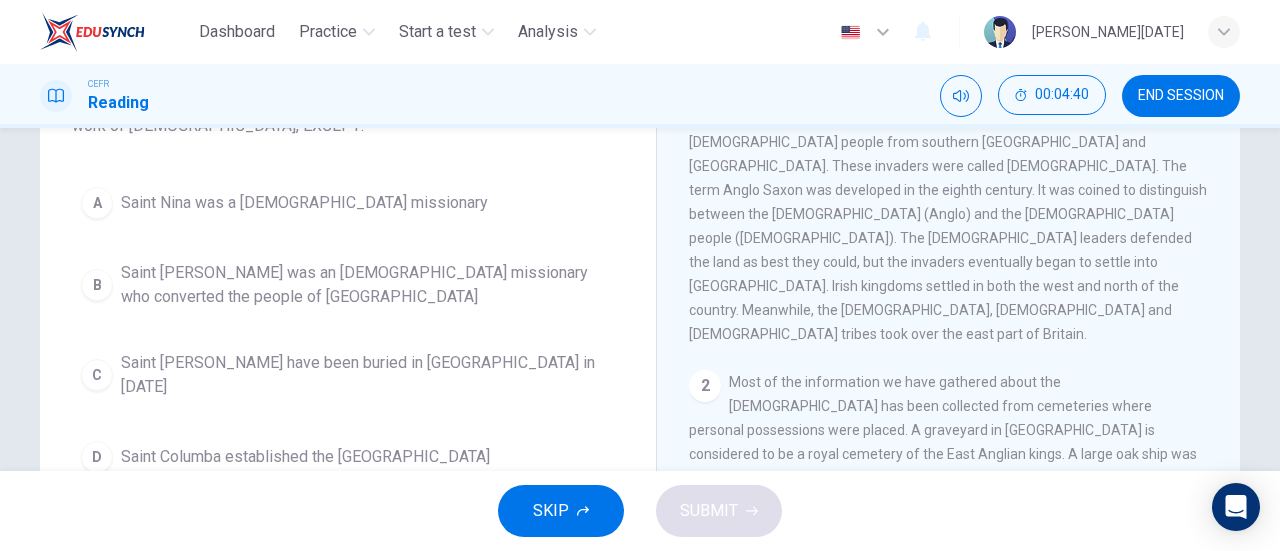 scroll, scrollTop: 169, scrollLeft: 0, axis: vertical 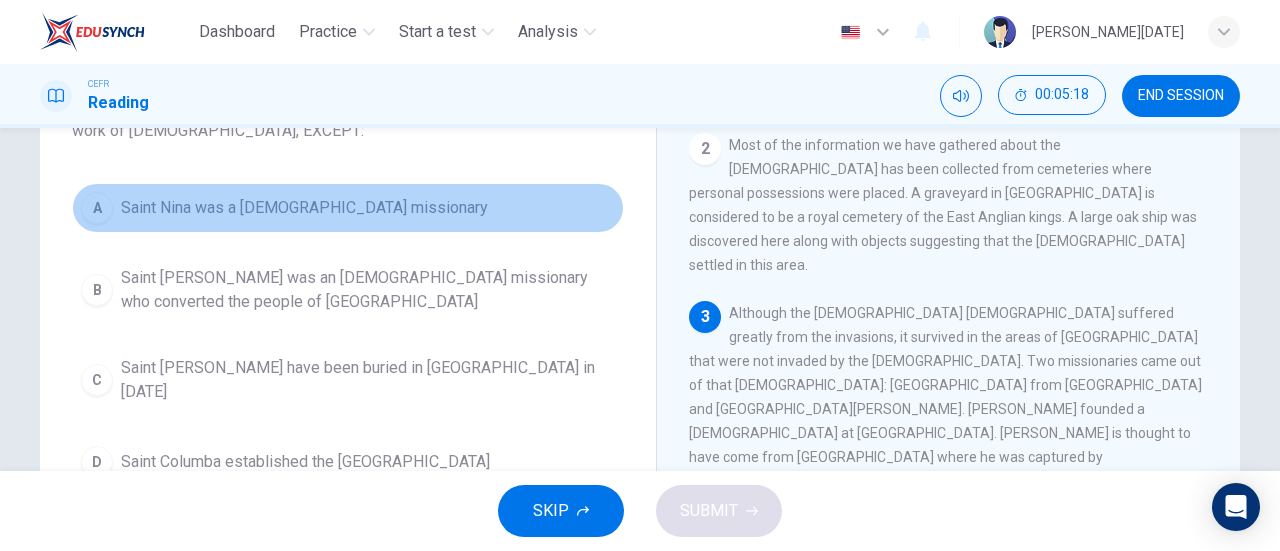 click on "Saint Nina was a Scottish missionary" at bounding box center (304, 208) 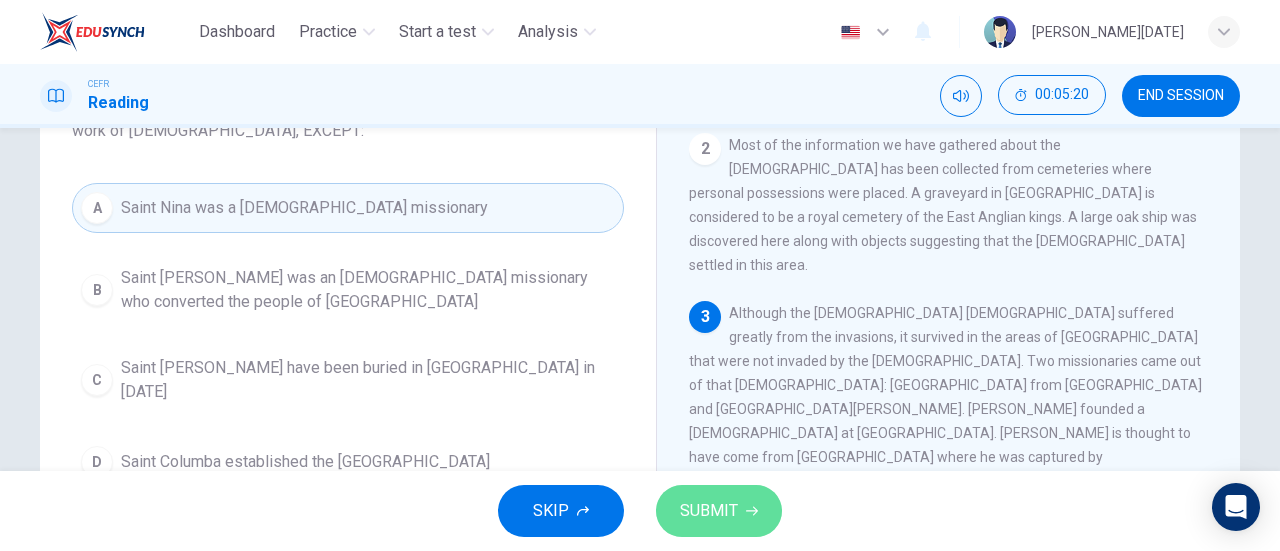 click on "SUBMIT" at bounding box center (709, 511) 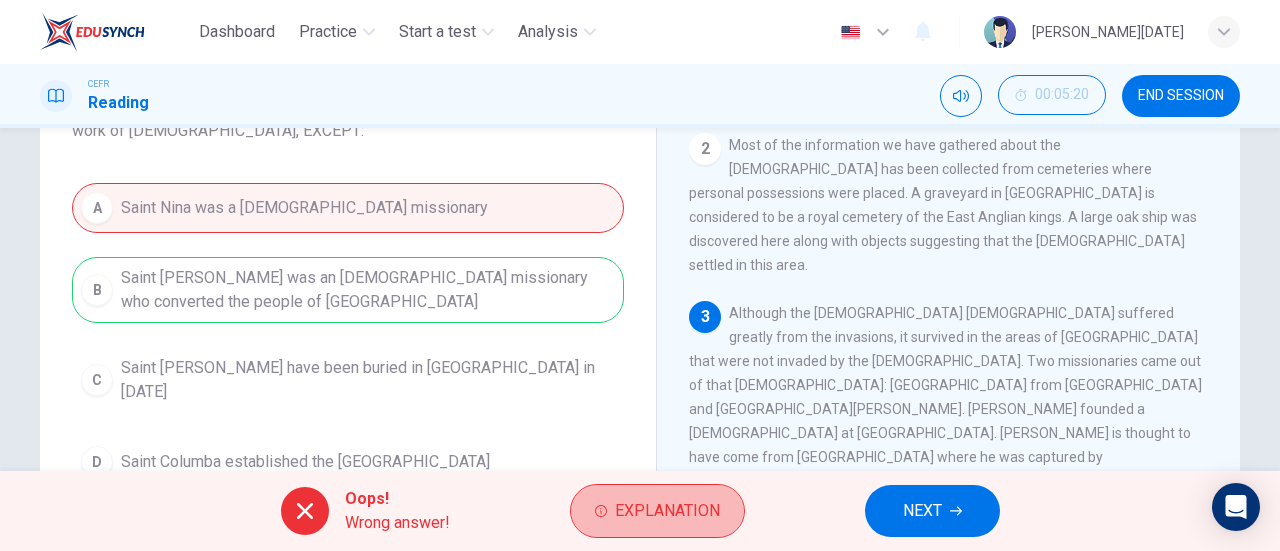 click on "Explanation" at bounding box center (667, 511) 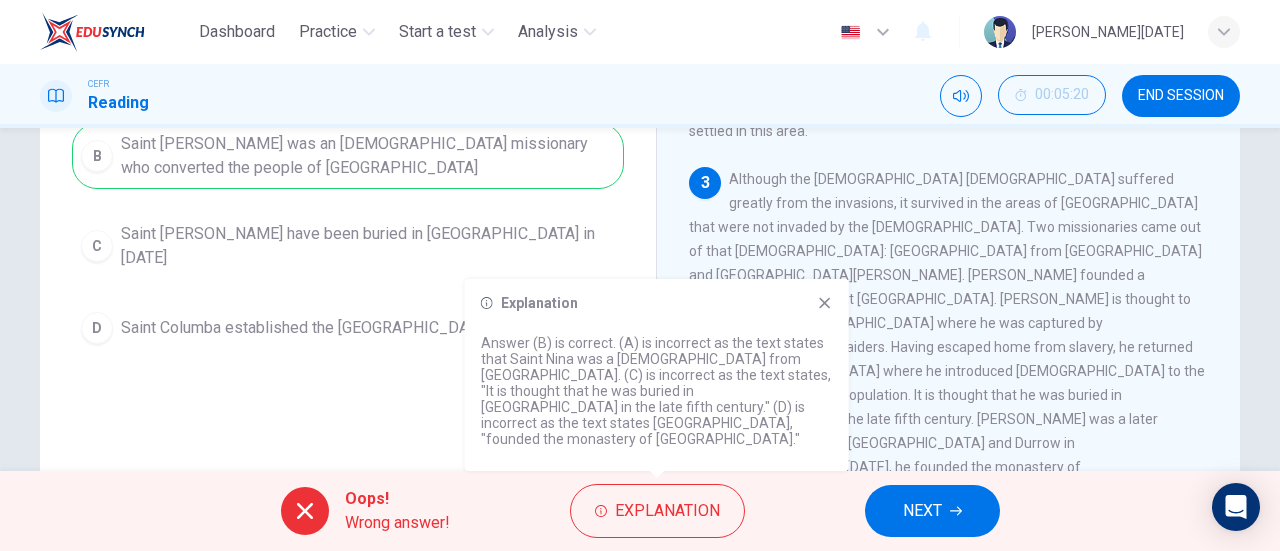 scroll, scrollTop: 304, scrollLeft: 0, axis: vertical 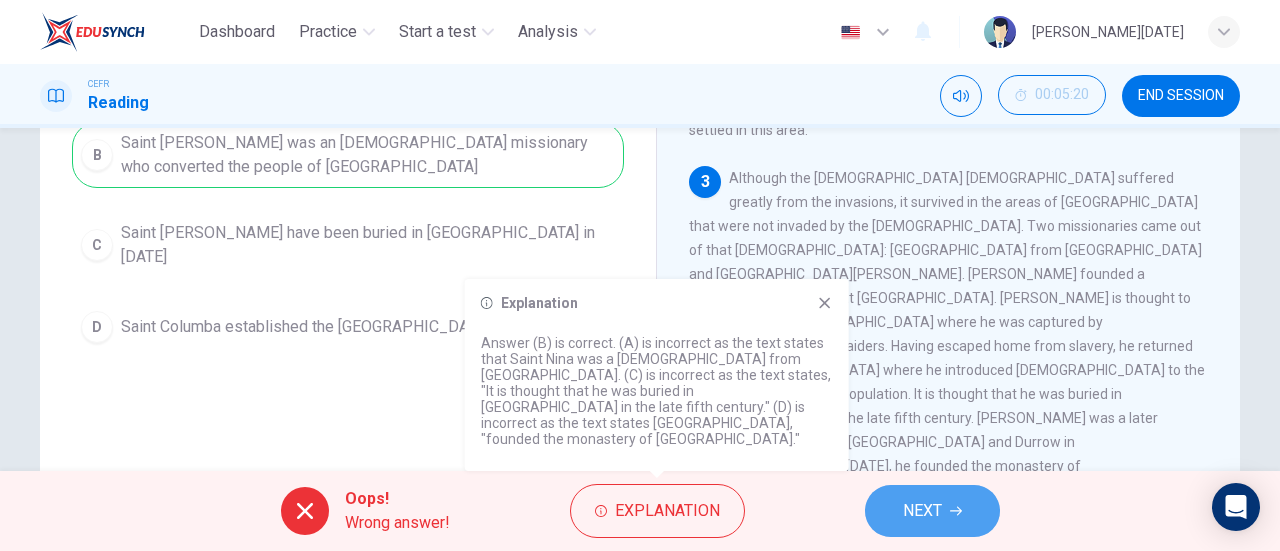 click on "NEXT" at bounding box center (922, 511) 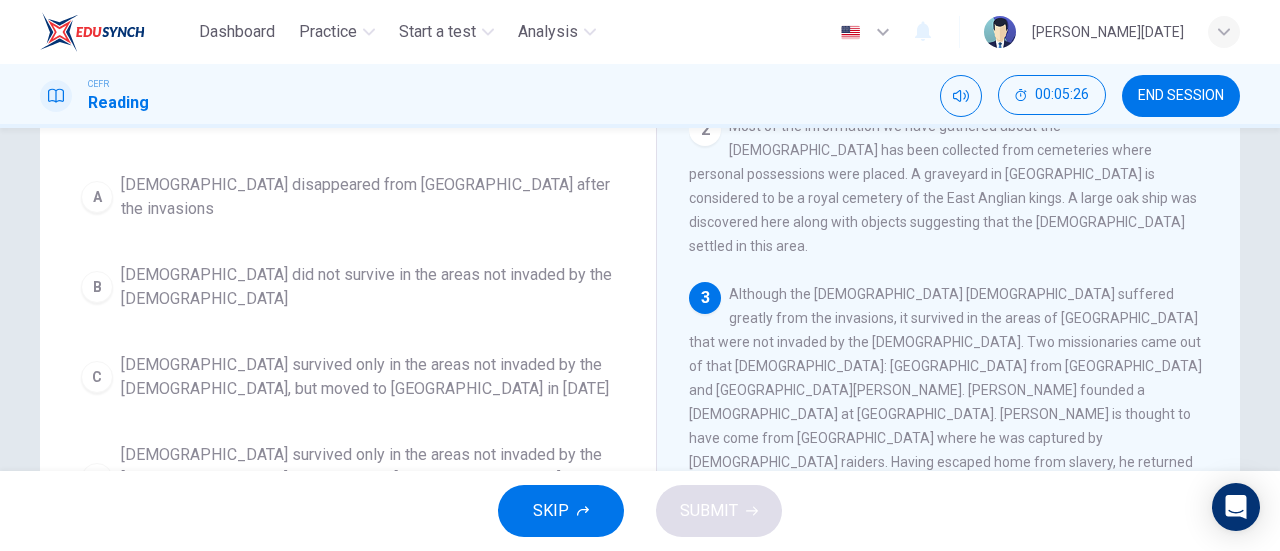 scroll, scrollTop: 187, scrollLeft: 0, axis: vertical 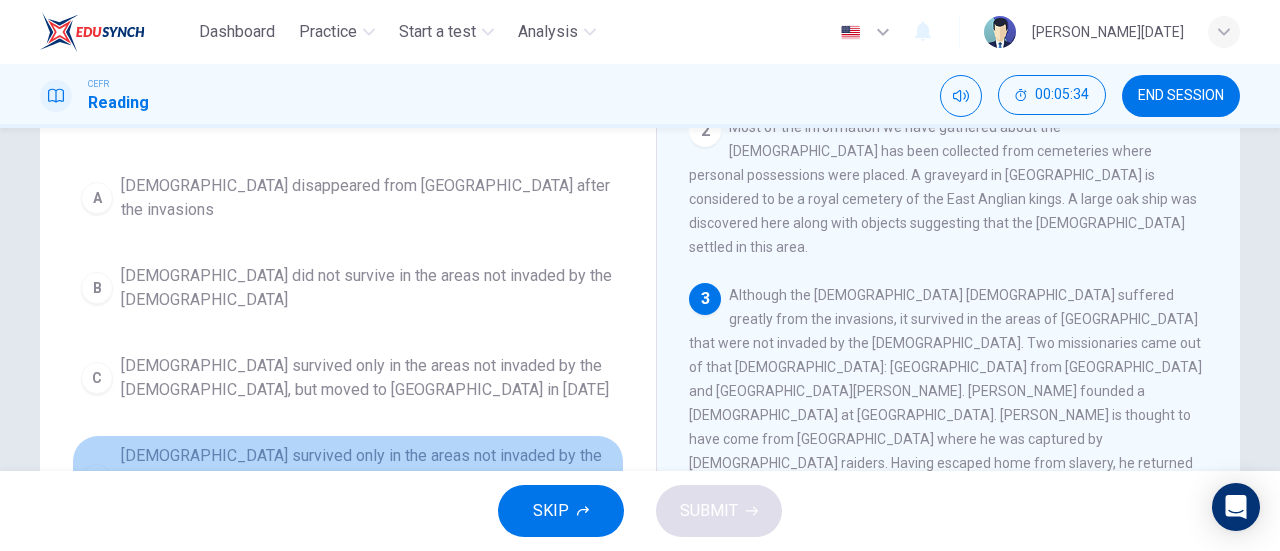 click on "Christianity survived only in the areas not invaded by the Anglo-Saxons, and important missionaries came from those areas" at bounding box center (368, 480) 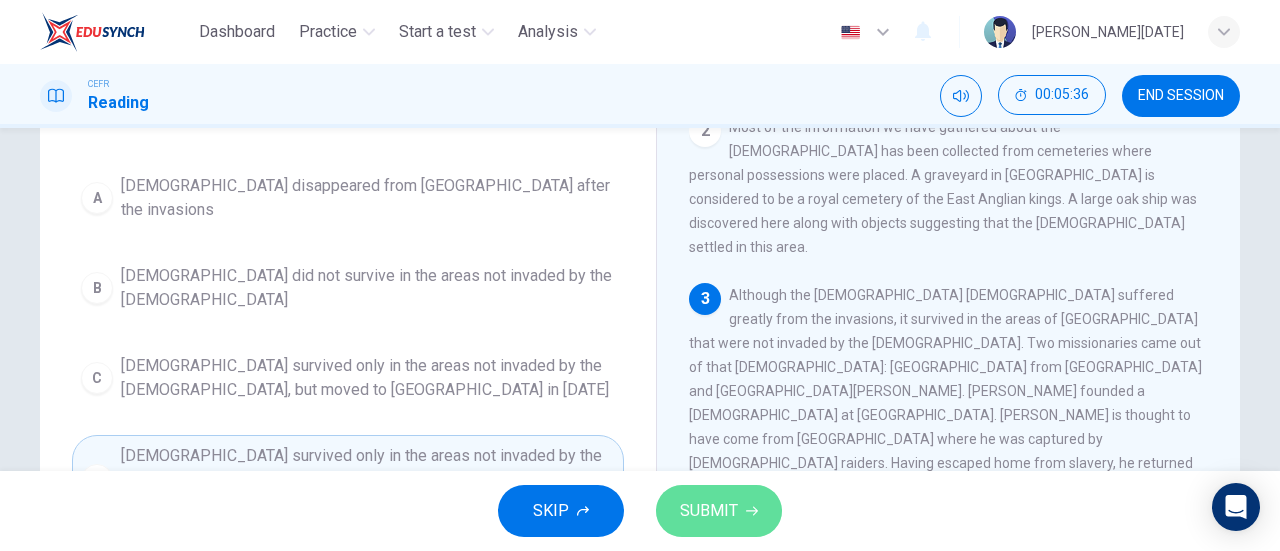 click on "SUBMIT" at bounding box center [709, 511] 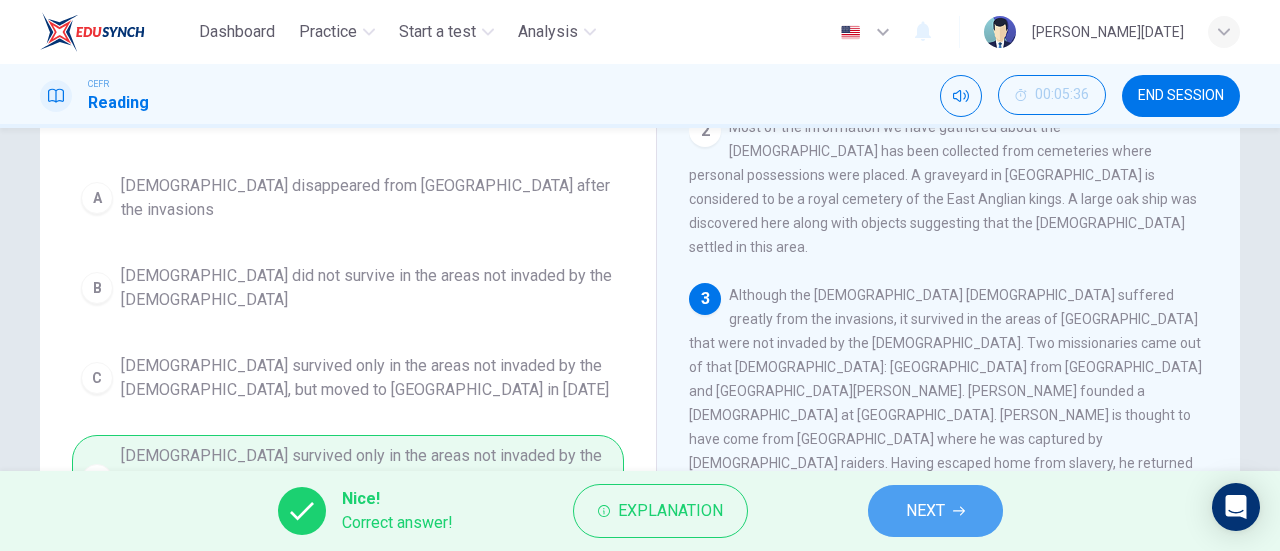 click on "NEXT" at bounding box center [935, 511] 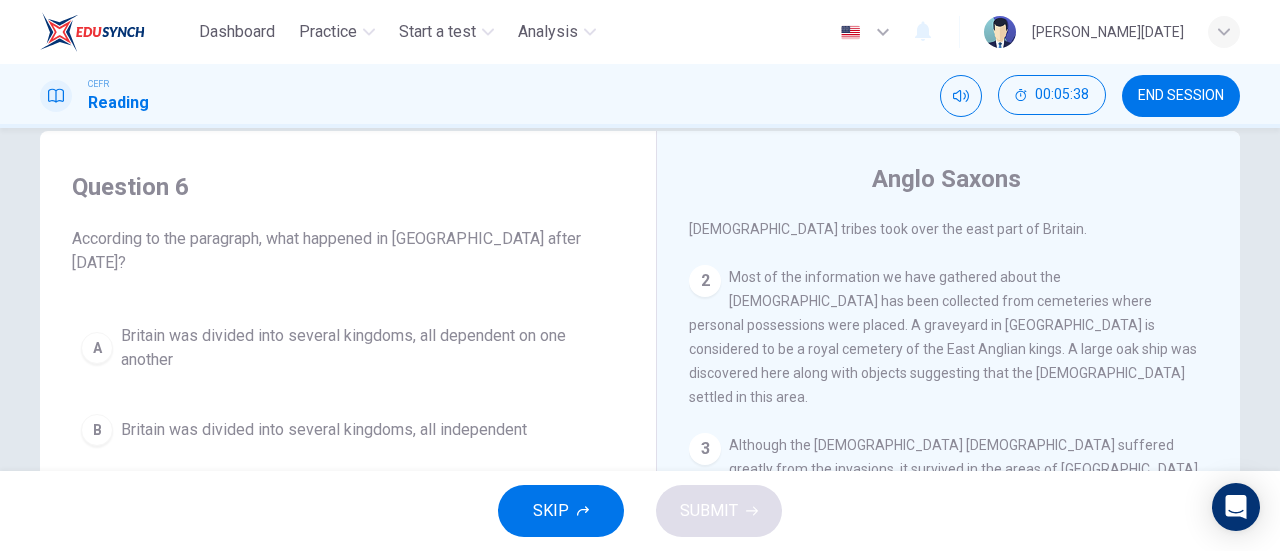 scroll, scrollTop: 127, scrollLeft: 0, axis: vertical 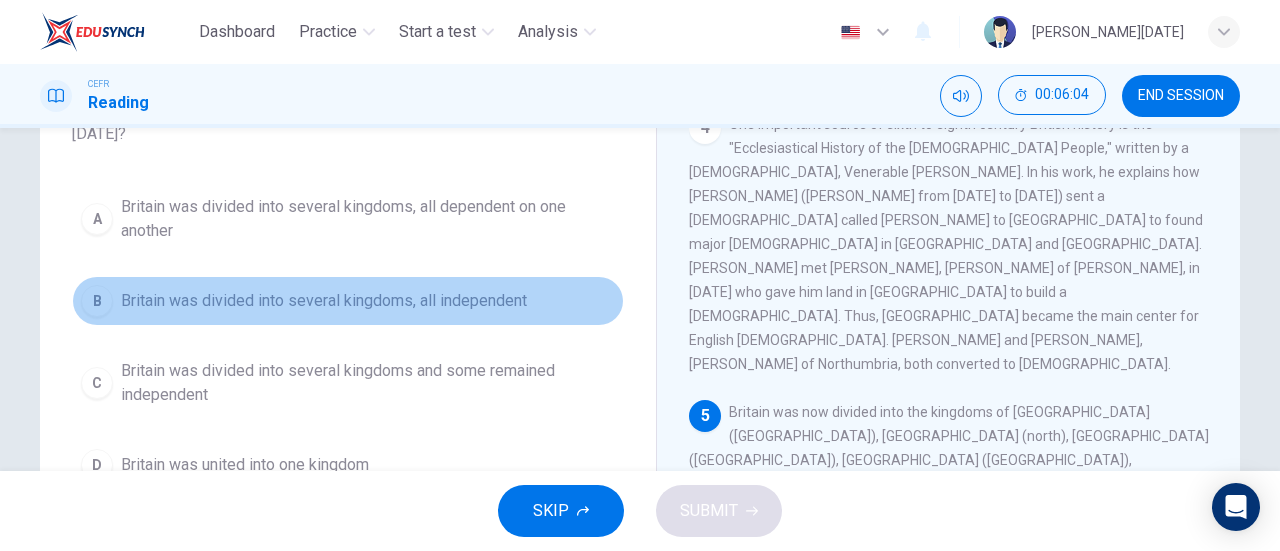 click on "Britain was divided into several kingdoms, all independent" at bounding box center (324, 301) 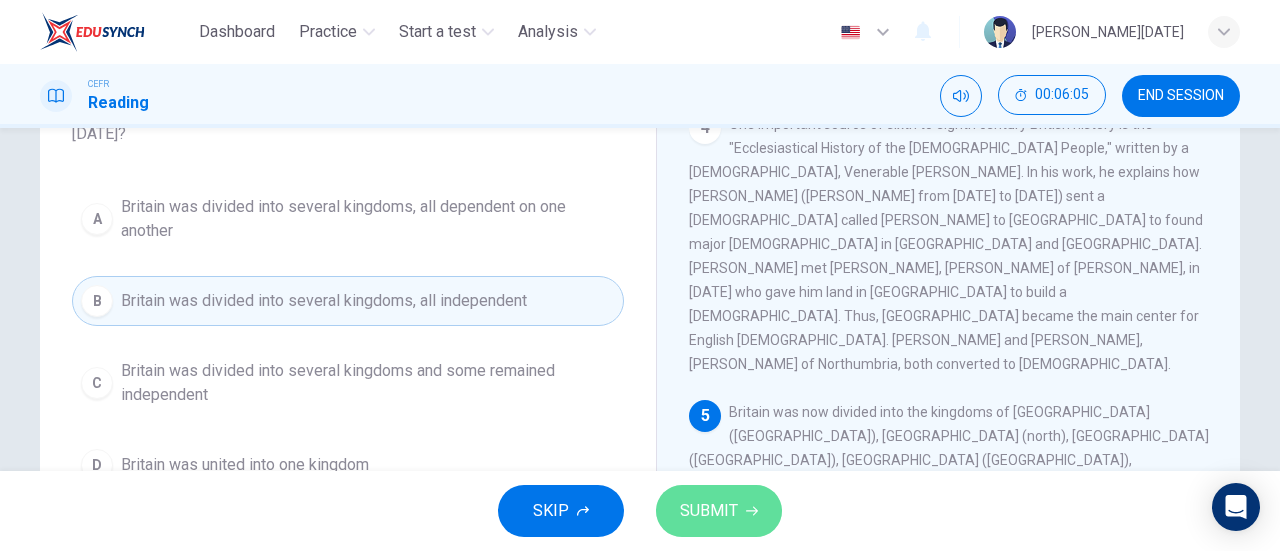 click on "SUBMIT" at bounding box center (719, 511) 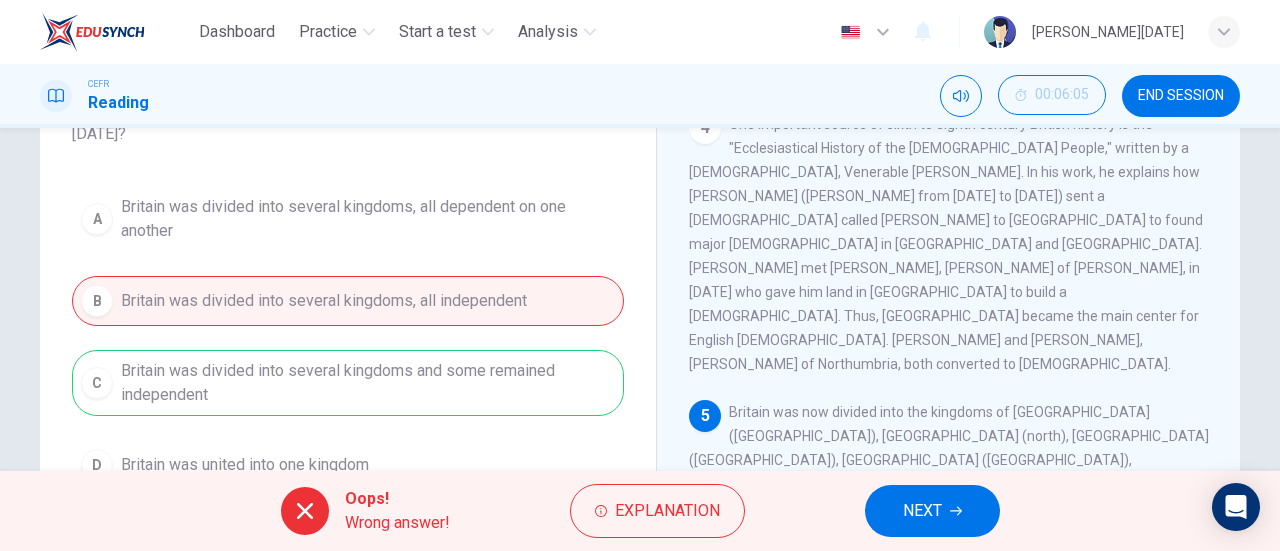 click on "NEXT" at bounding box center (922, 511) 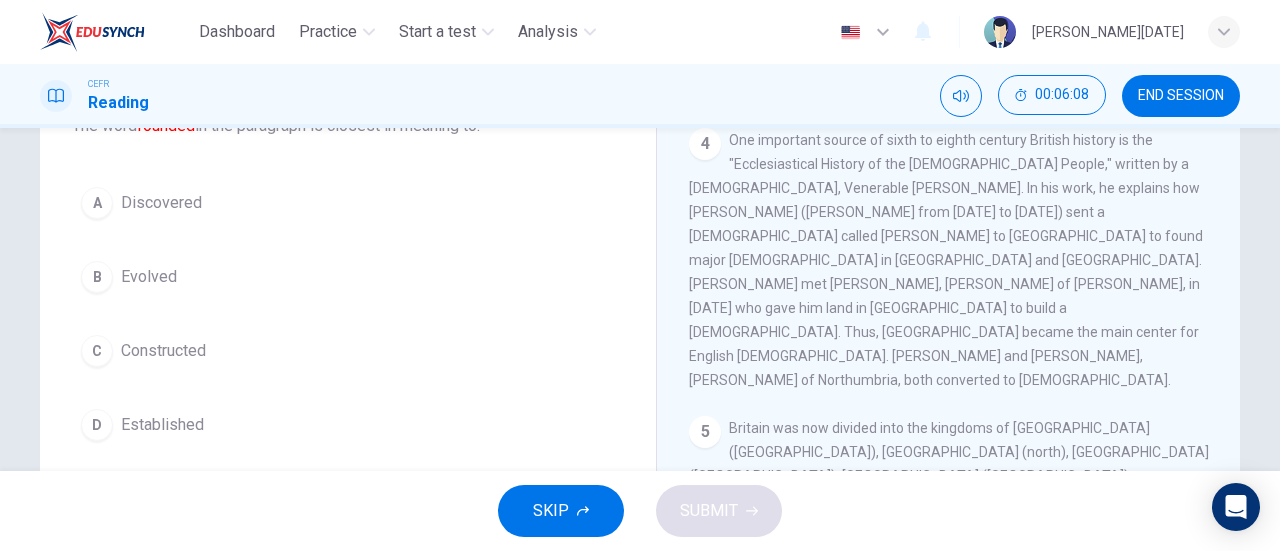 scroll, scrollTop: 152, scrollLeft: 0, axis: vertical 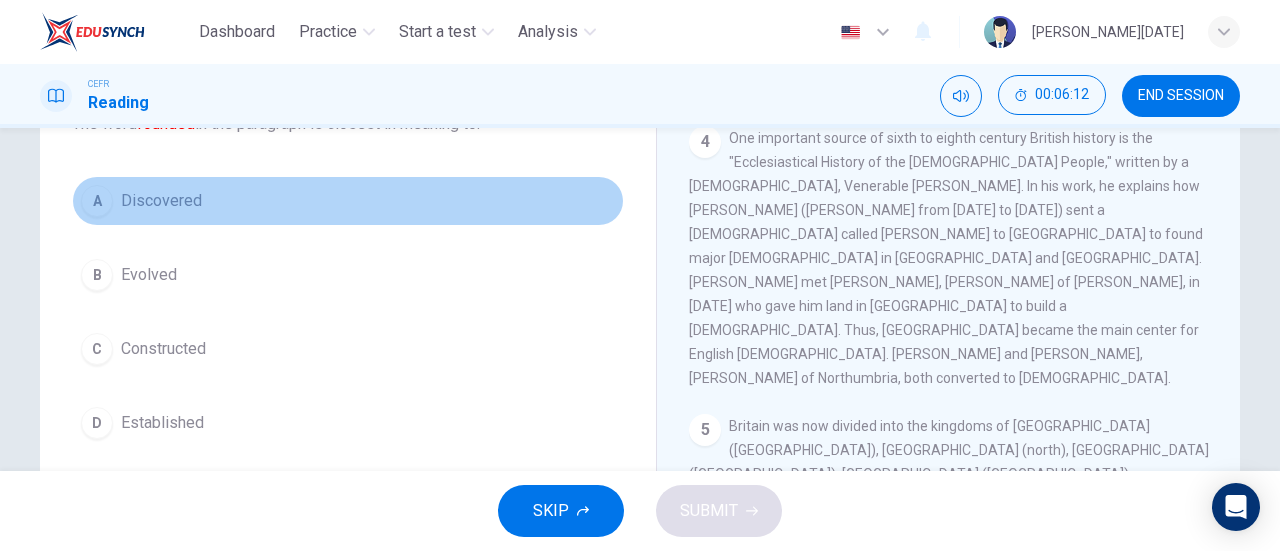 click on "A Discovered" at bounding box center [348, 201] 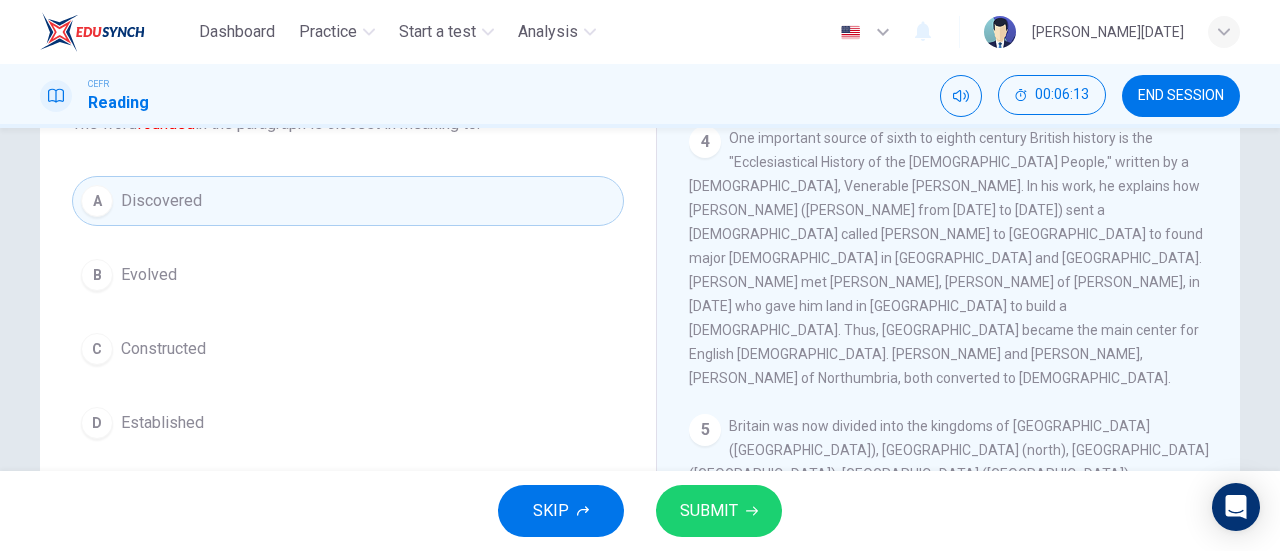 click on "SUBMIT" at bounding box center (719, 511) 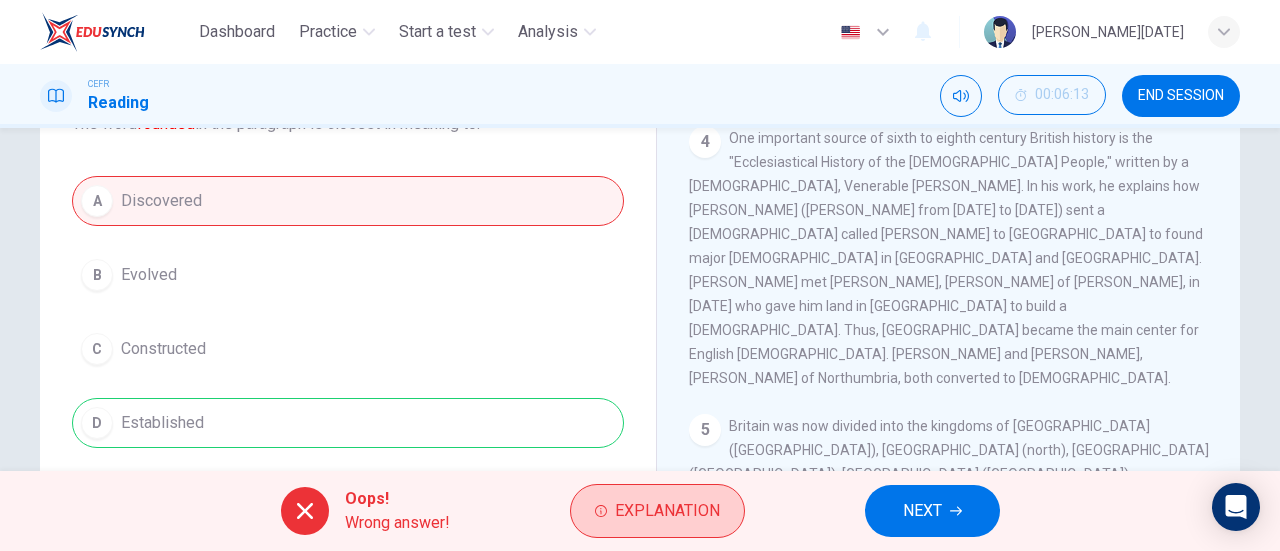 click on "Explanation" at bounding box center [667, 511] 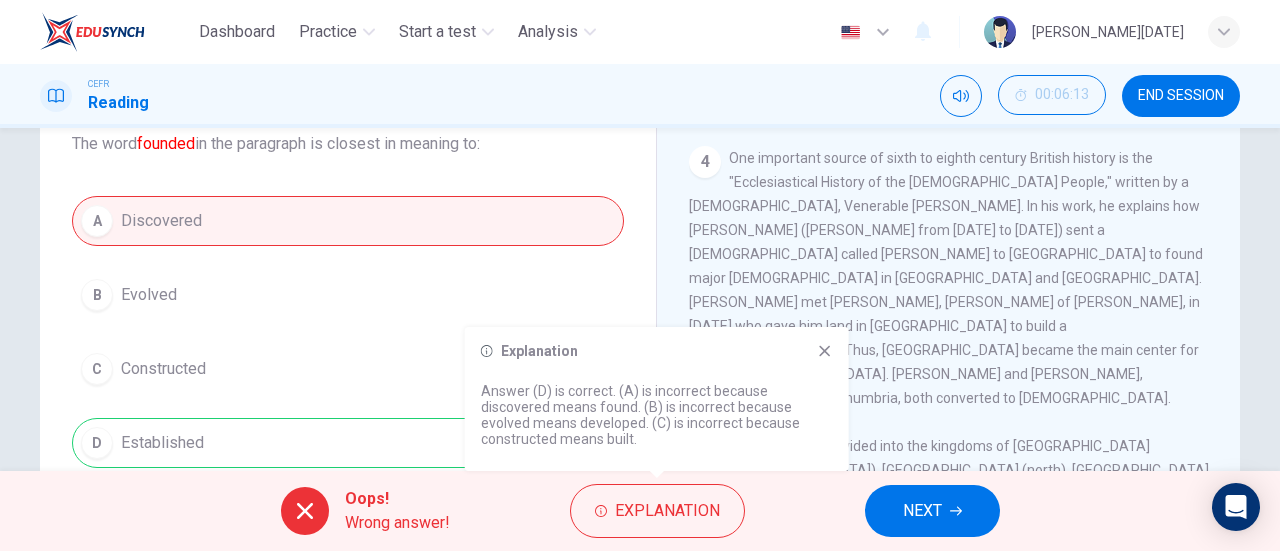 scroll, scrollTop: 133, scrollLeft: 0, axis: vertical 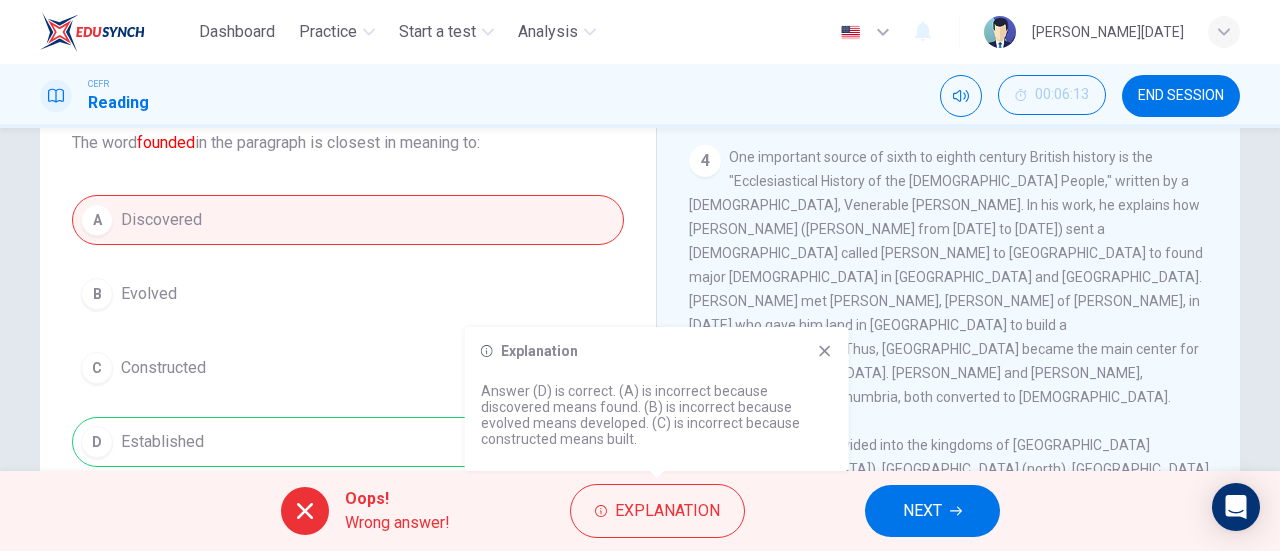 click 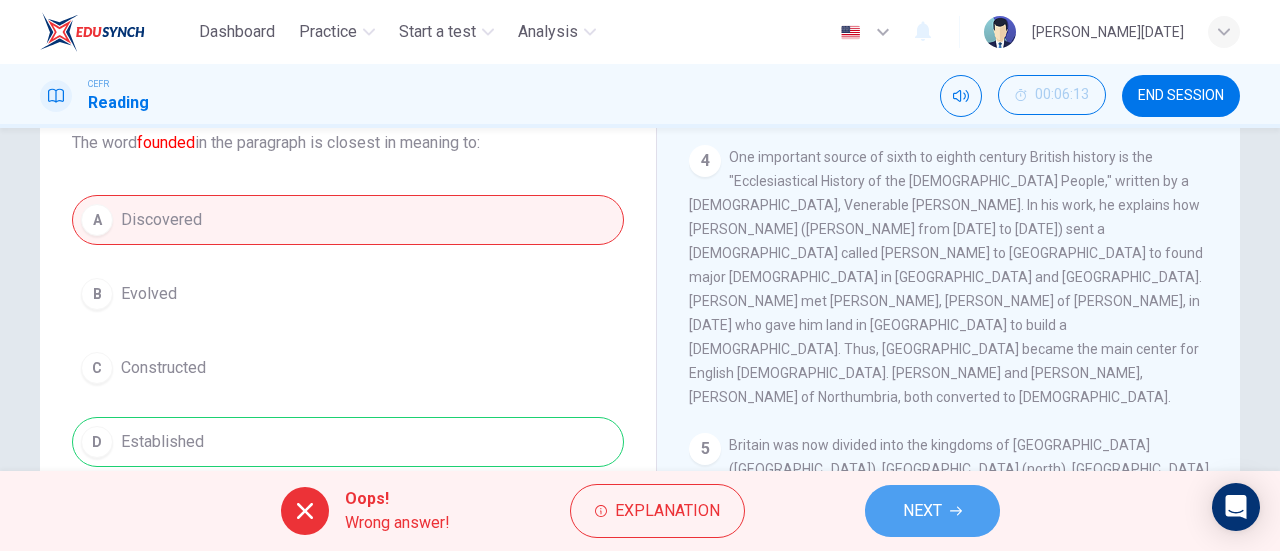 click on "NEXT" at bounding box center [932, 511] 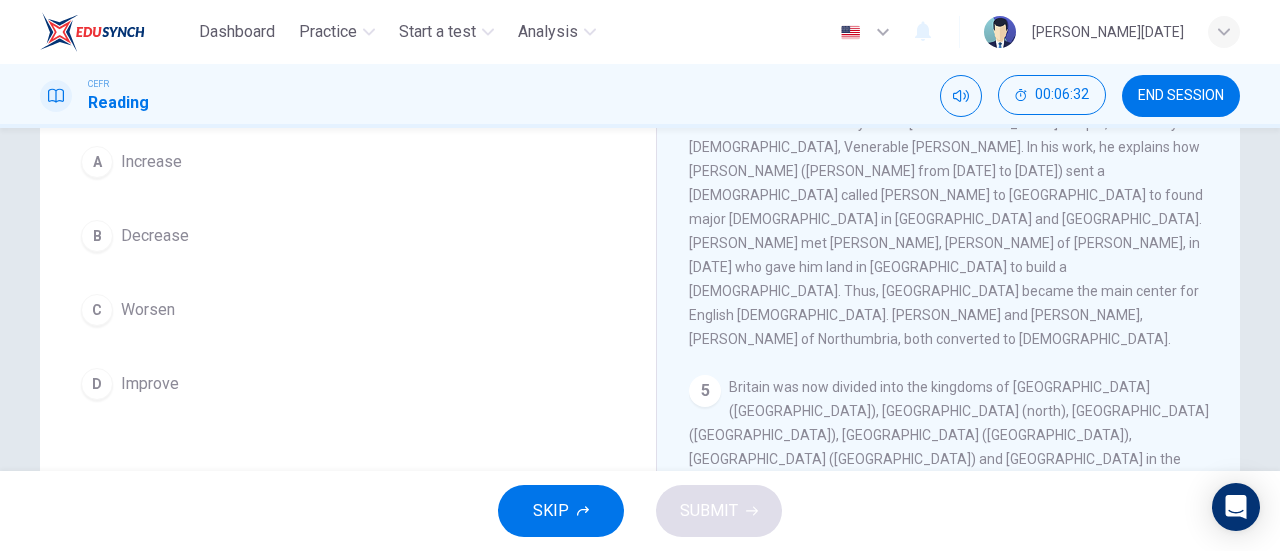 scroll, scrollTop: 190, scrollLeft: 0, axis: vertical 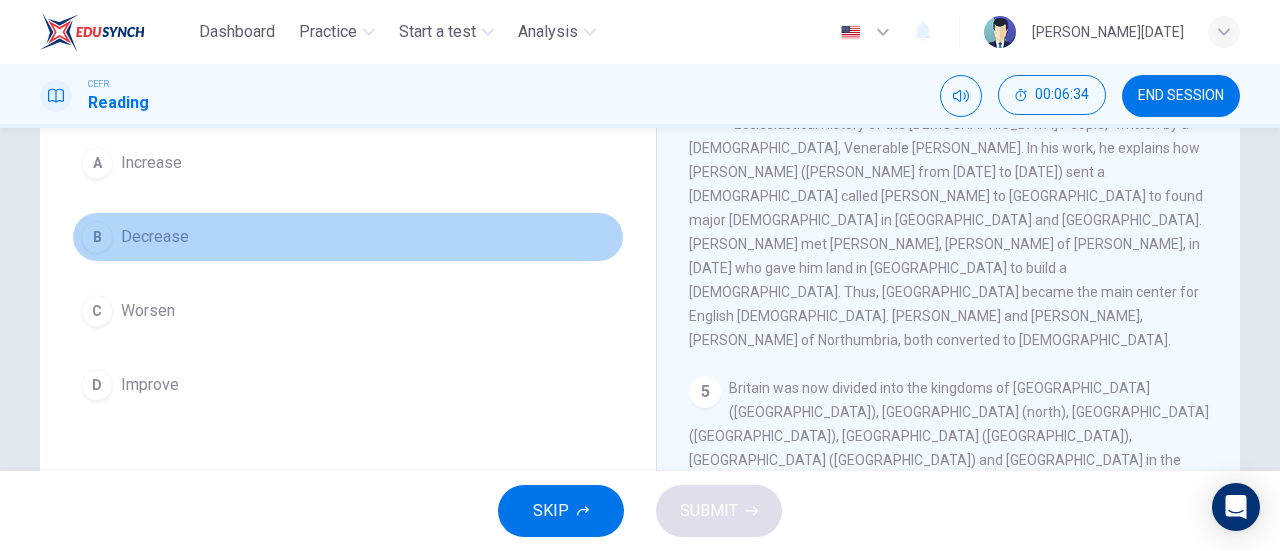 click on "Decrease" at bounding box center [155, 237] 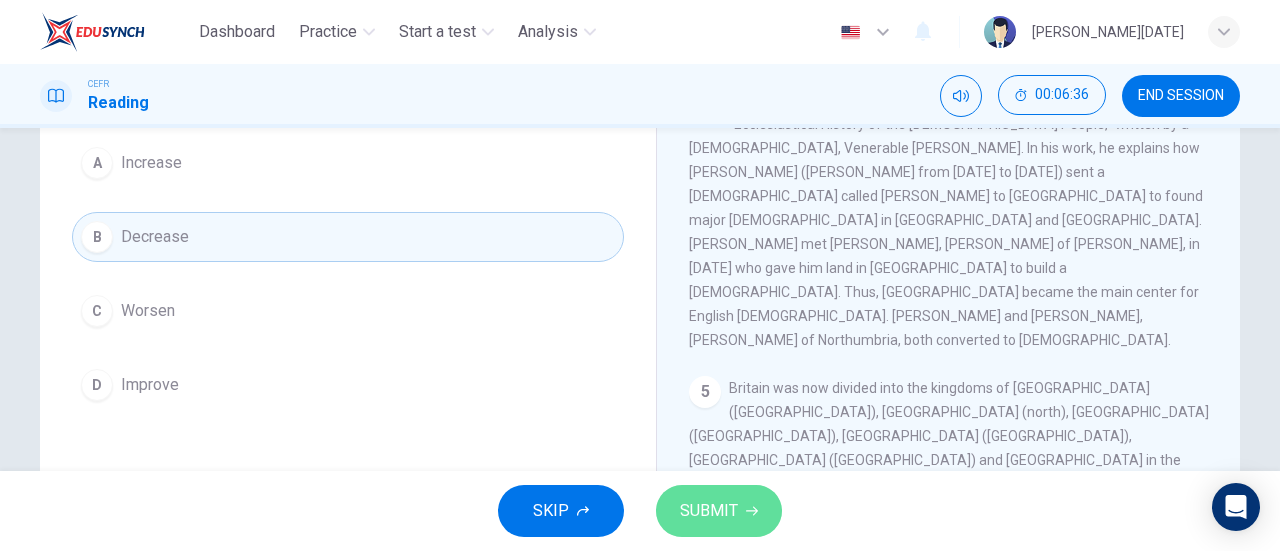 click on "SUBMIT" at bounding box center [709, 511] 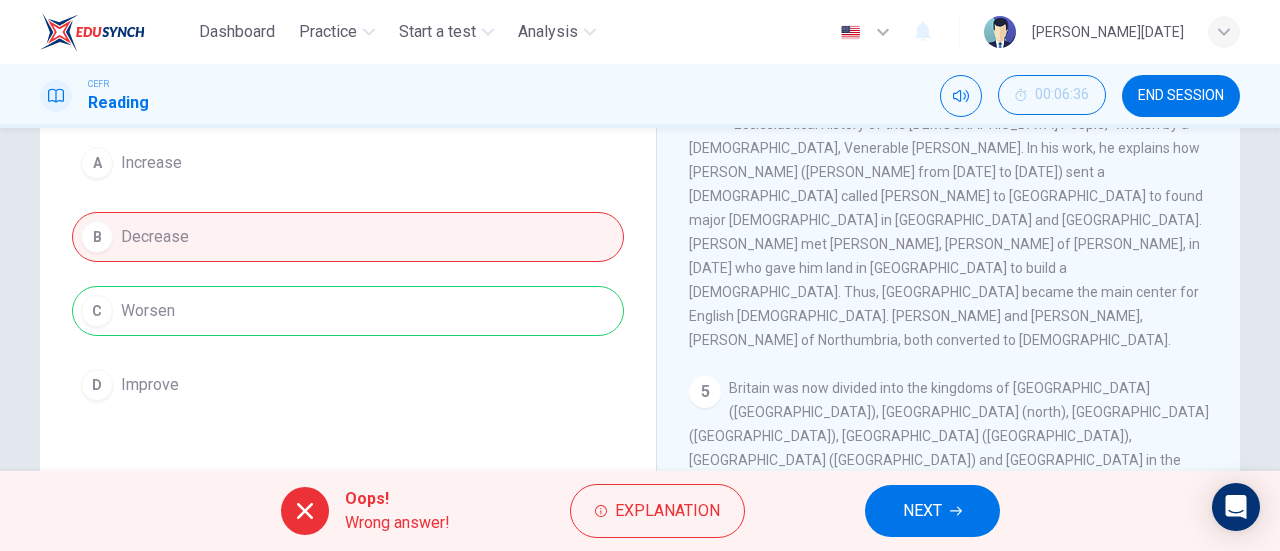 scroll, scrollTop: 432, scrollLeft: 0, axis: vertical 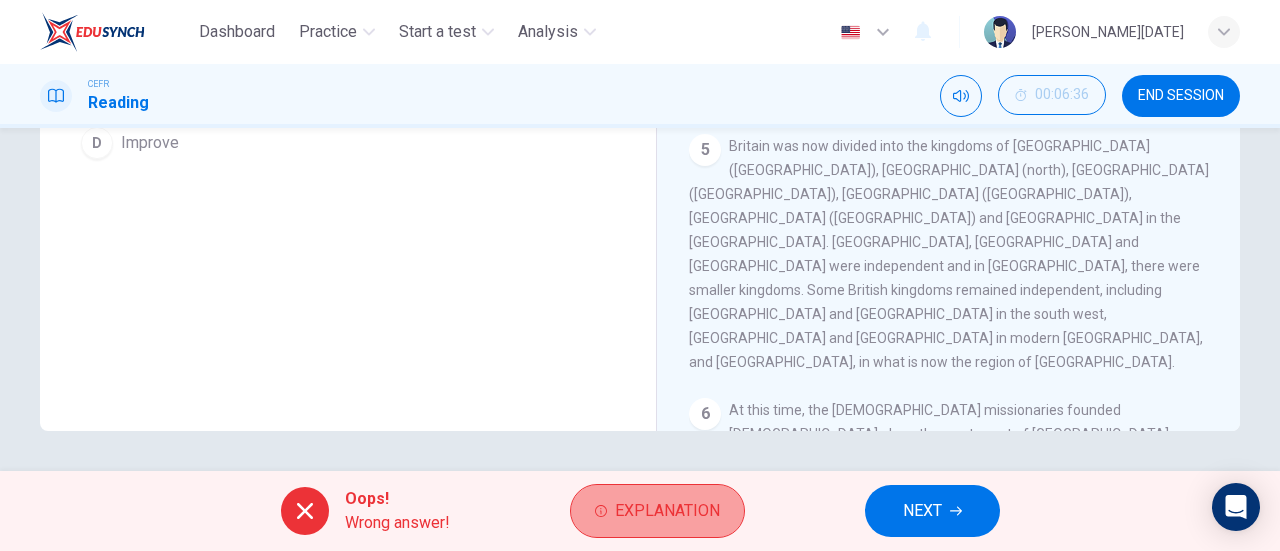 click on "Explanation" at bounding box center [667, 511] 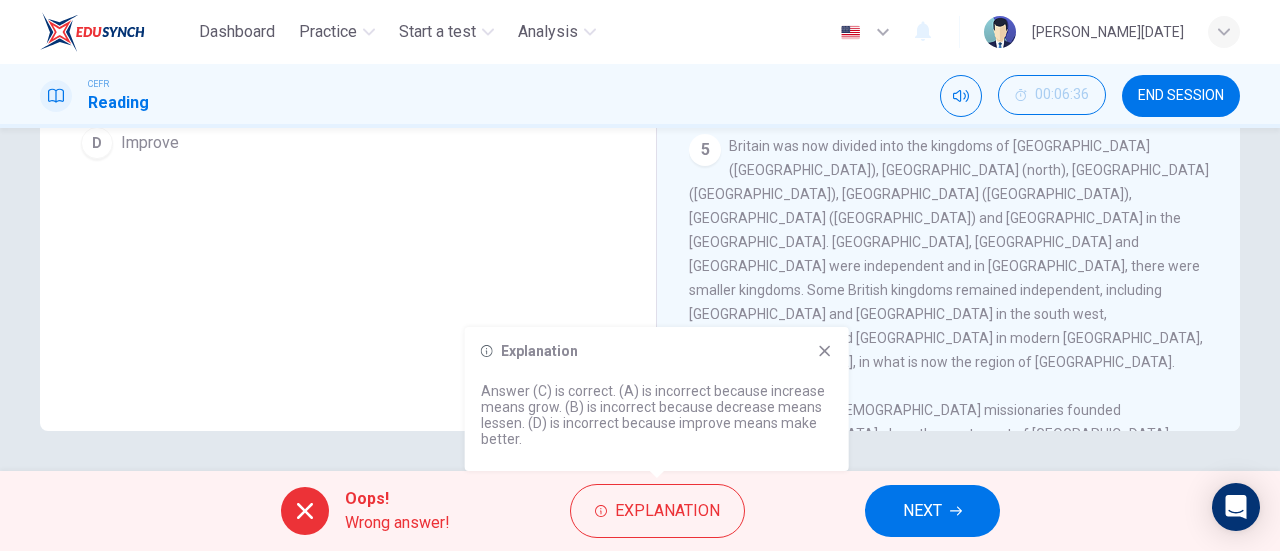 click 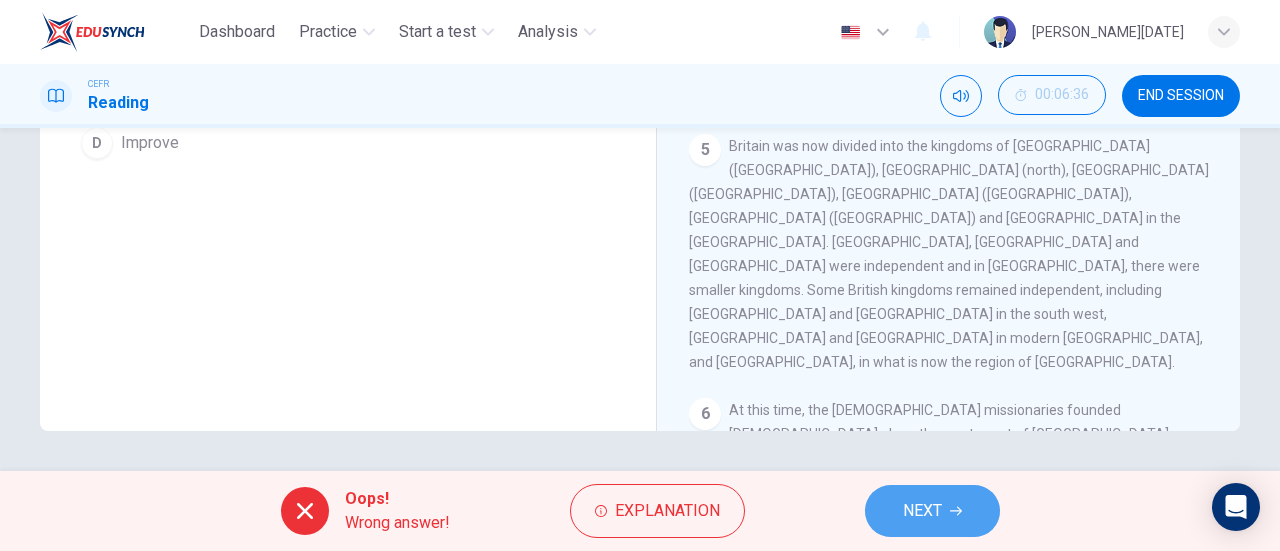 click on "NEXT" at bounding box center [932, 511] 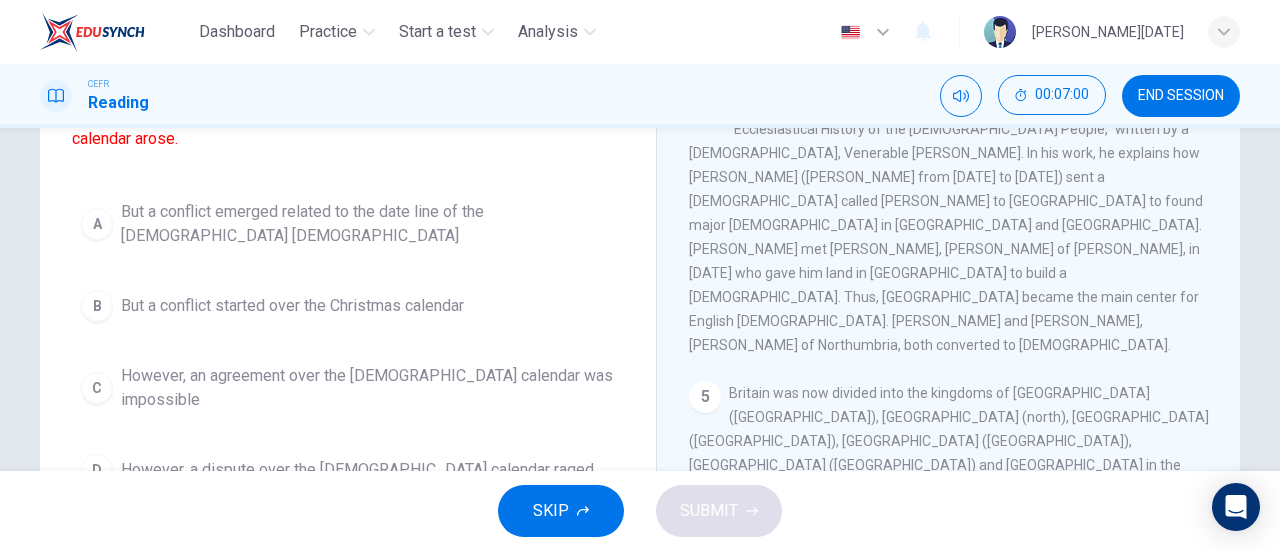 scroll, scrollTop: 190, scrollLeft: 0, axis: vertical 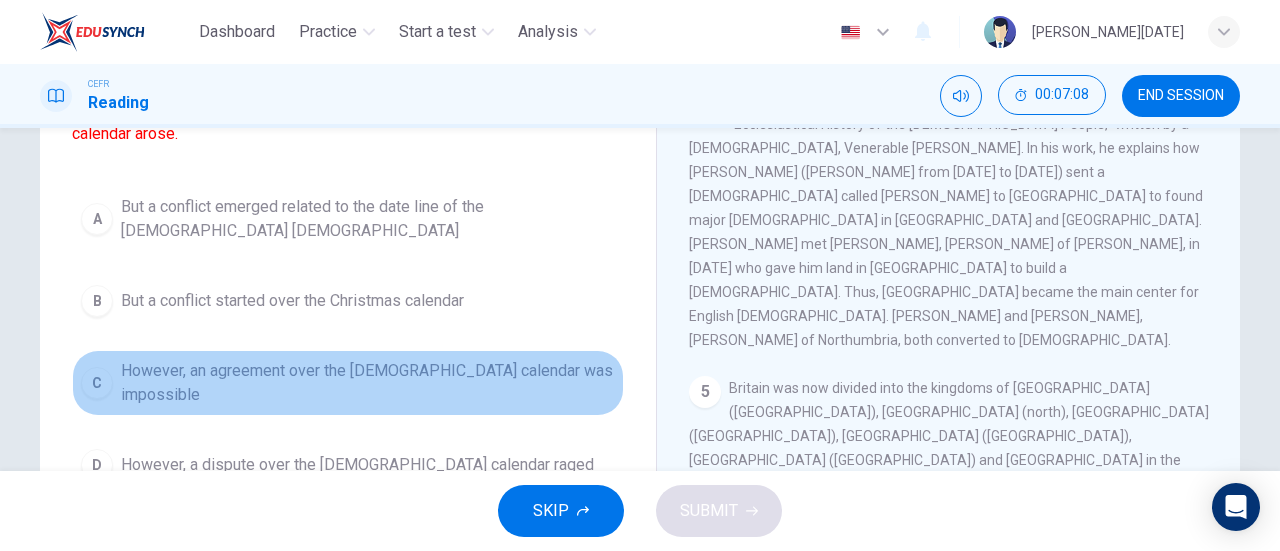 click on "However, an agreement over the Christian calendar was impossible" at bounding box center [368, 383] 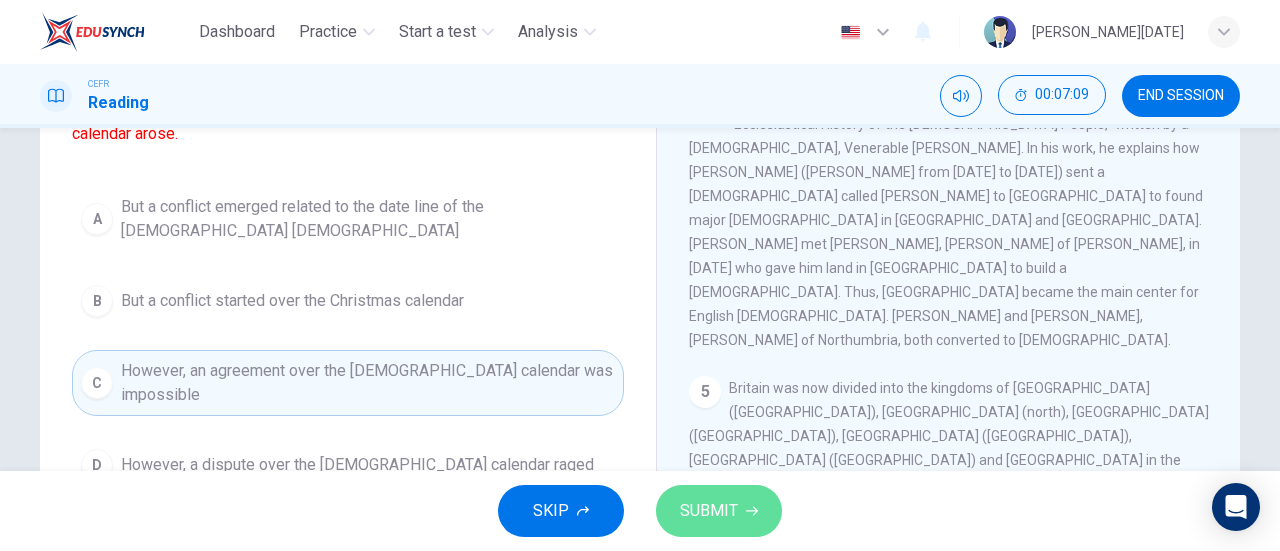 click on "SUBMIT" at bounding box center (709, 511) 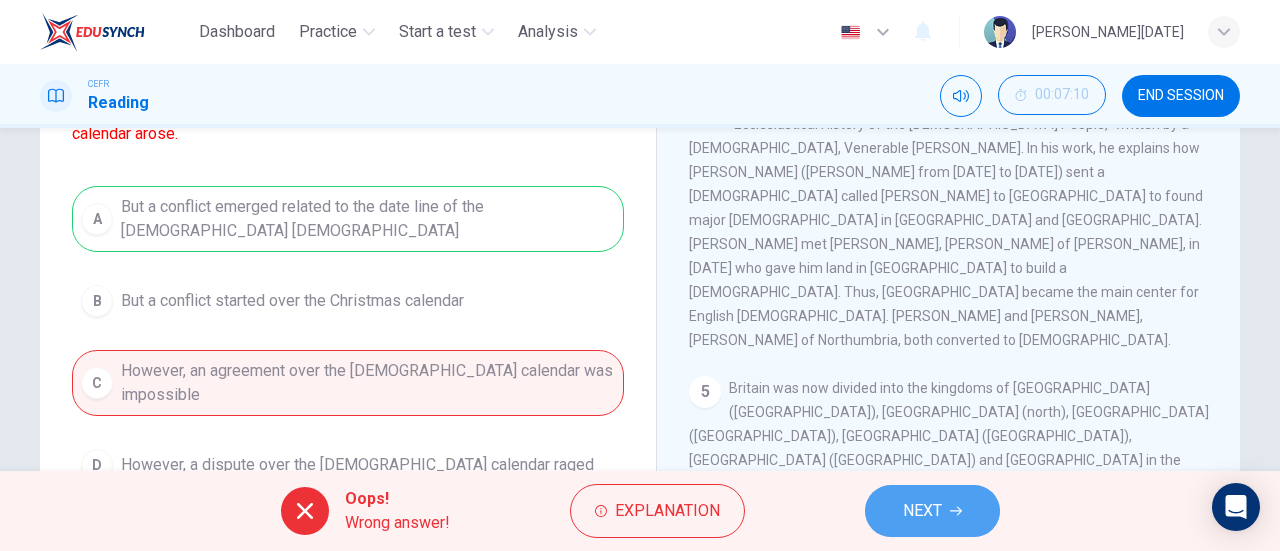 click on "NEXT" at bounding box center (932, 511) 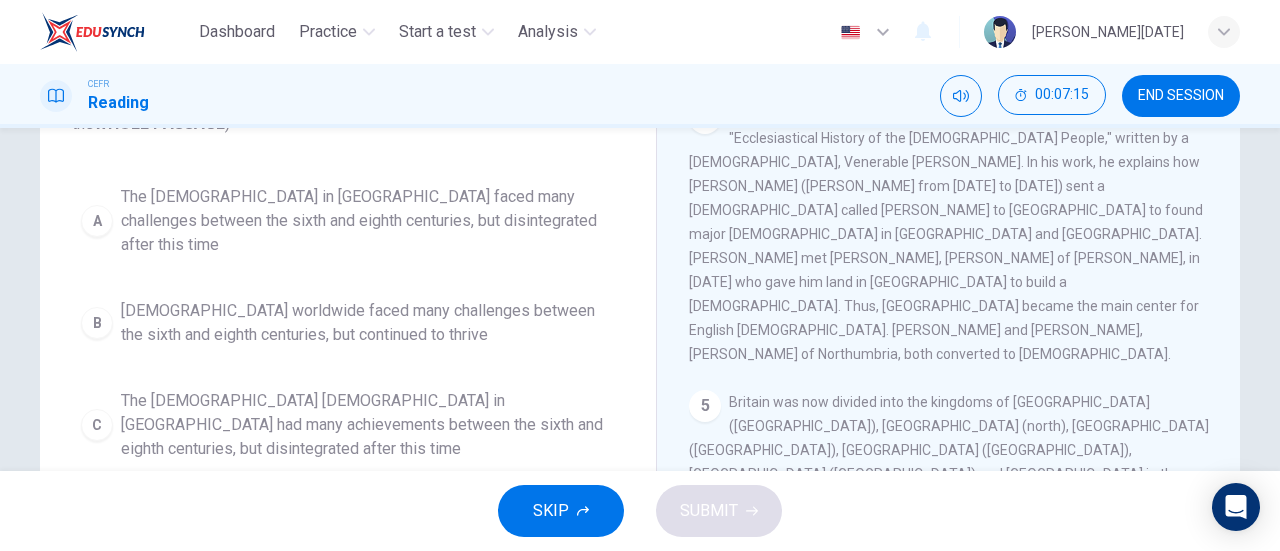 scroll, scrollTop: 432, scrollLeft: 0, axis: vertical 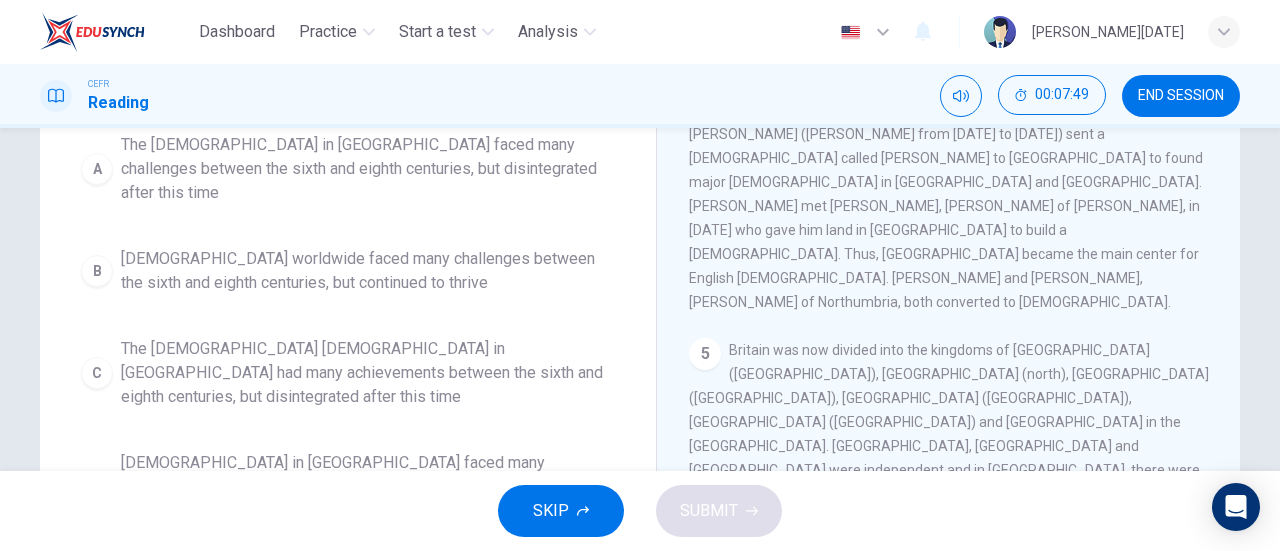 click on "The Christian church in Britain faced many challenges between the sixth and eighth centuries, but continued to thrive" at bounding box center [368, 487] 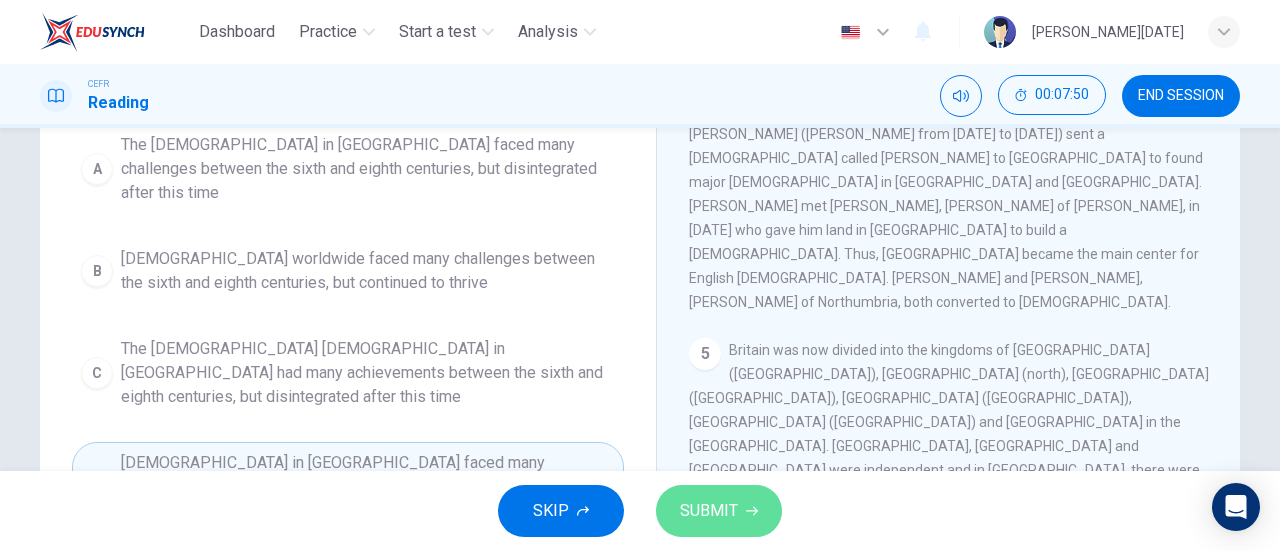 click on "SUBMIT" at bounding box center (709, 511) 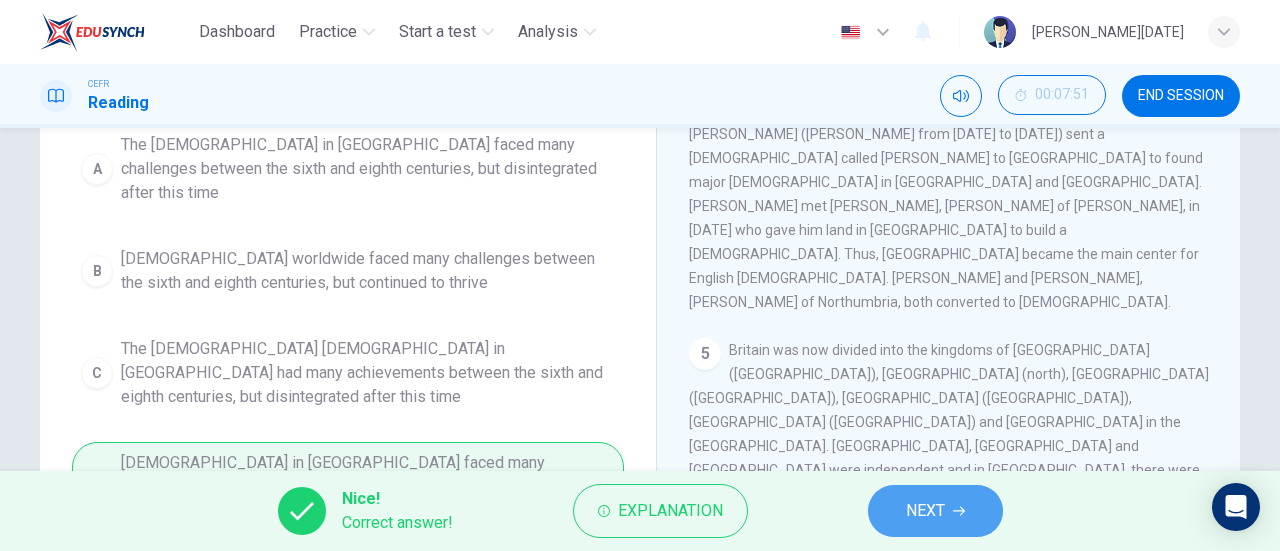 click on "NEXT" at bounding box center [935, 511] 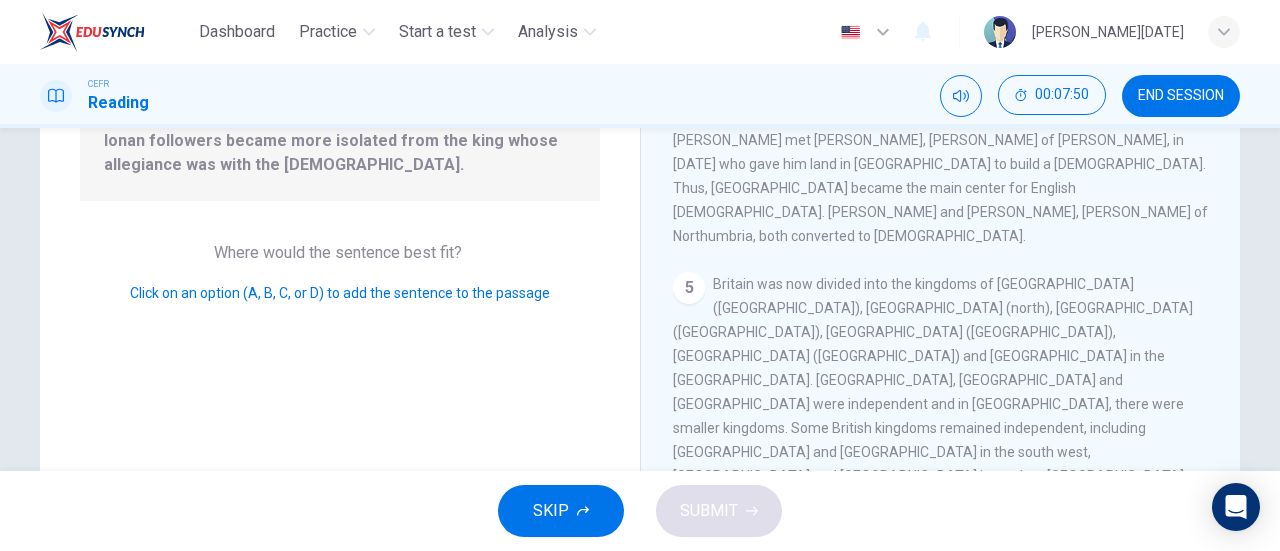 scroll, scrollTop: 845, scrollLeft: 0, axis: vertical 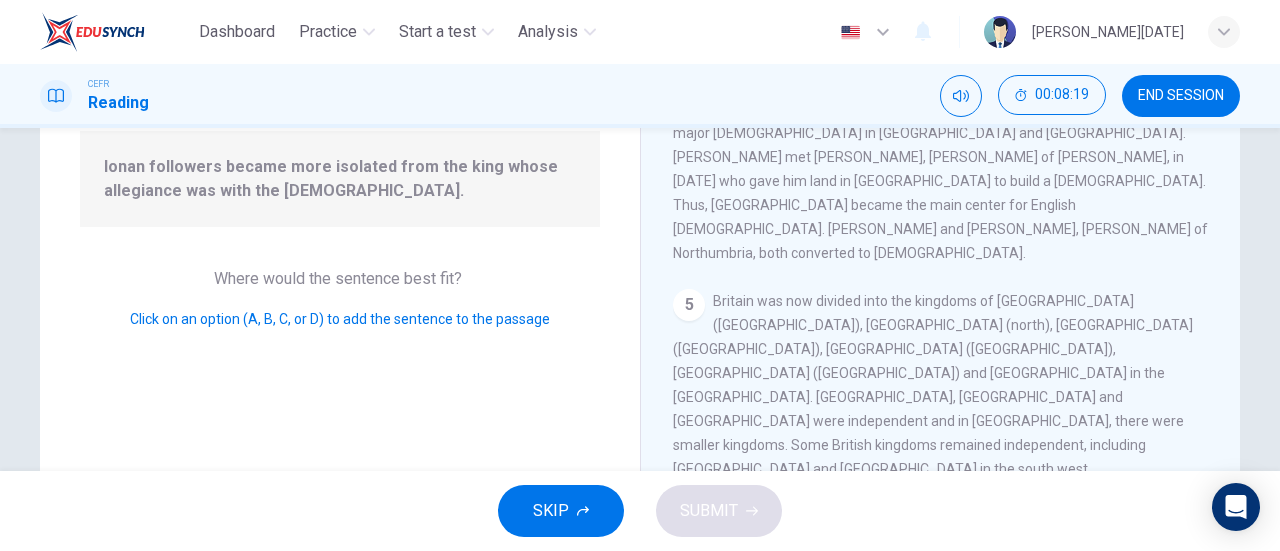 click at bounding box center [1159, 683] 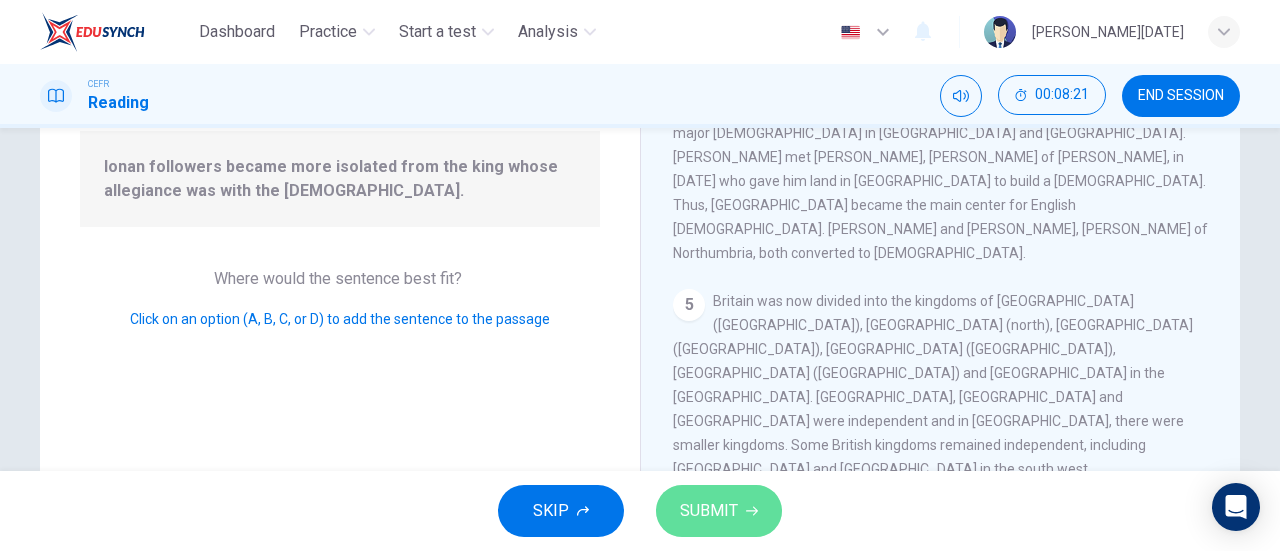 click on "SUBMIT" at bounding box center (709, 511) 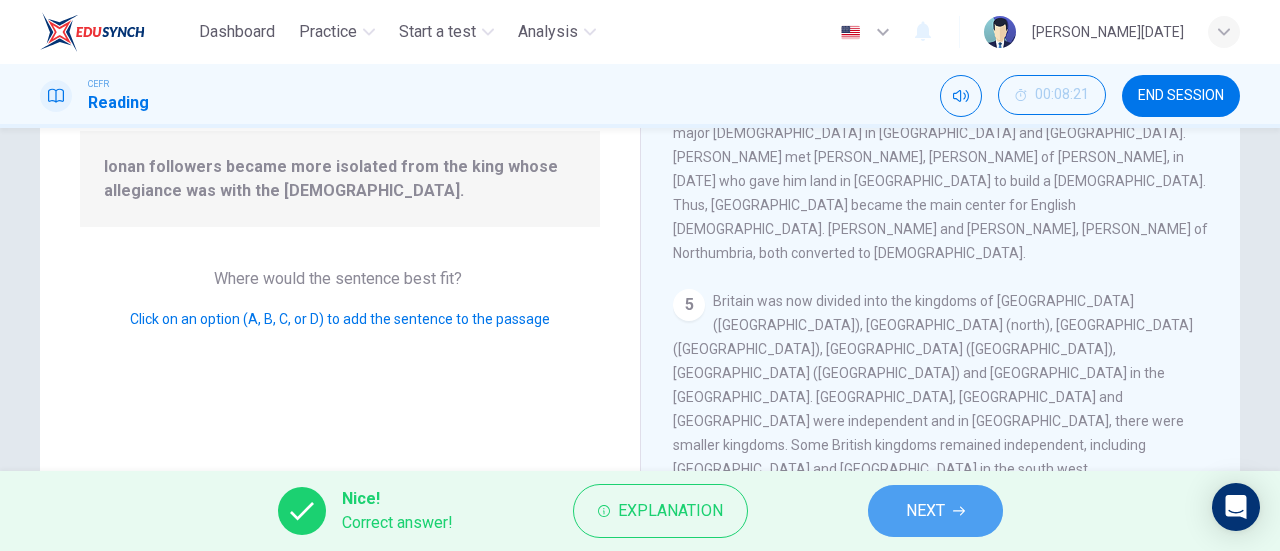 click on "NEXT" at bounding box center (925, 511) 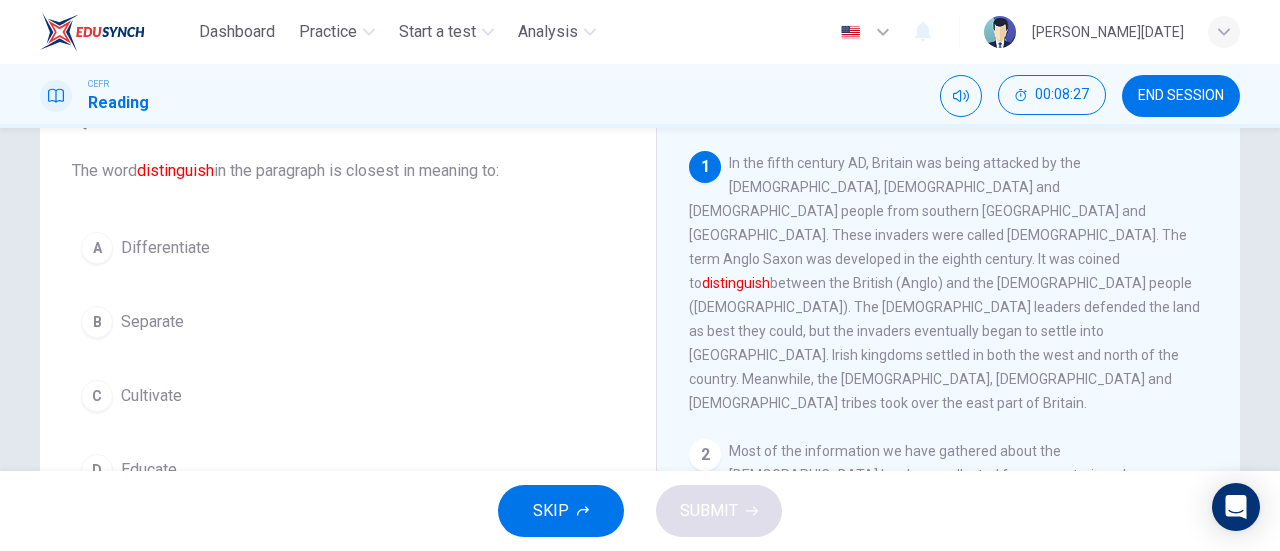 scroll, scrollTop: 106, scrollLeft: 0, axis: vertical 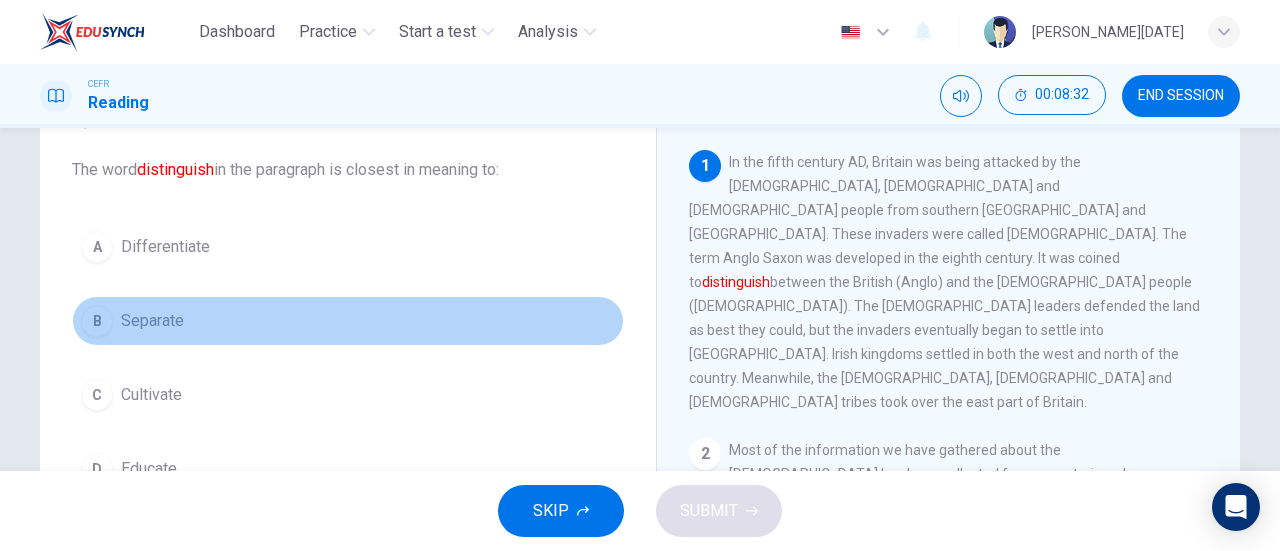 click on "Separate" at bounding box center (152, 321) 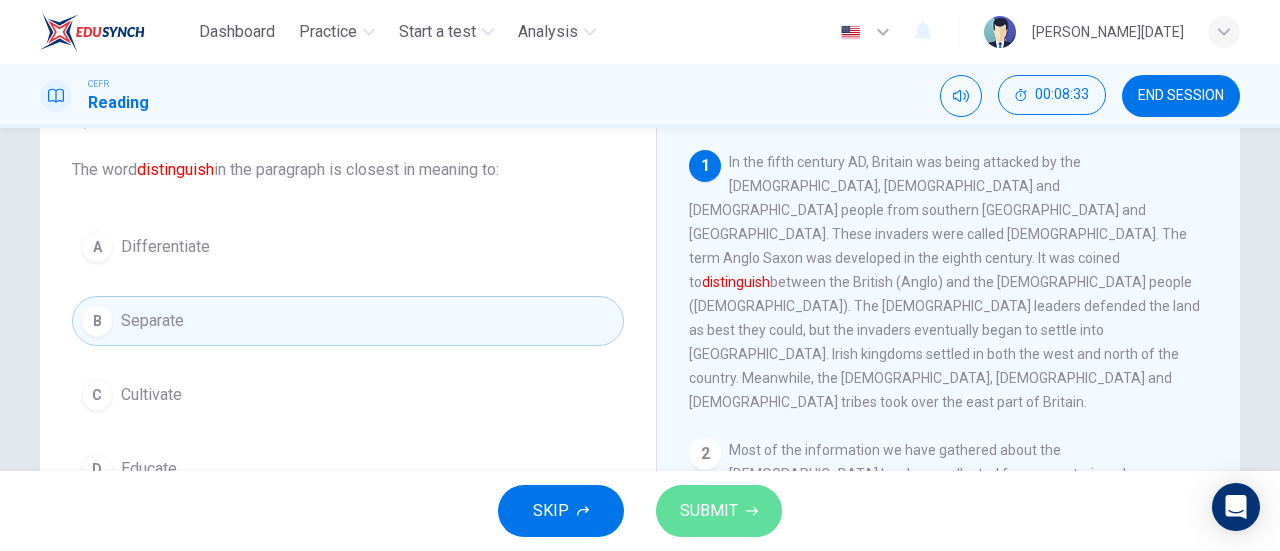 click on "SUBMIT" at bounding box center (709, 511) 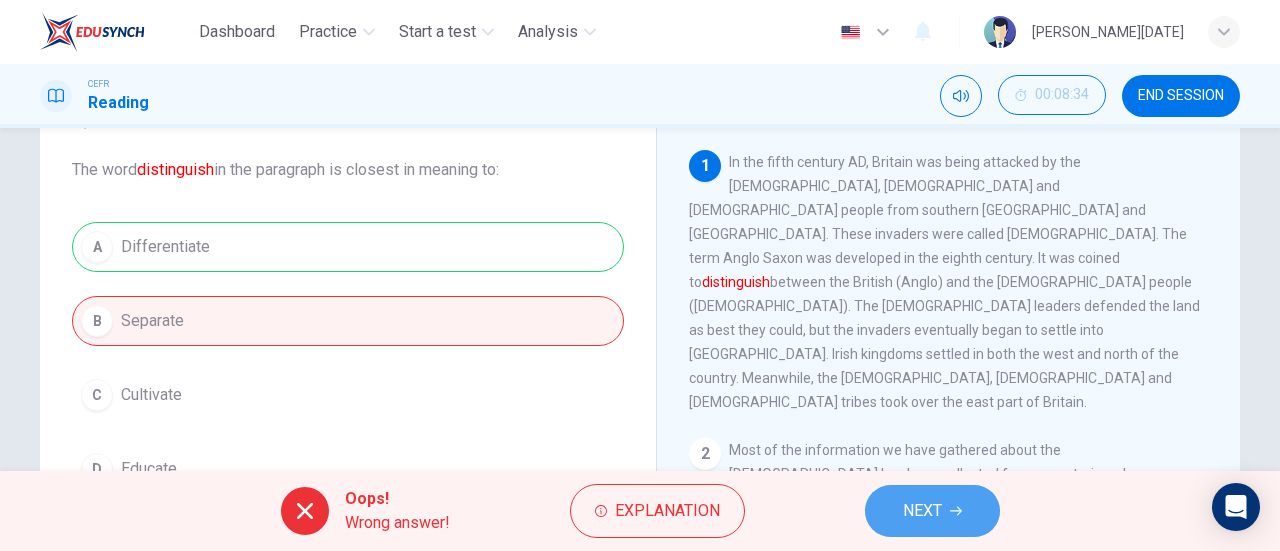 click on "NEXT" at bounding box center (922, 511) 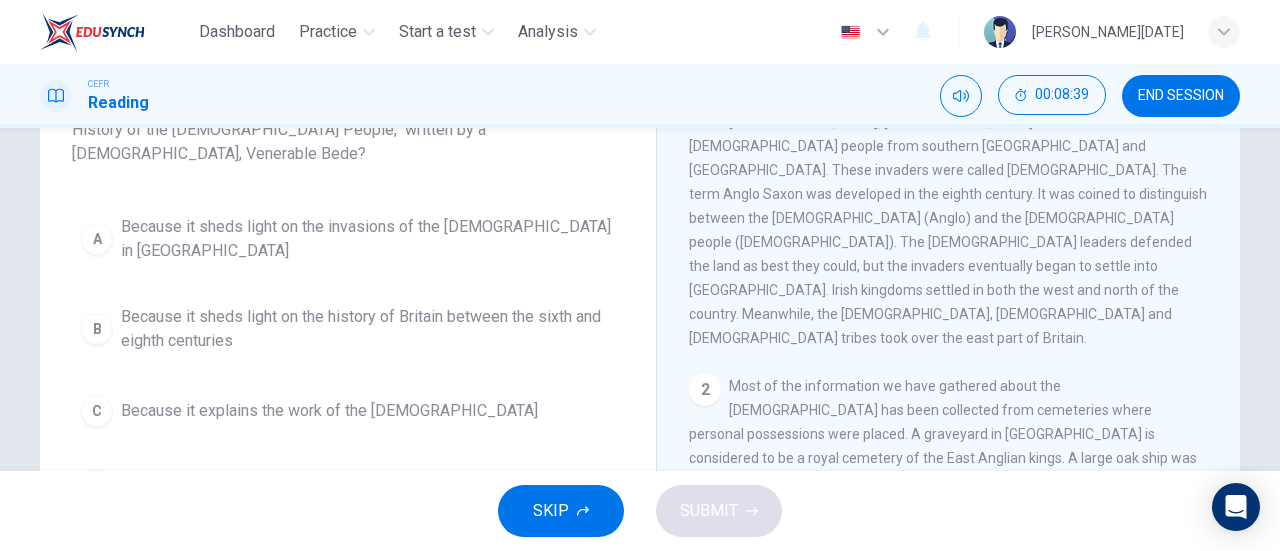 scroll, scrollTop: 167, scrollLeft: 0, axis: vertical 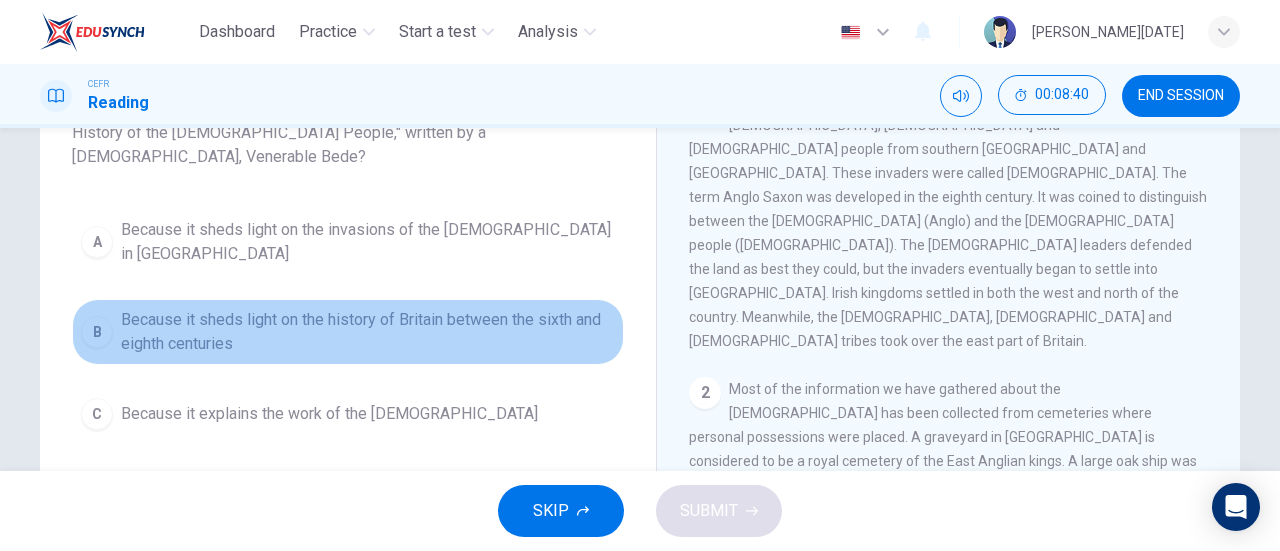 click on "Because it sheds light on the history of Britain between the sixth and eighth centuries" at bounding box center [368, 332] 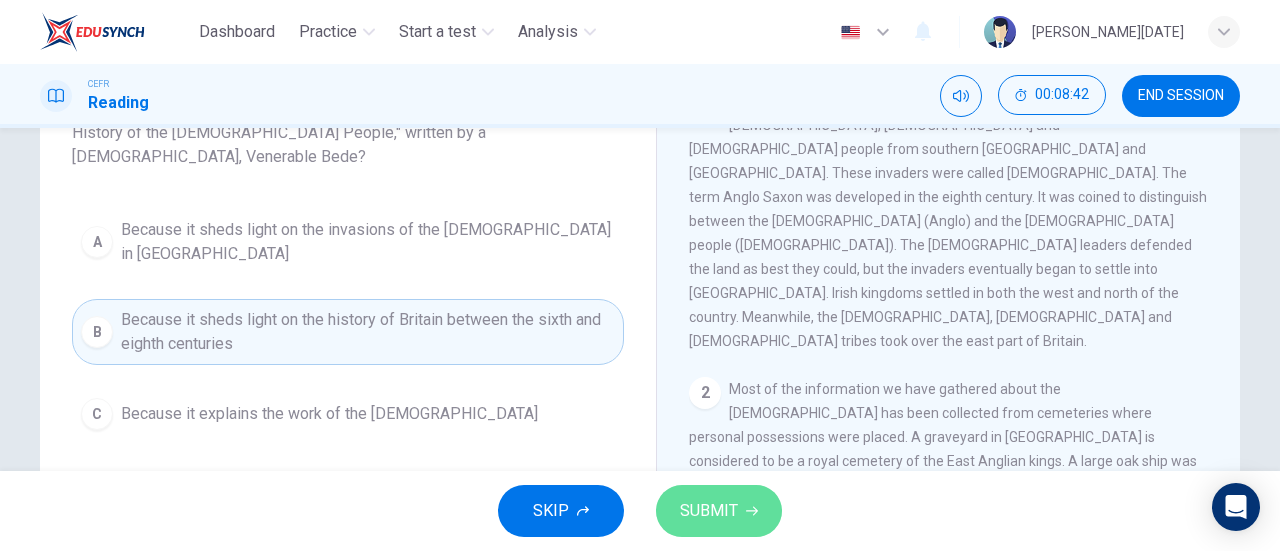 click on "SUBMIT" at bounding box center (719, 511) 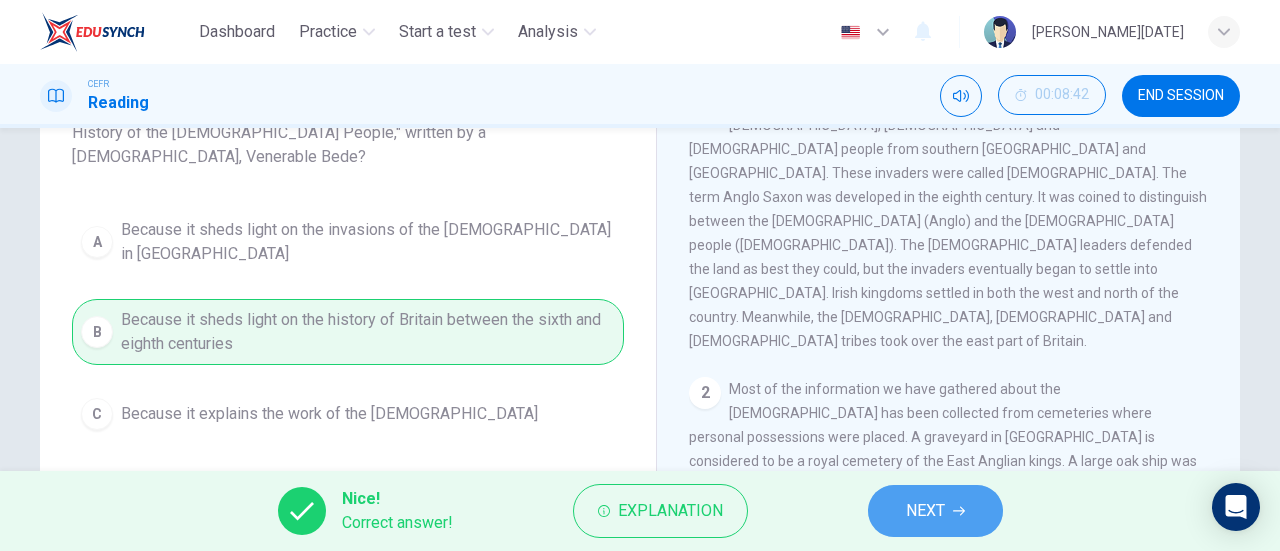 click on "NEXT" at bounding box center [925, 511] 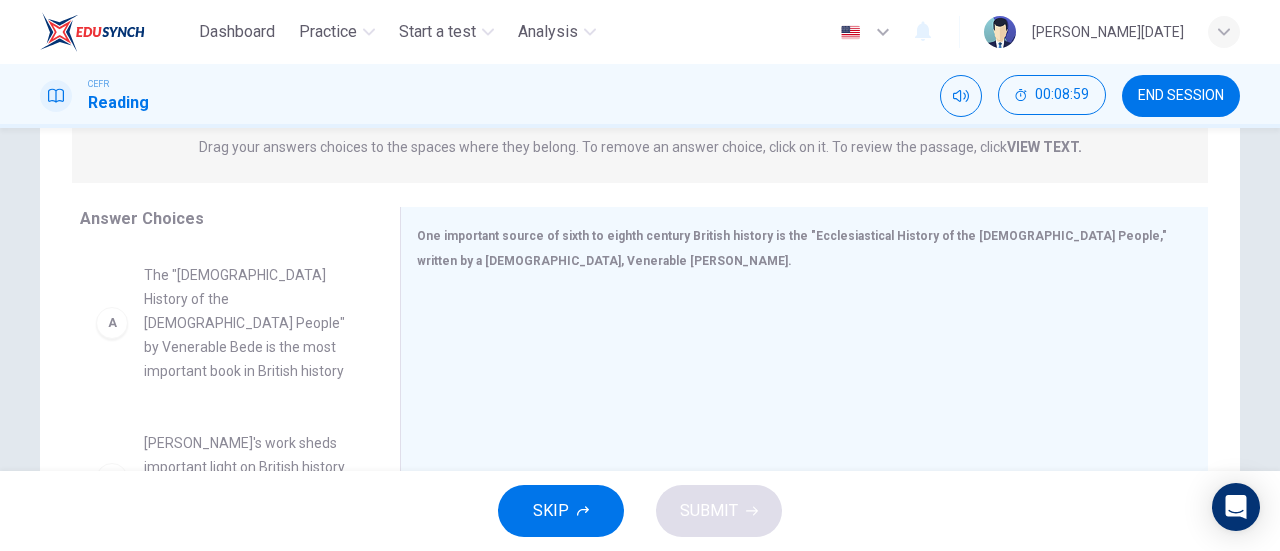 scroll, scrollTop: 265, scrollLeft: 0, axis: vertical 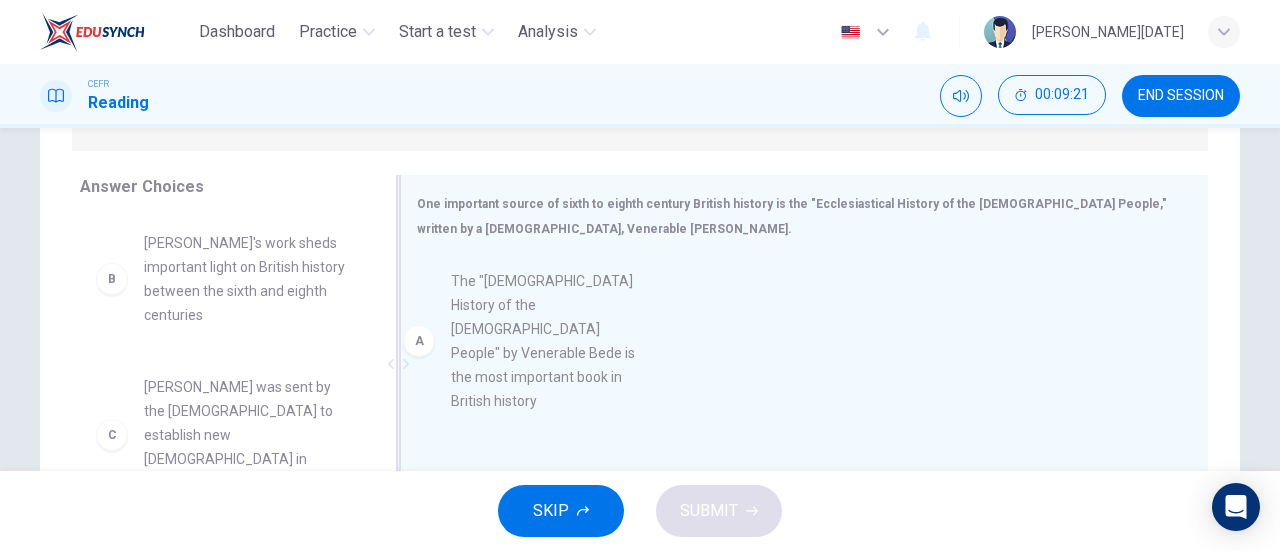 drag, startPoint x: 214, startPoint y: 313, endPoint x: 532, endPoint y: 353, distance: 320.50586 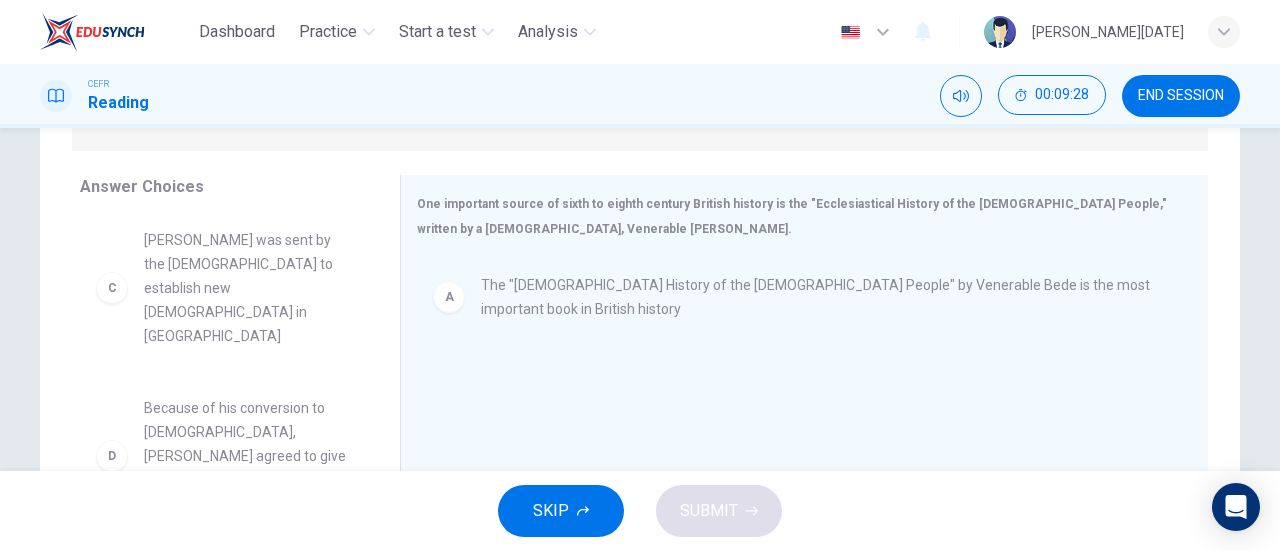 scroll, scrollTop: 0, scrollLeft: 0, axis: both 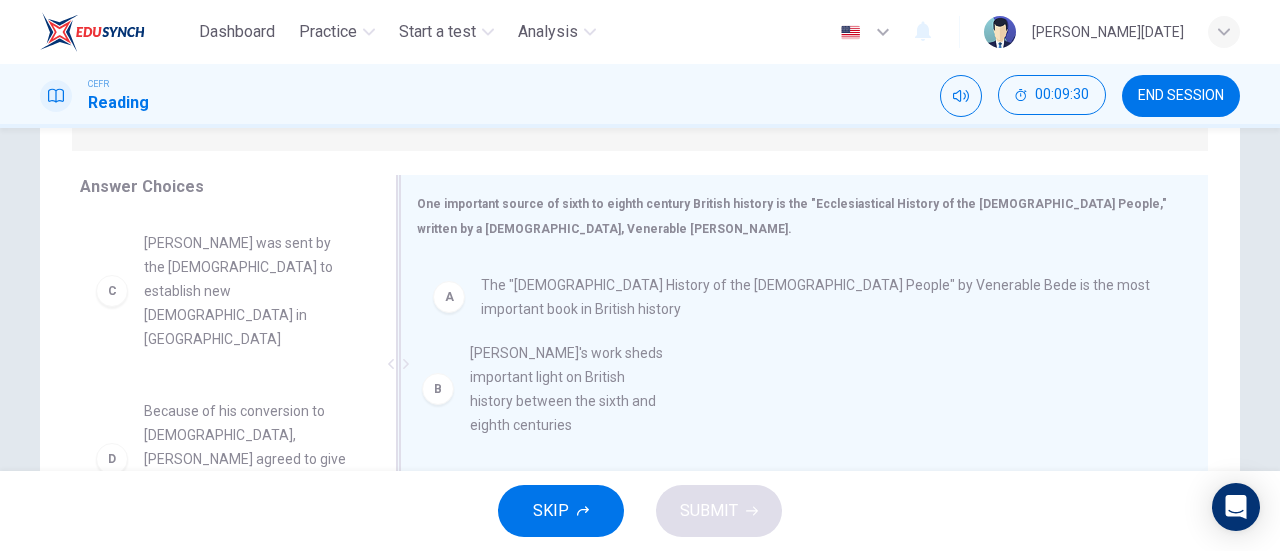 drag, startPoint x: 242, startPoint y: 267, endPoint x: 588, endPoint y: 381, distance: 364.29657 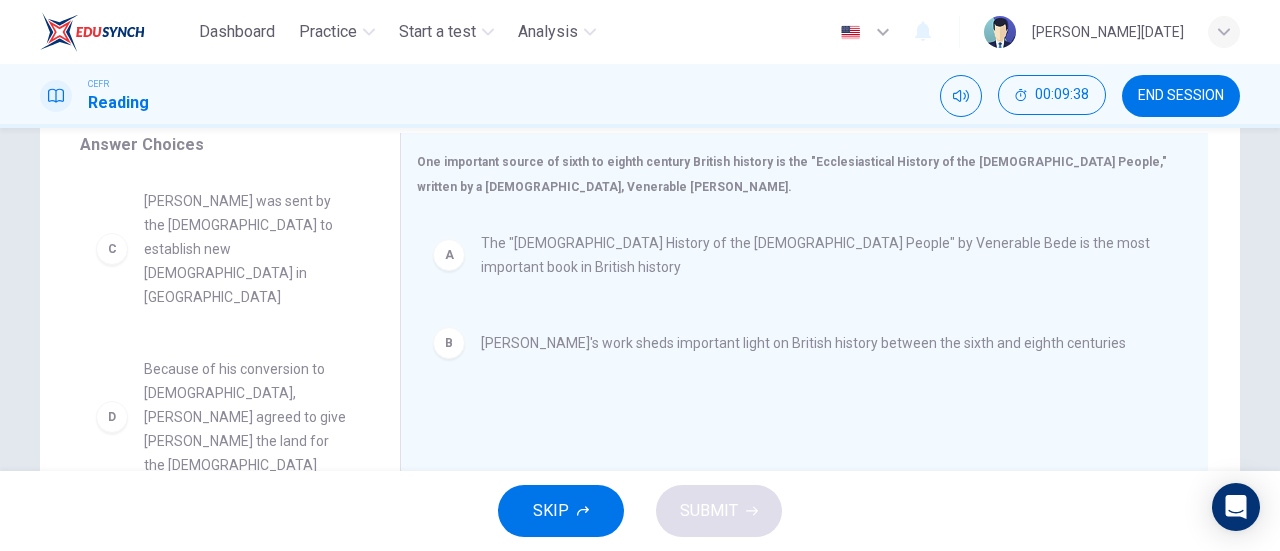 scroll, scrollTop: 341, scrollLeft: 0, axis: vertical 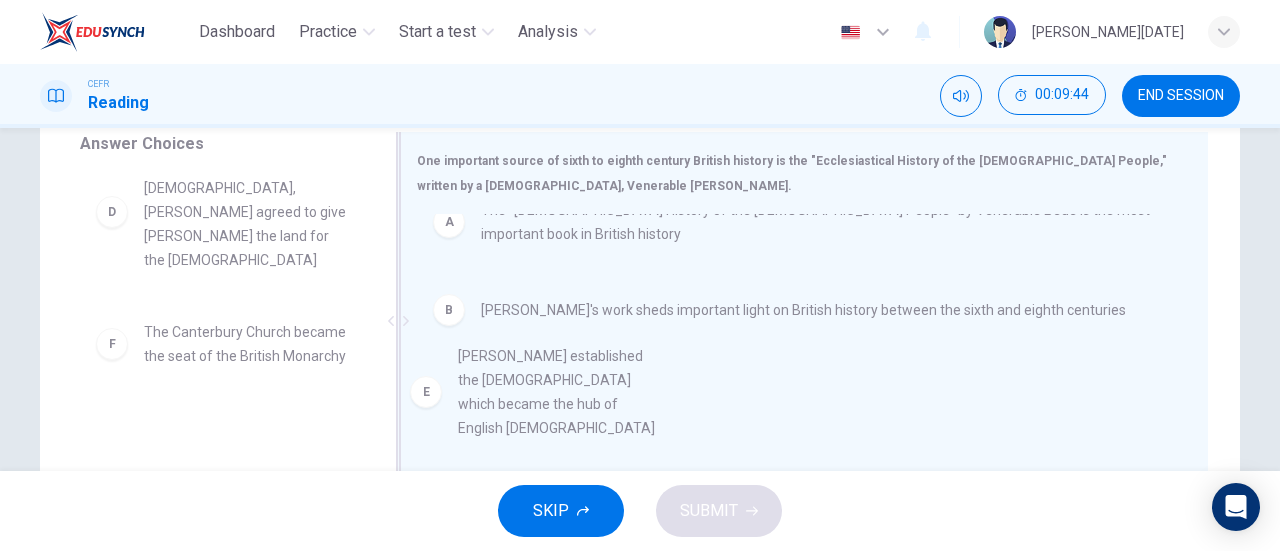 drag, startPoint x: 260, startPoint y: 368, endPoint x: 588, endPoint y: 385, distance: 328.44025 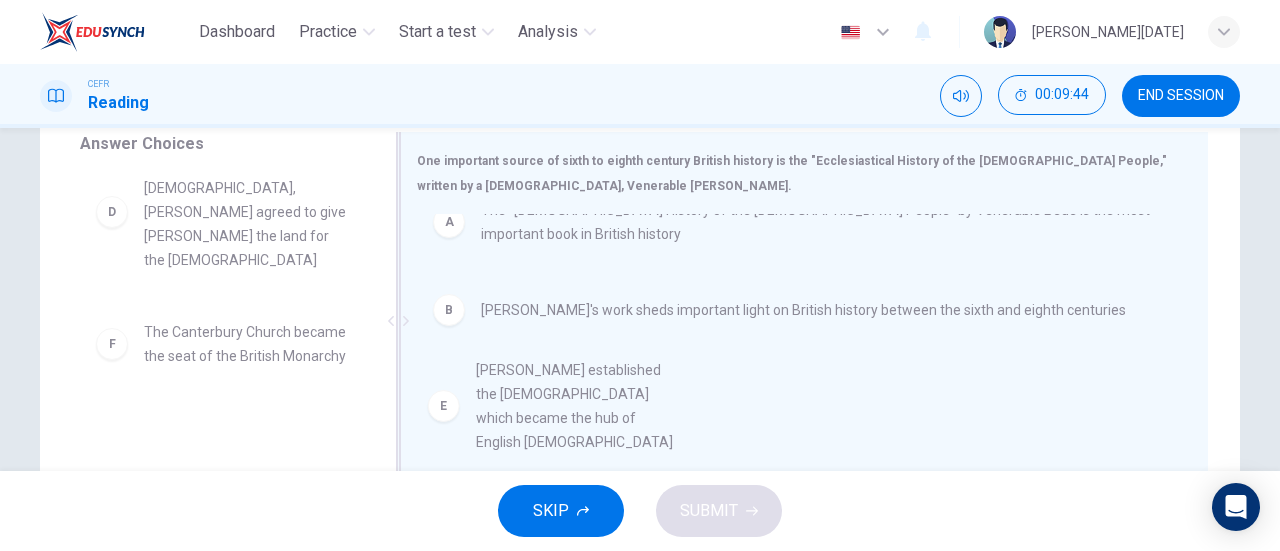 scroll, scrollTop: 0, scrollLeft: 0, axis: both 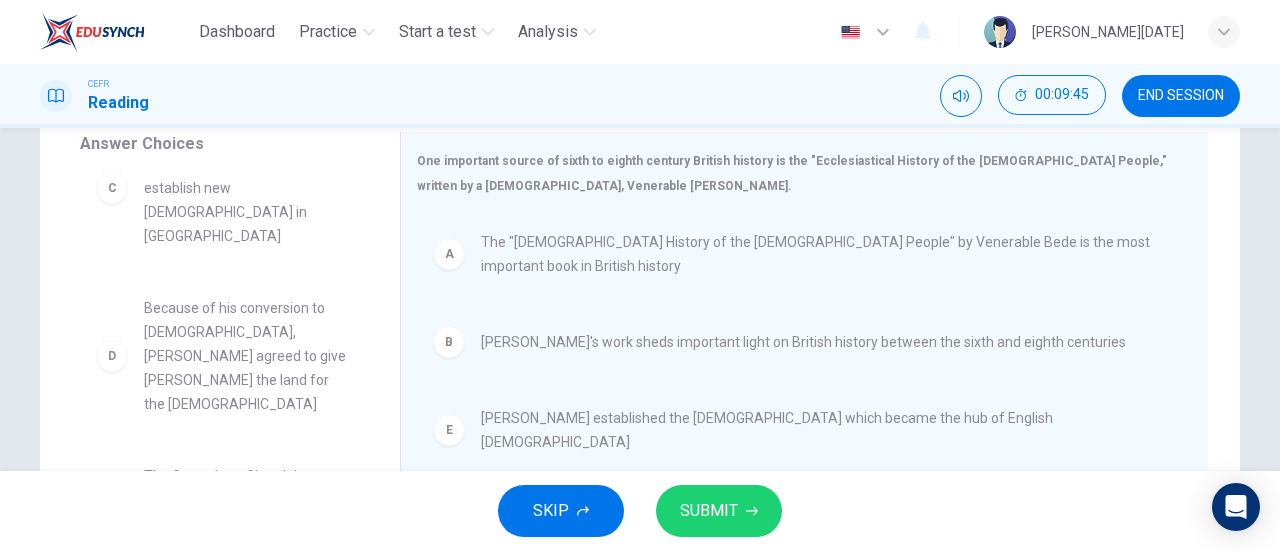 click on "SUBMIT" at bounding box center (709, 511) 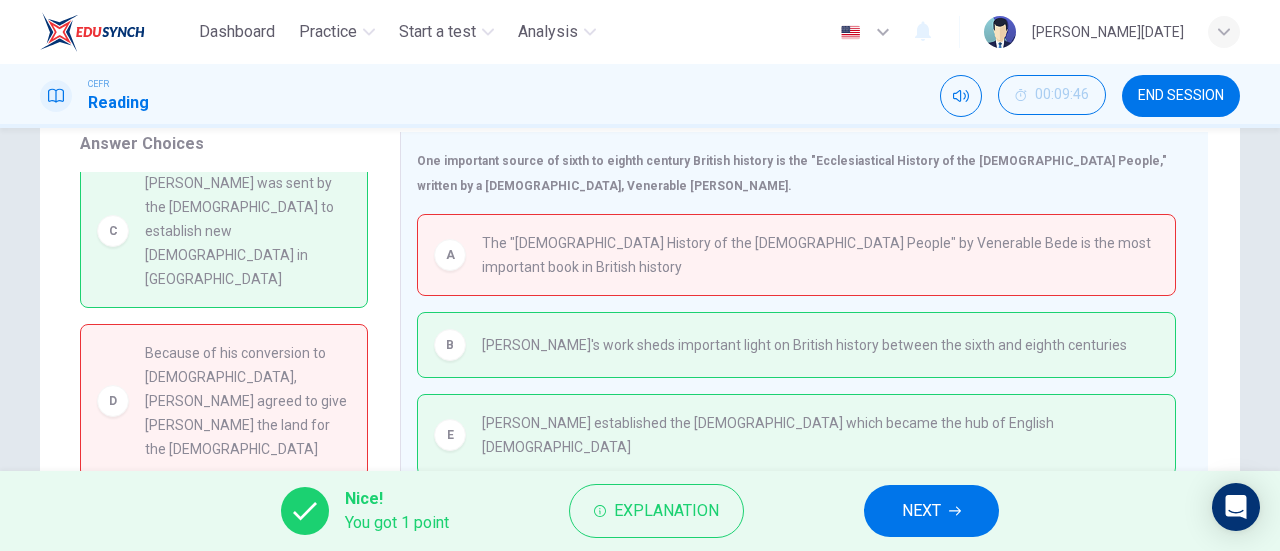 scroll, scrollTop: 0, scrollLeft: 0, axis: both 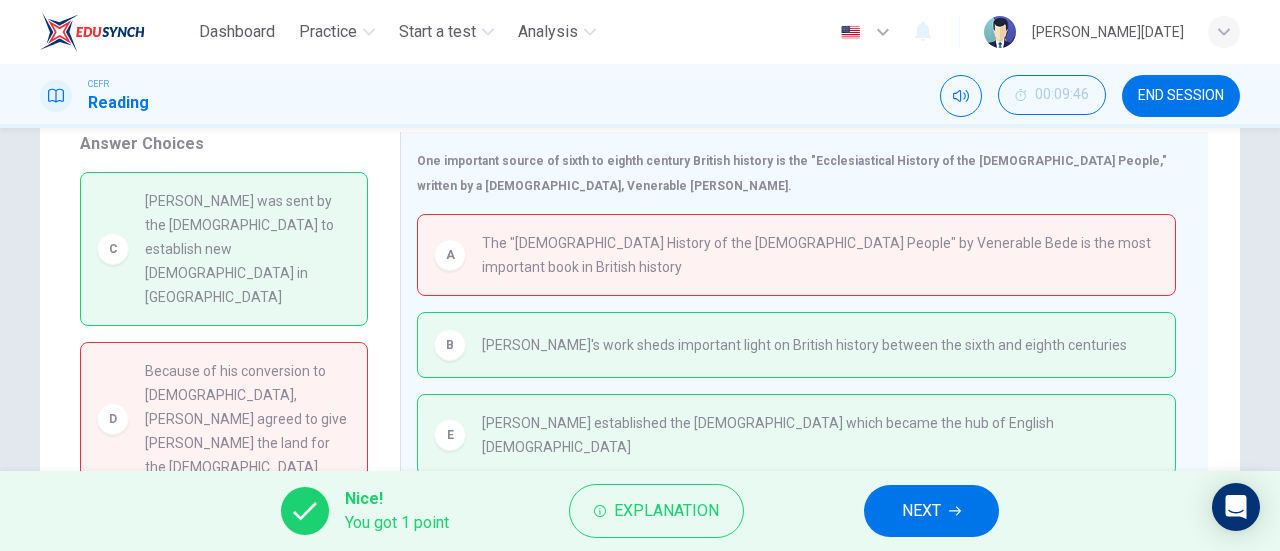 click on "NEXT" at bounding box center [931, 511] 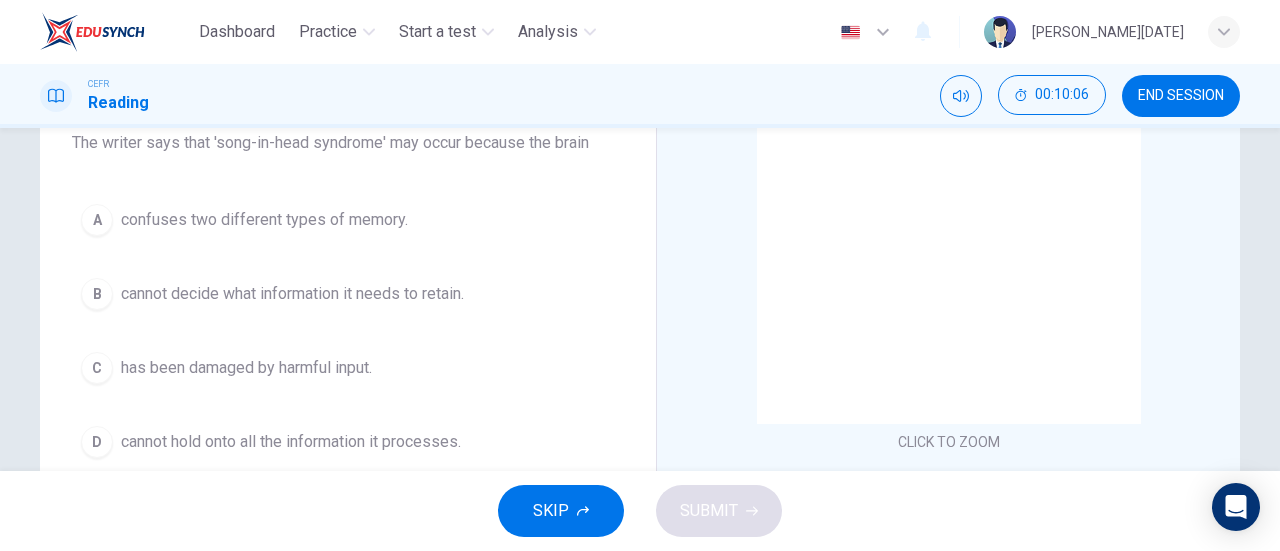 scroll, scrollTop: 180, scrollLeft: 0, axis: vertical 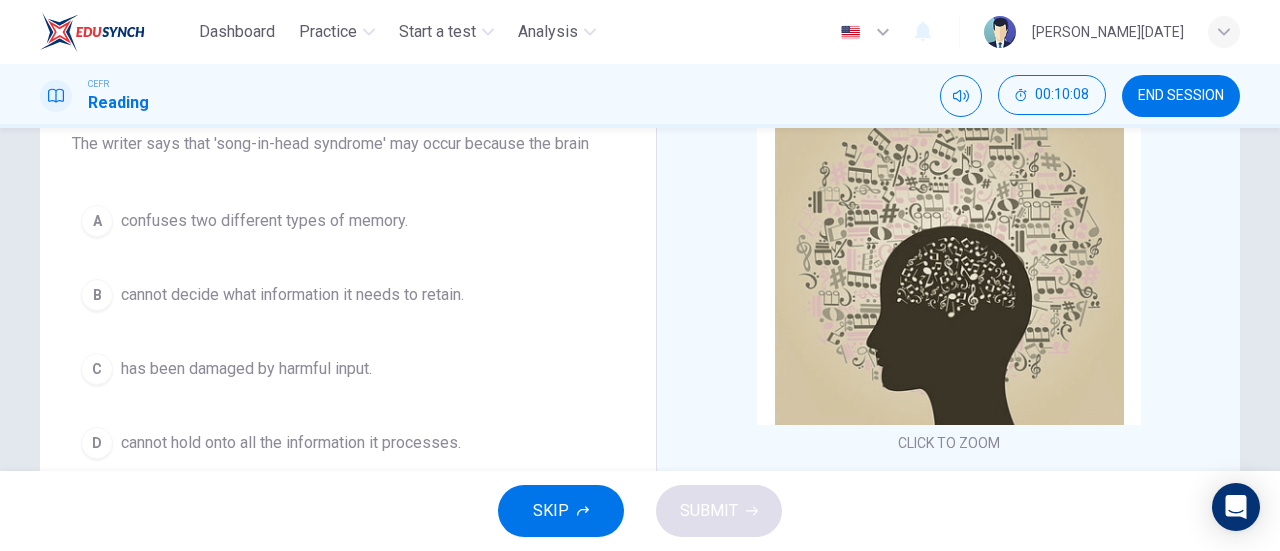click on "confuses two different types of memory." at bounding box center [264, 221] 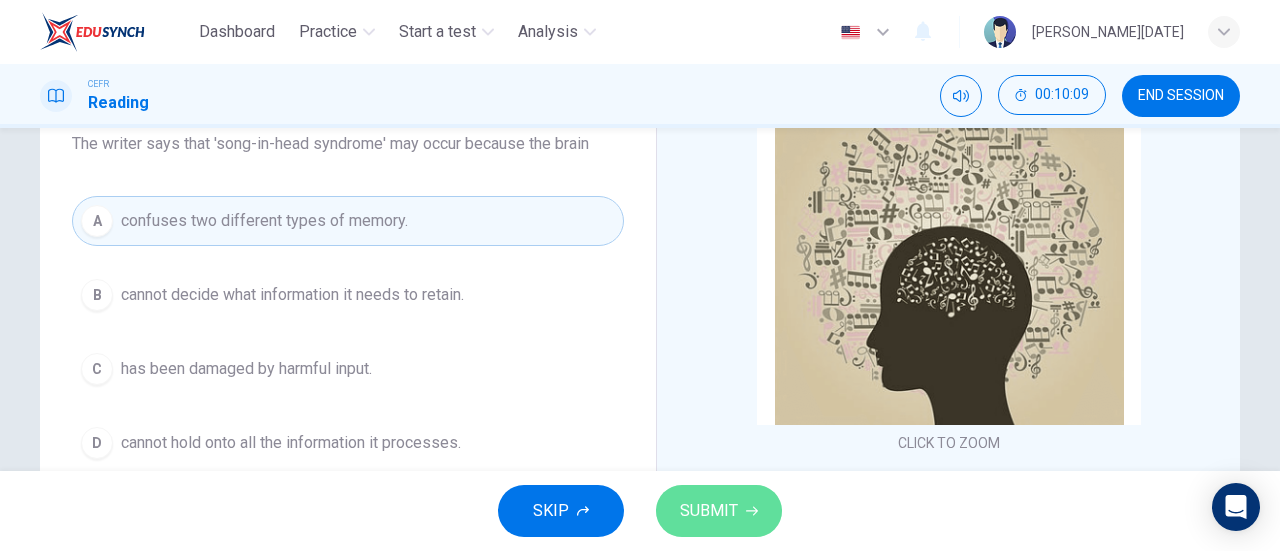 click on "SUBMIT" at bounding box center [719, 511] 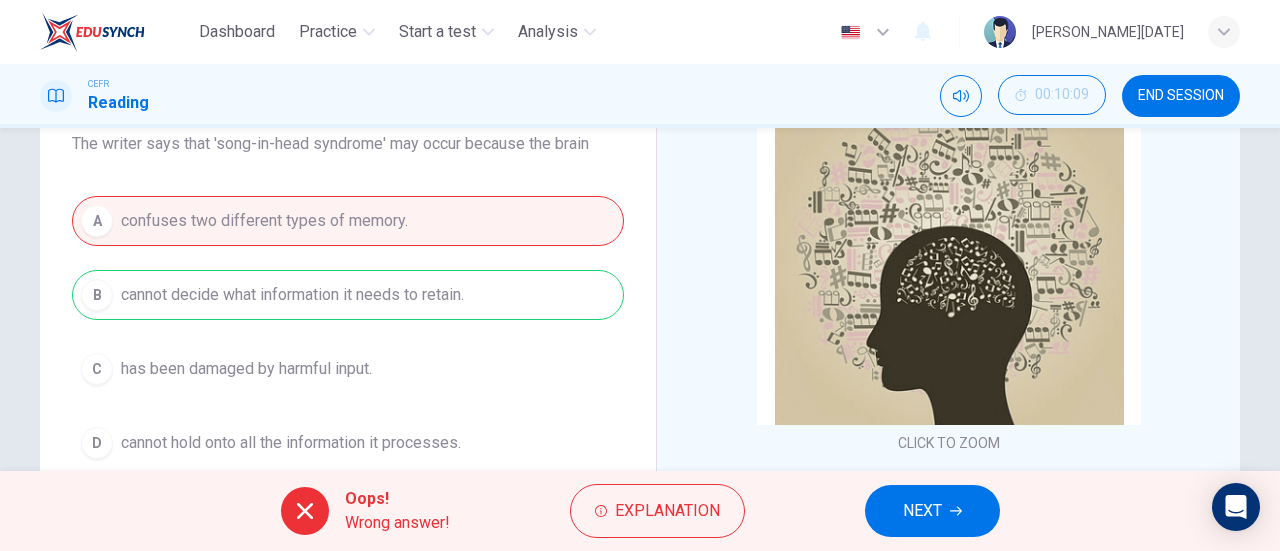 click on "NEXT" at bounding box center (922, 511) 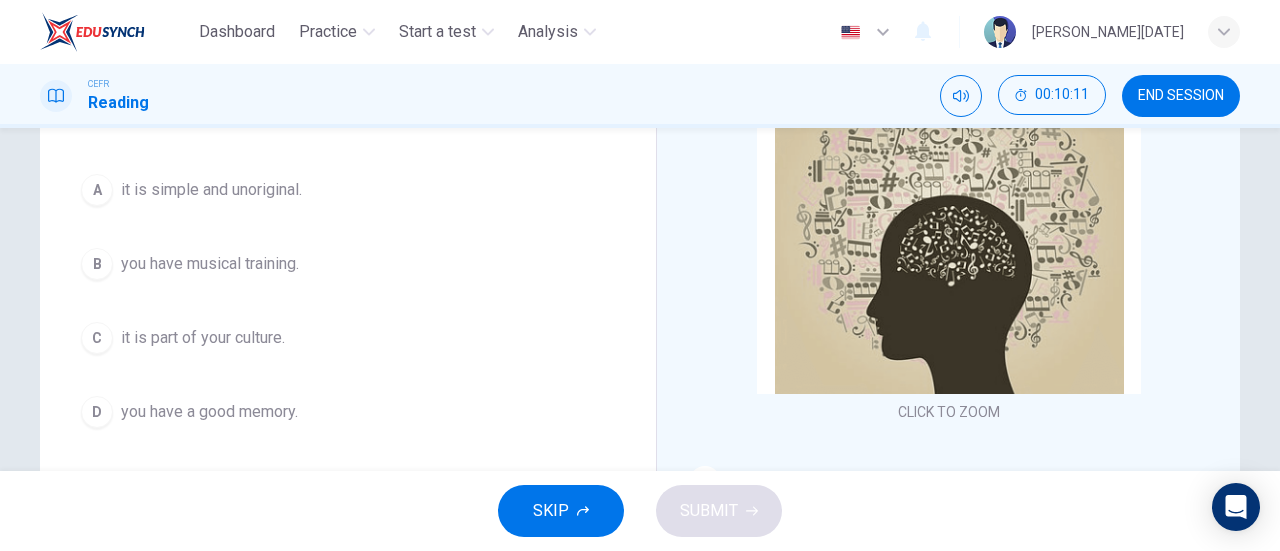 scroll, scrollTop: 212, scrollLeft: 0, axis: vertical 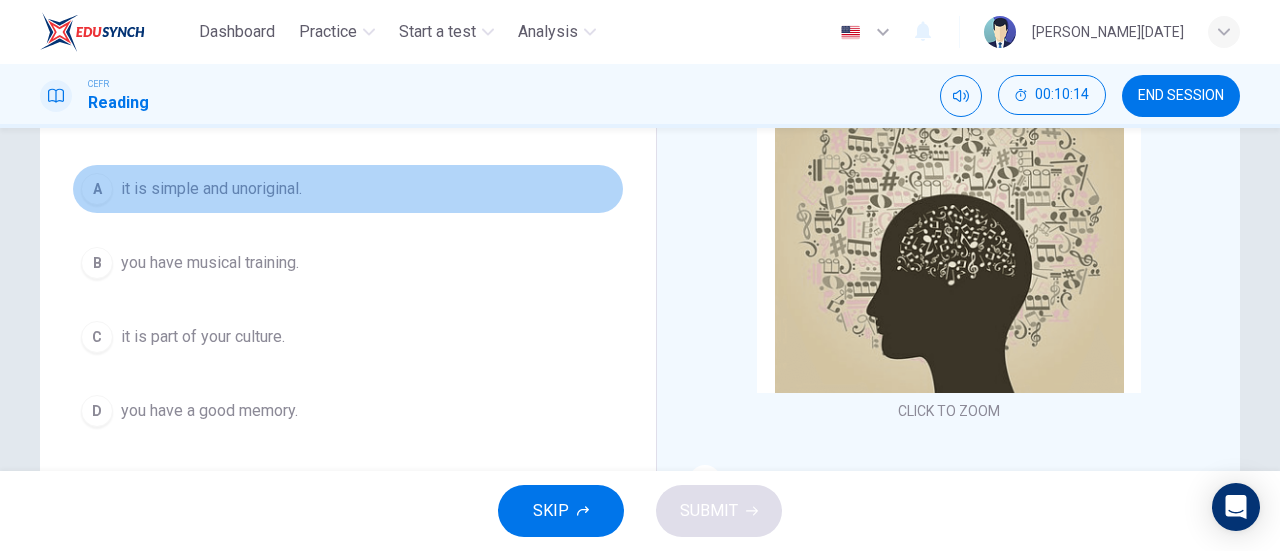 click on "it is simple and unoriginal." at bounding box center (211, 189) 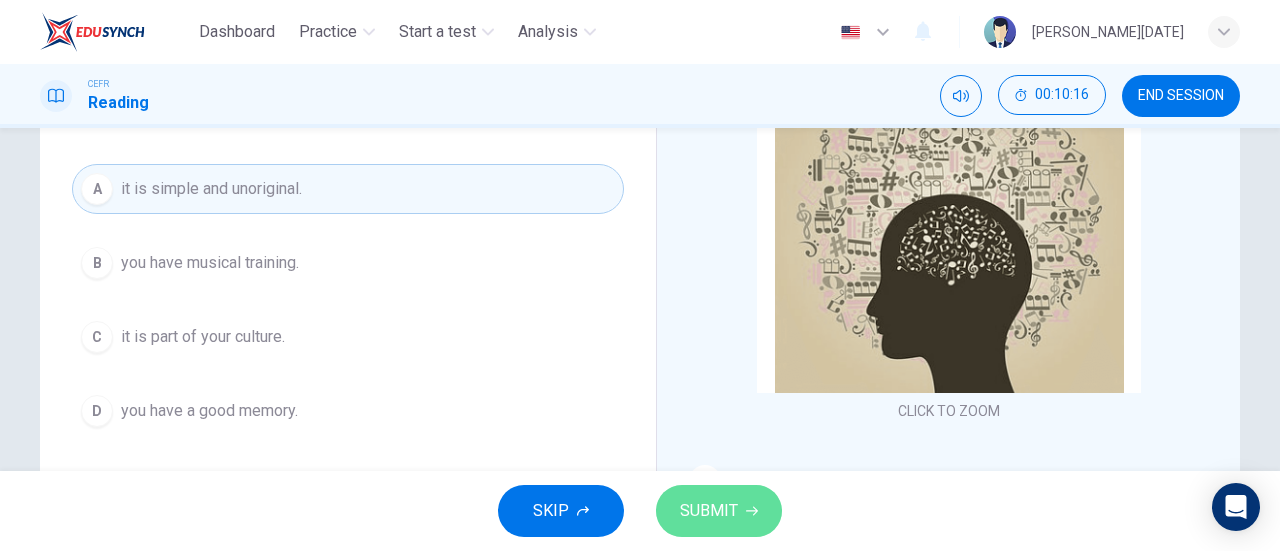 click on "SUBMIT" at bounding box center (709, 511) 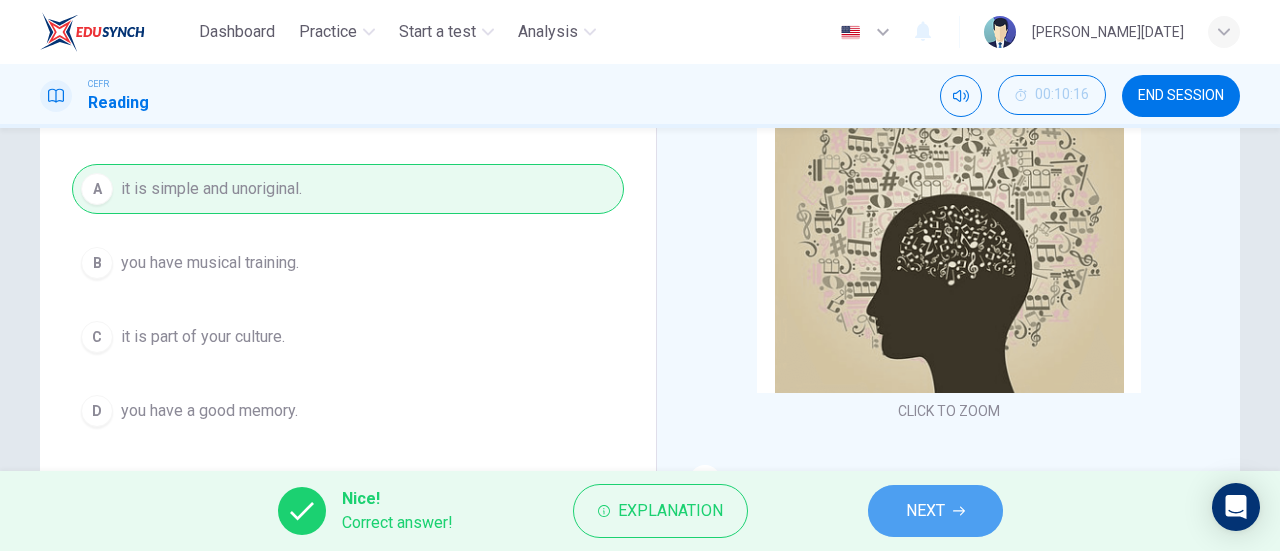 click on "NEXT" at bounding box center [925, 511] 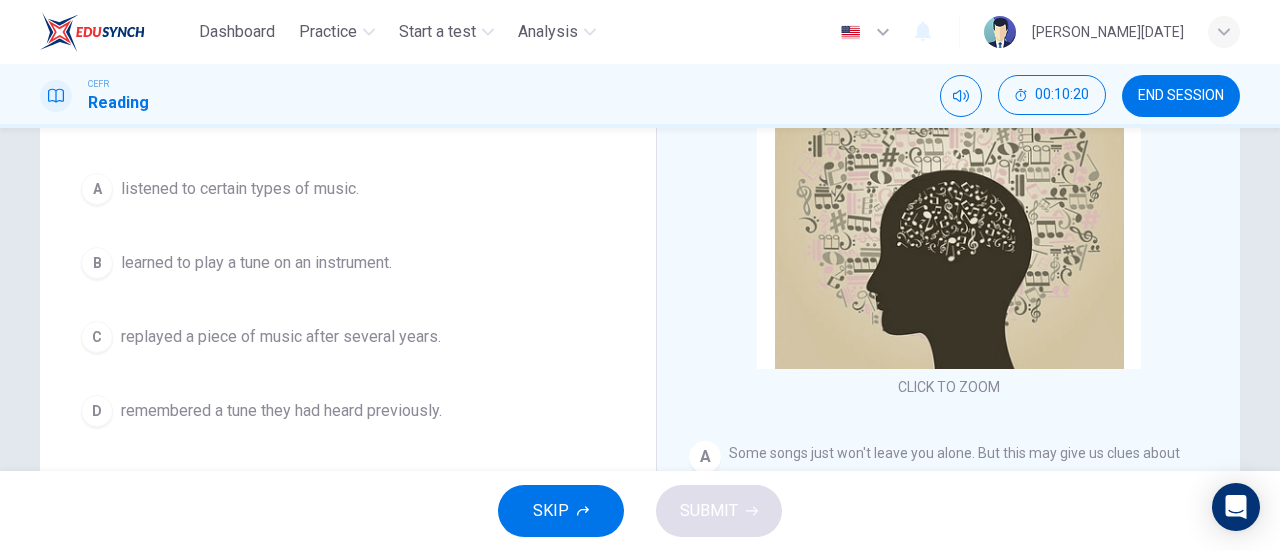 scroll, scrollTop: 255, scrollLeft: 0, axis: vertical 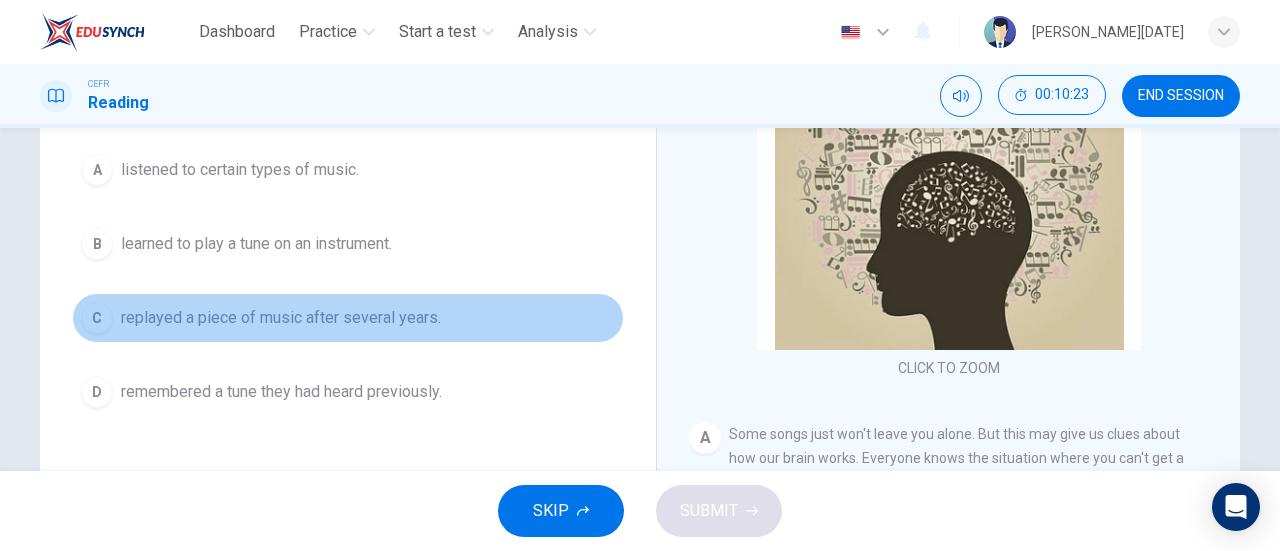 click on "C replayed a piece of music after several years." at bounding box center [348, 318] 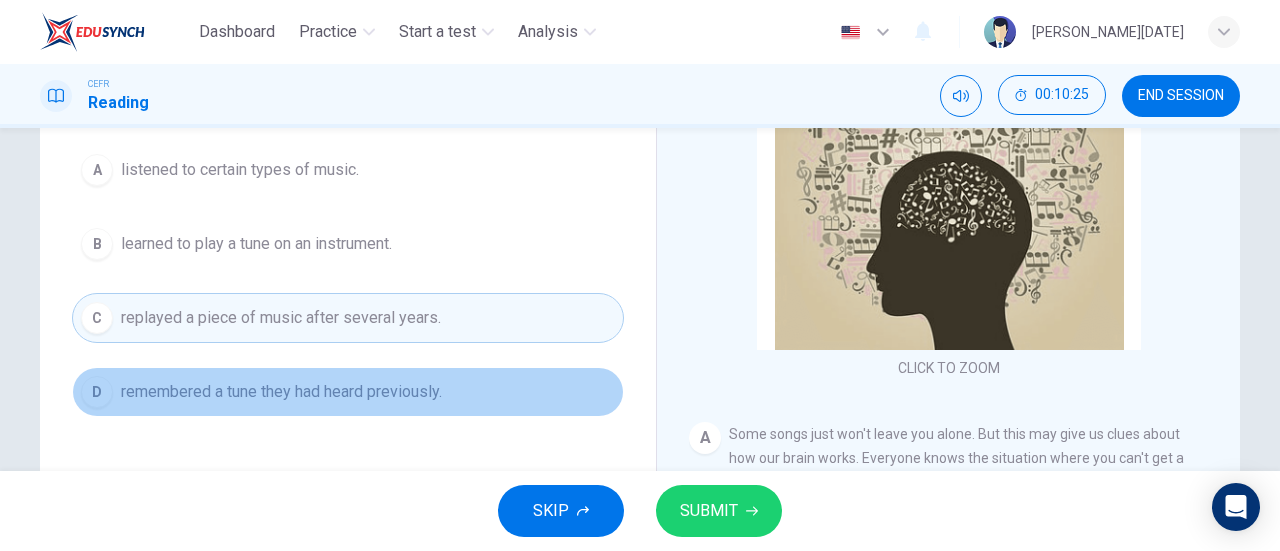 click on "D remembered a tune they had heard previously." at bounding box center (348, 392) 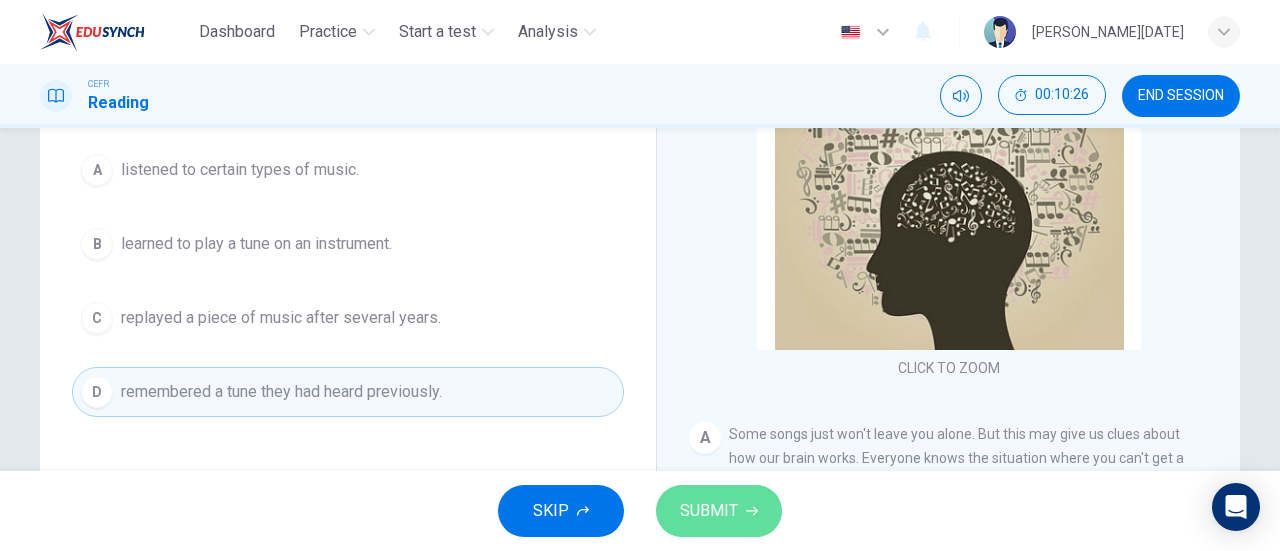 click on "SUBMIT" at bounding box center (709, 511) 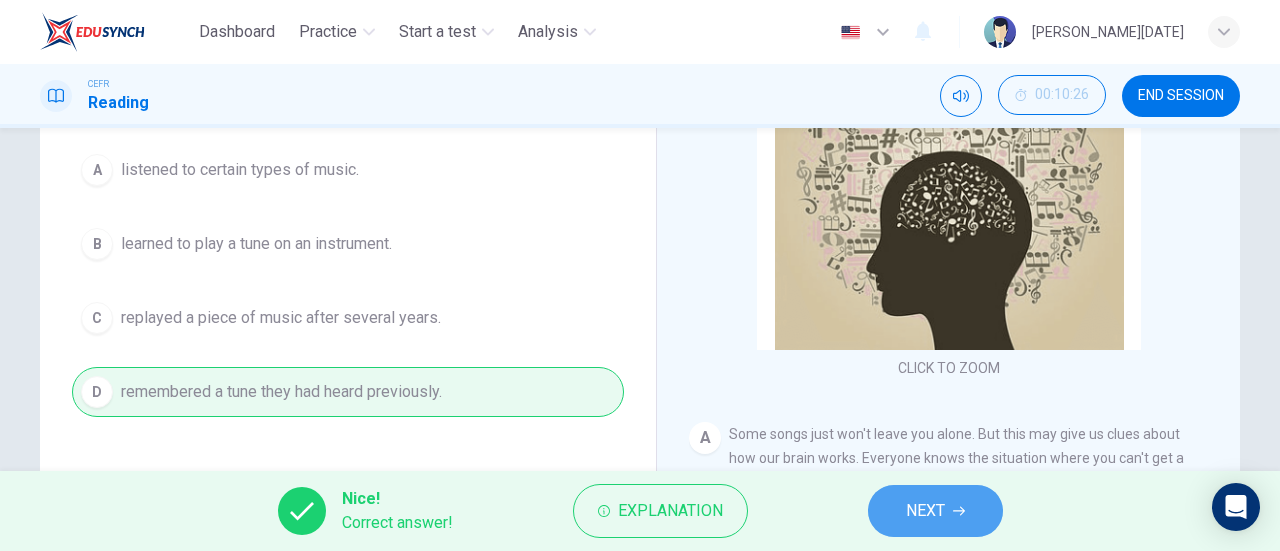 click on "NEXT" at bounding box center [935, 511] 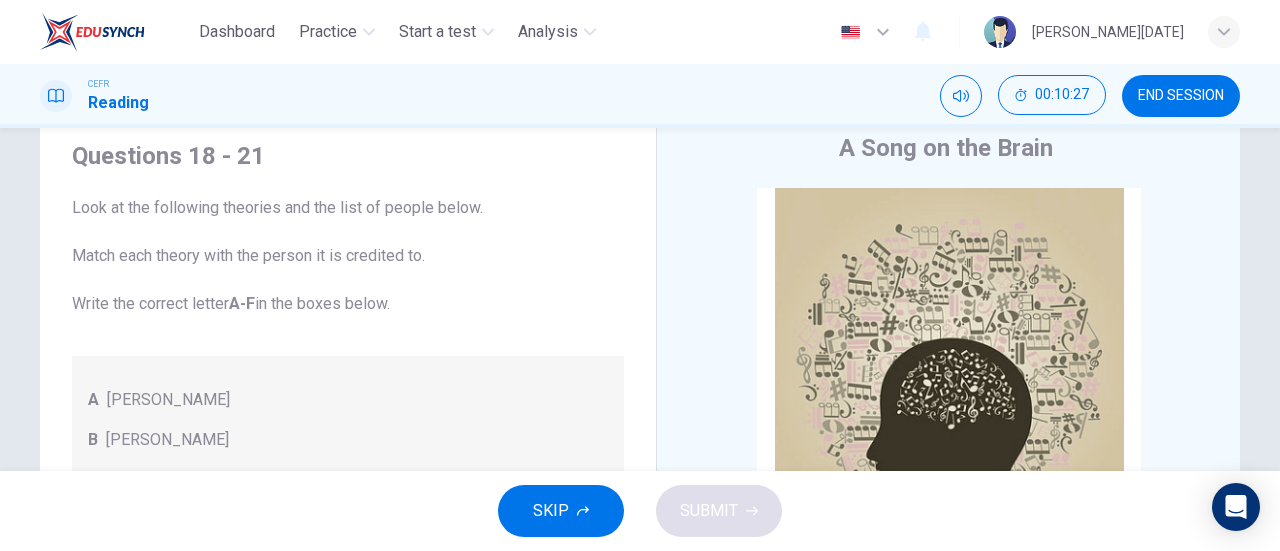 scroll, scrollTop: 64, scrollLeft: 0, axis: vertical 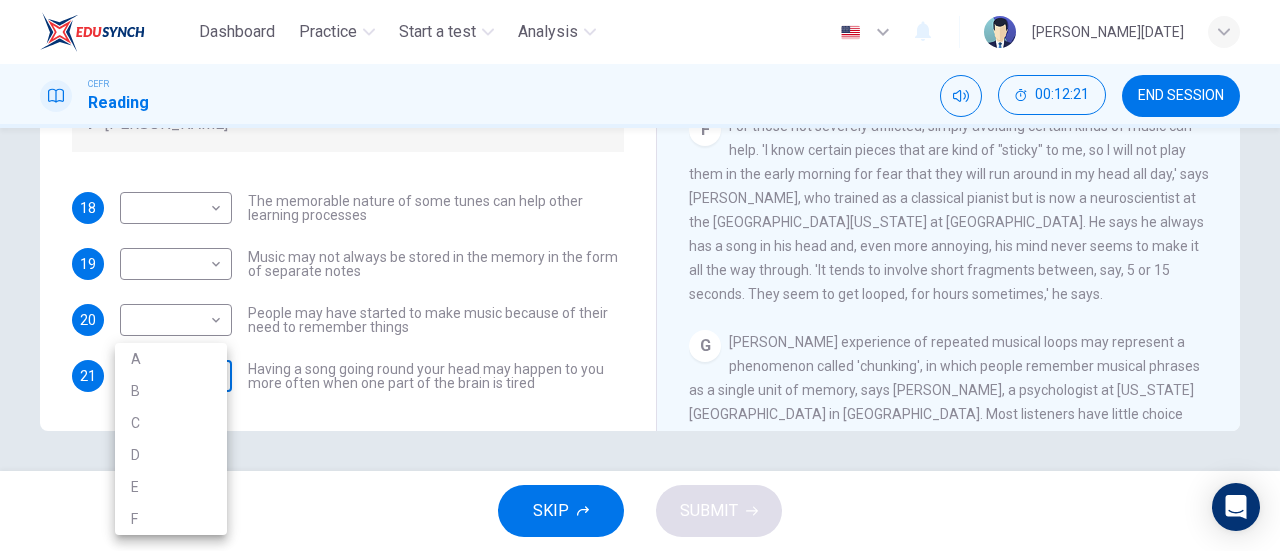 click on "Dashboard Practice Start a test Analysis English en ​ NUR ATIRAH BINTI RAMADAN CEFR Reading 00:12:21 END SESSION Questions 18 - 21 Look at the following theories and the list of people below.
Match each theory with the person it is credited to.
Write the correct letter  A-F  in the boxes below. A Roger Chaffin B Susan Ball C Steven Brown D Caroline Palmer E Sandra Calvert F Leon James 18 ​ ​ The memorable nature of some tunes can help other learning processes 19 ​ ​ Music may not always be stored in the memory in the form of separate notes 20 ​ ​ People may have started to make music because of their need to remember things 21 ​ ​ Having a song going round your head may happen to you more often when one part of the brain is tired A Song on the Brain CLICK TO ZOOM Click to Zoom A B C D E F G H I SKIP SUBMIT EduSynch - Online Language Proficiency Testing
Dashboard Practice Start a test Analysis Notifications © Copyright  2025 A B C D E F" at bounding box center (640, 275) 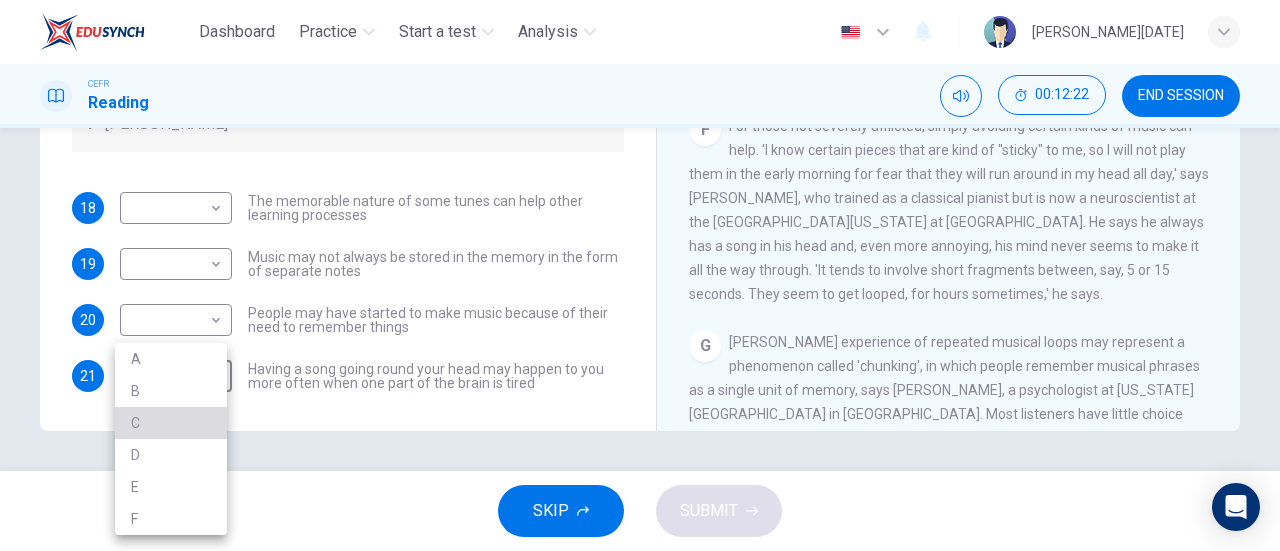 click on "C" at bounding box center (171, 423) 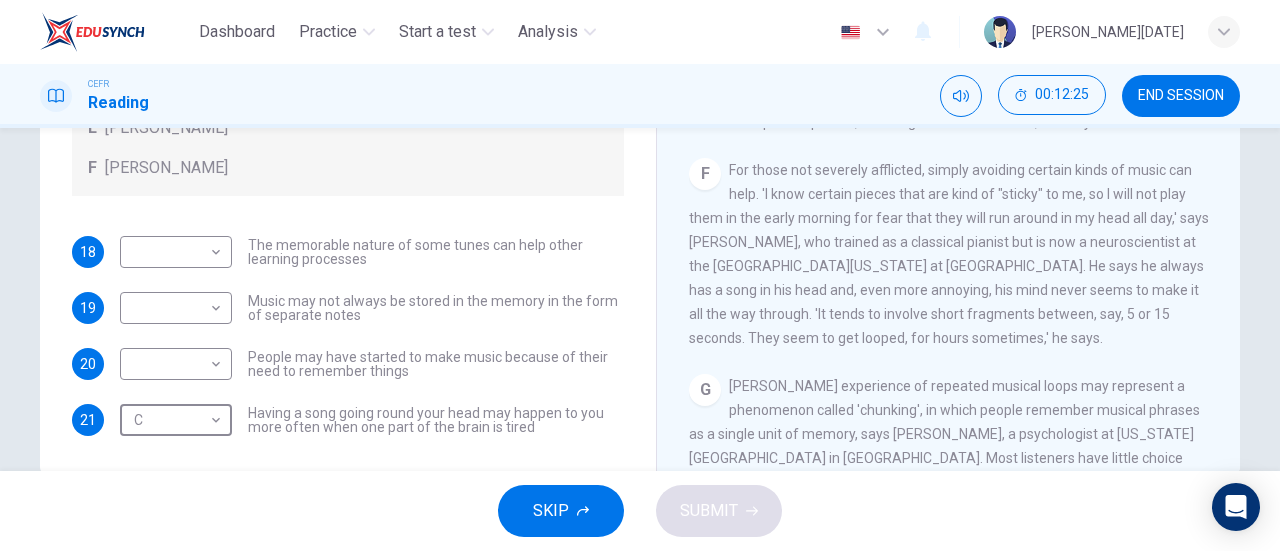scroll, scrollTop: 432, scrollLeft: 0, axis: vertical 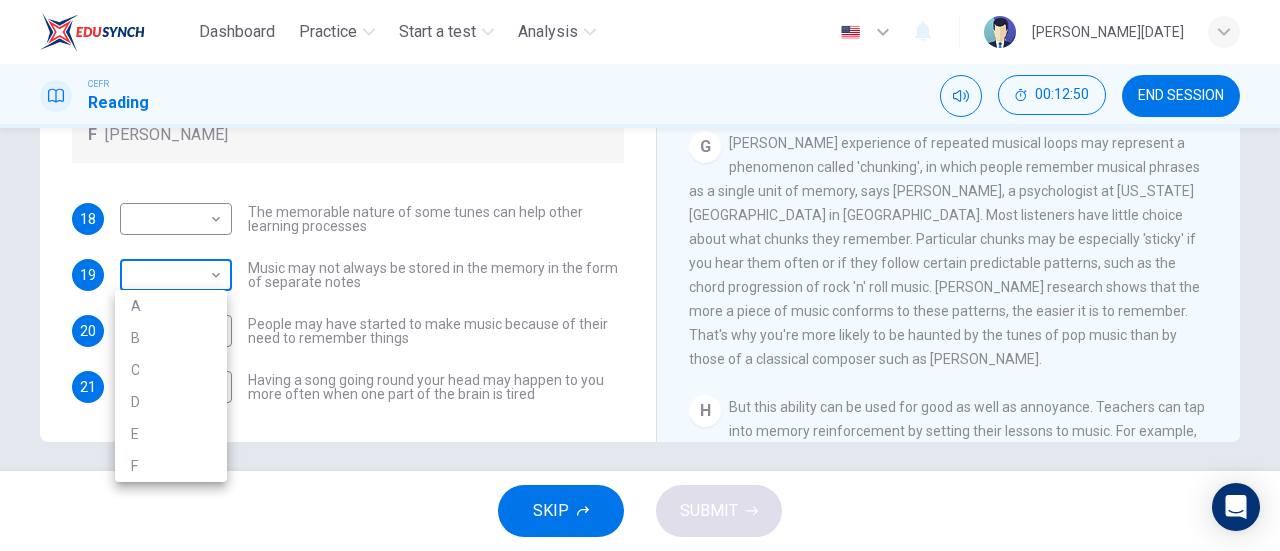 click on "Dashboard Practice Start a test Analysis English en ​ NUR ATIRAH BINTI RAMADAN CEFR Reading 00:12:50 END SESSION Questions 18 - 21 Look at the following theories and the list of people below.
Match each theory with the person it is credited to.
Write the correct letter  A-F  in the boxes below. A Roger Chaffin B Susan Ball C Steven Brown D Caroline Palmer E Sandra Calvert F Leon James 18 ​ ​ The memorable nature of some tunes can help other learning processes 19 ​ ​ Music may not always be stored in the memory in the form of separate notes 20 ​ ​ People may have started to make music because of their need to remember things 21 C C ​ Having a song going round your head may happen to you more often when one part of the brain is tired A Song on the Brain CLICK TO ZOOM Click to Zoom A B C D E F G H I SKIP SUBMIT EduSynch - Online Language Proficiency Testing
Dashboard Practice Start a test Analysis Notifications © Copyright  2025 A B C D E F" at bounding box center (640, 275) 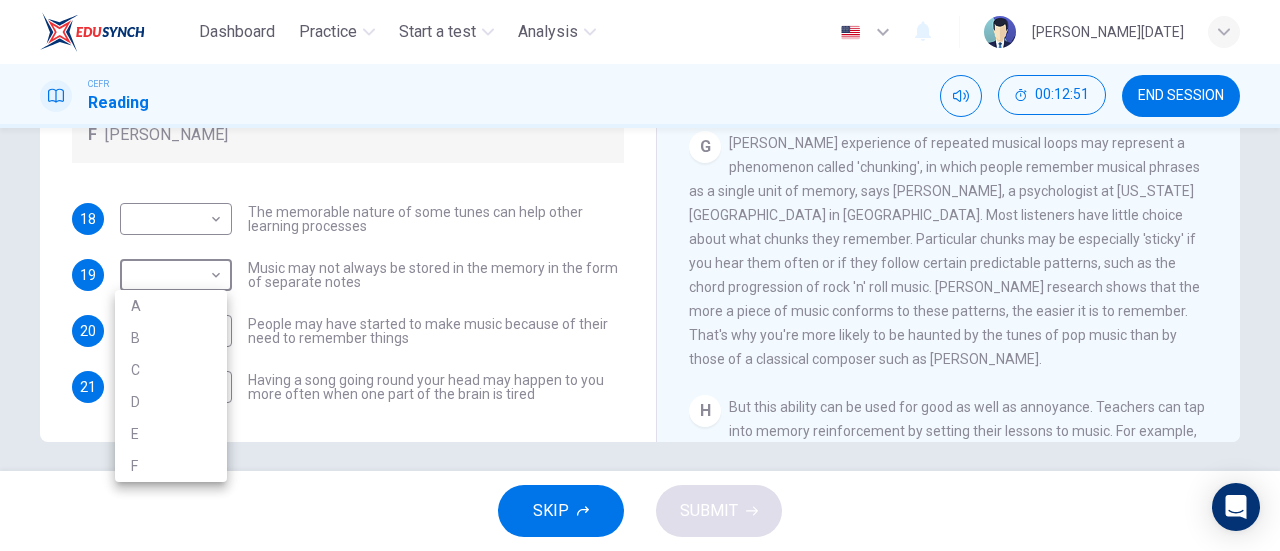 click on "D" at bounding box center (171, 402) 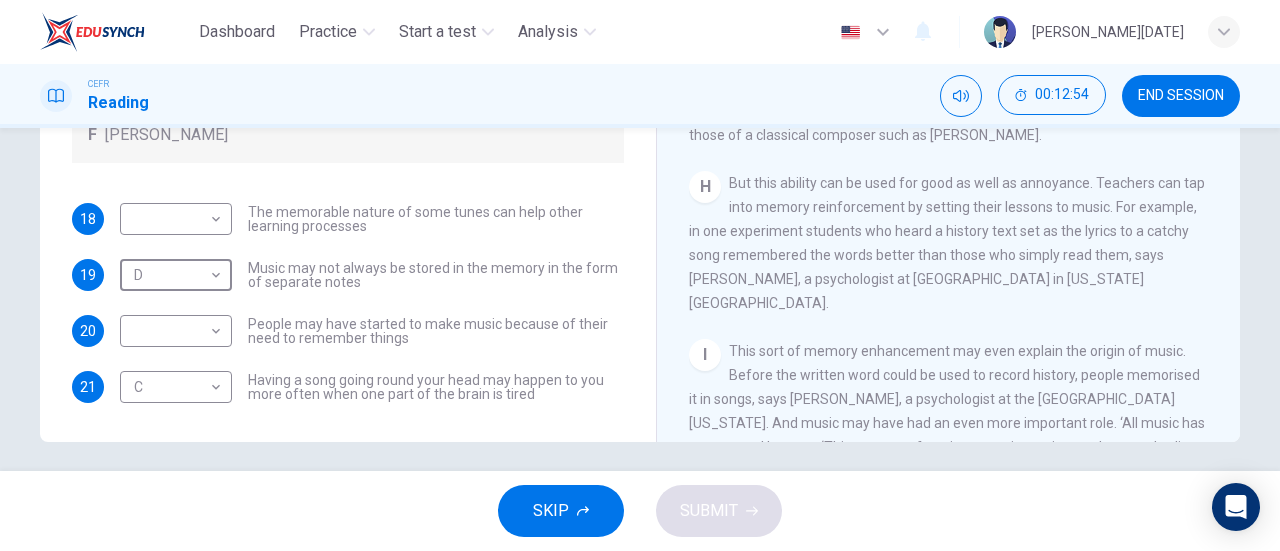 scroll, scrollTop: 1504, scrollLeft: 0, axis: vertical 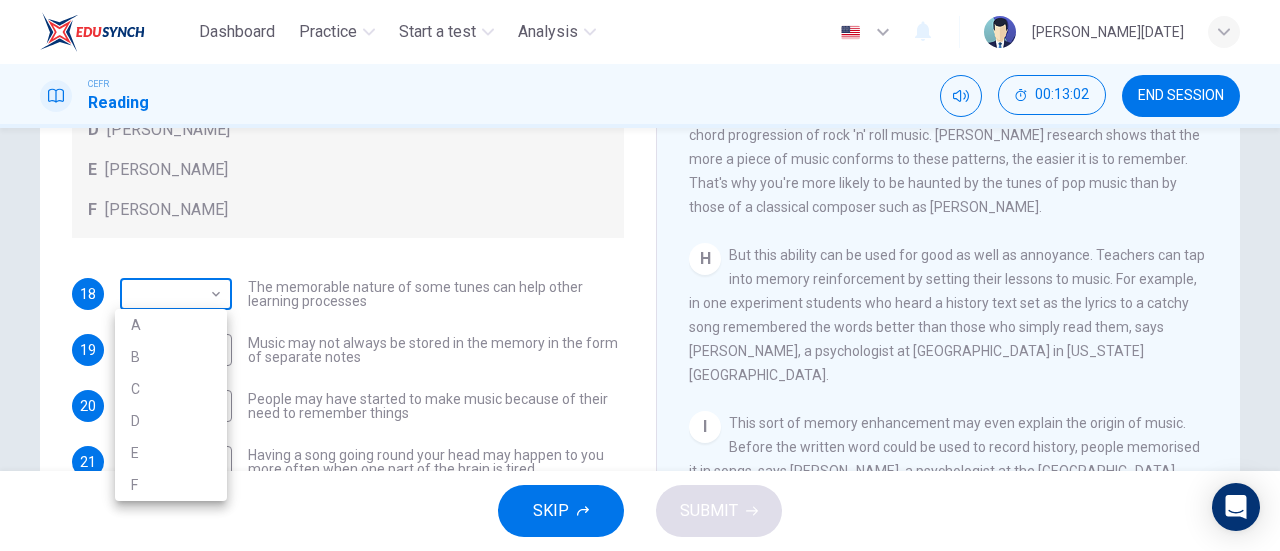 click on "Dashboard Practice Start a test Analysis English en ​ NUR ATIRAH BINTI RAMADAN CEFR Reading 00:13:02 END SESSION Questions 18 - 21 Look at the following theories and the list of people below.
Match each theory with the person it is credited to.
Write the correct letter  A-F  in the boxes below. A Roger Chaffin B Susan Ball C Steven Brown D Caroline Palmer E Sandra Calvert F Leon James 18 ​ ​ The memorable nature of some tunes can help other learning processes 19 D D ​ Music may not always be stored in the memory in the form of separate notes 20 ​ ​ People may have started to make music because of their need to remember things 21 C C ​ Having a song going round your head may happen to you more often when one part of the brain is tired A Song on the Brain CLICK TO ZOOM Click to Zoom A B C D E F G H I SKIP SUBMIT EduSynch - Online Language Proficiency Testing
Dashboard Practice Start a test Analysis Notifications © Copyright  2025 A B C D E F" at bounding box center [640, 275] 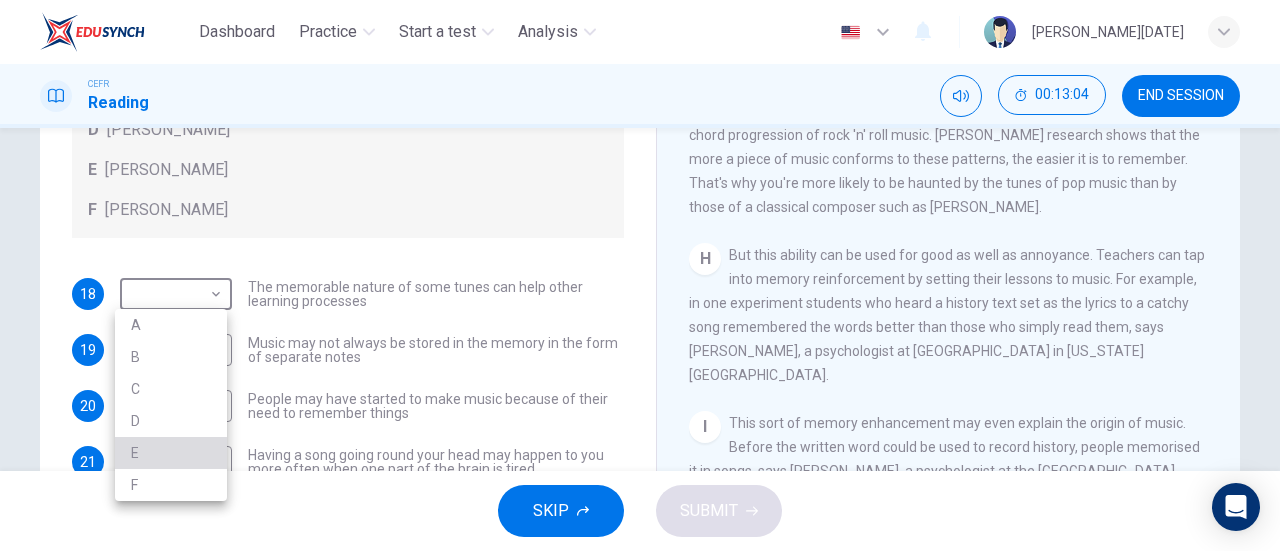 click on "E" at bounding box center (171, 453) 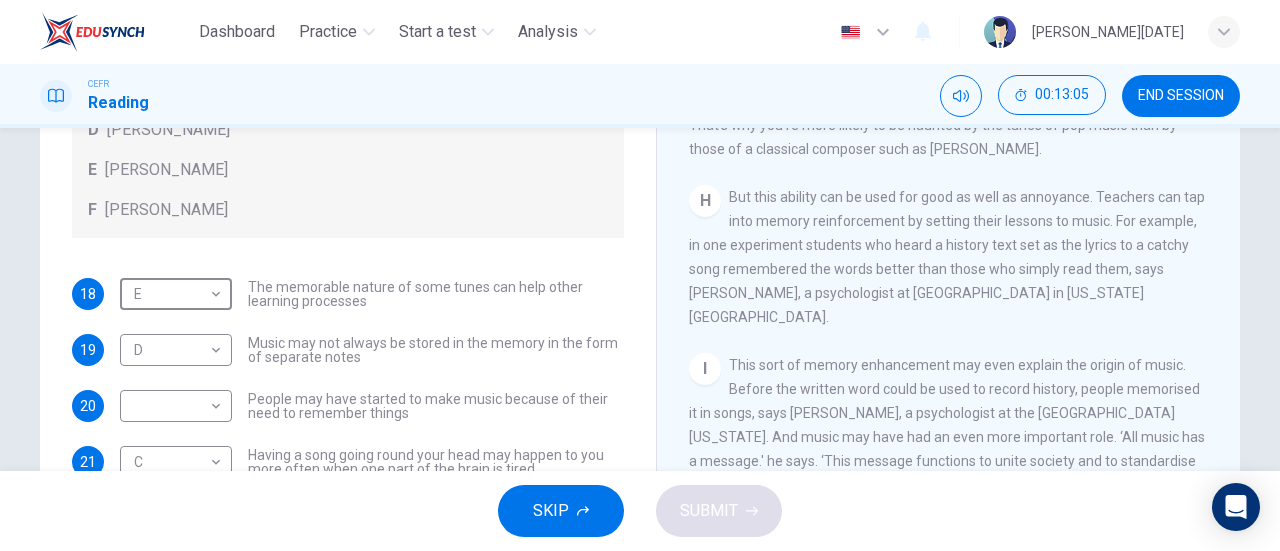 scroll, scrollTop: 1584, scrollLeft: 0, axis: vertical 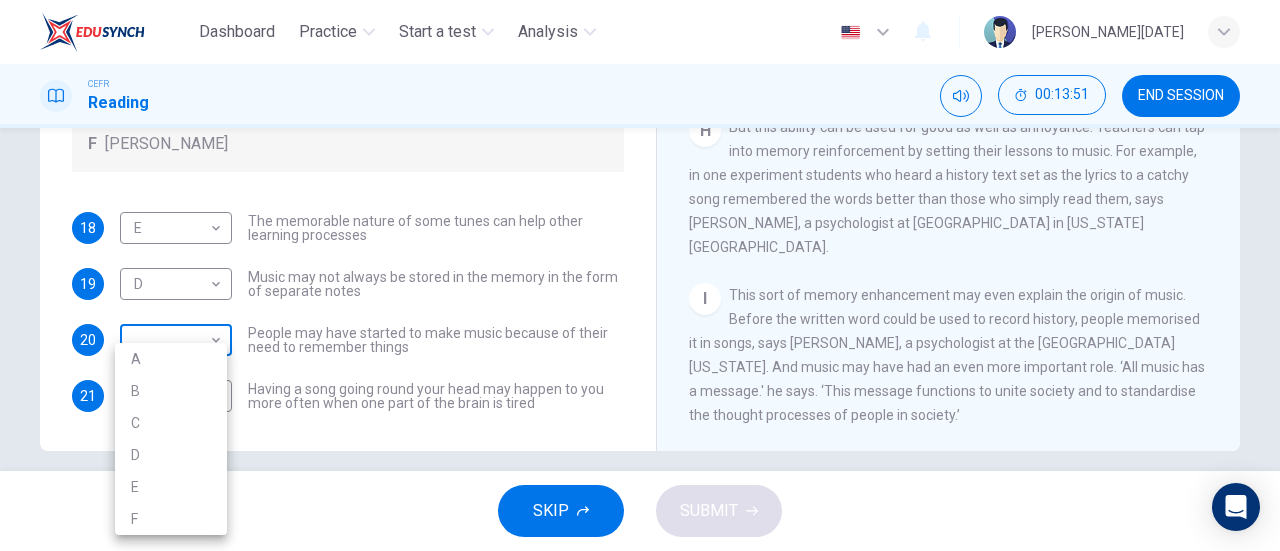 click on "Dashboard Practice Start a test Analysis English en ​ NUR ATIRAH BINTI RAMADAN CEFR Reading 00:13:51 END SESSION Questions 18 - 21 Look at the following theories and the list of people below.
Match each theory with the person it is credited to.
Write the correct letter  A-F  in the boxes below. A Roger Chaffin B Susan Ball C Steven Brown D Caroline Palmer E Sandra Calvert F Leon James 18 E E ​ The memorable nature of some tunes can help other learning processes 19 D D ​ Music may not always be stored in the memory in the form of separate notes 20 ​ ​ People may have started to make music because of their need to remember things 21 C C ​ Having a song going round your head may happen to you more often when one part of the brain is tired A Song on the Brain CLICK TO ZOOM Click to Zoom A B C D E F G H I SKIP SUBMIT EduSynch - Online Language Proficiency Testing
Dashboard Practice Start a test Analysis Notifications © Copyright  2025 A B C D E F" at bounding box center (640, 275) 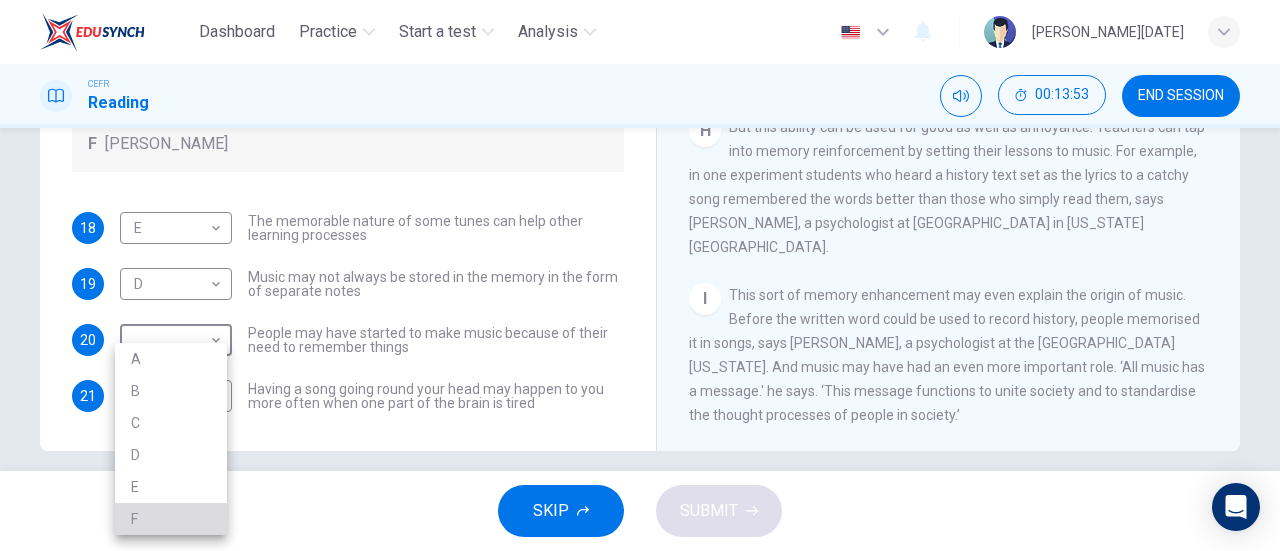 click on "F" at bounding box center [171, 519] 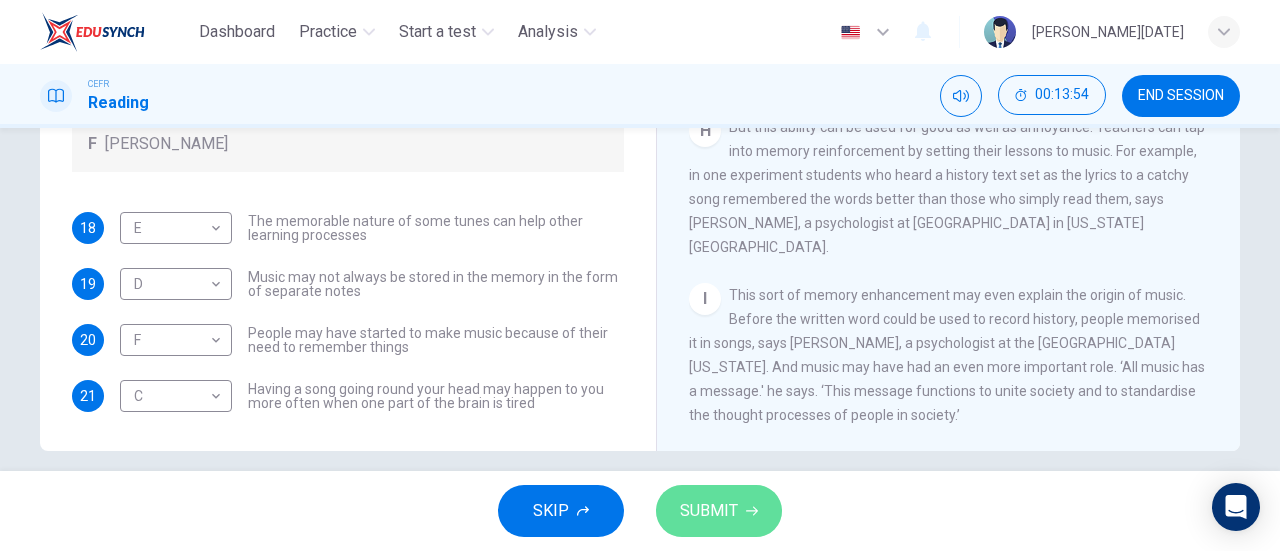 click on "SUBMIT" at bounding box center (719, 511) 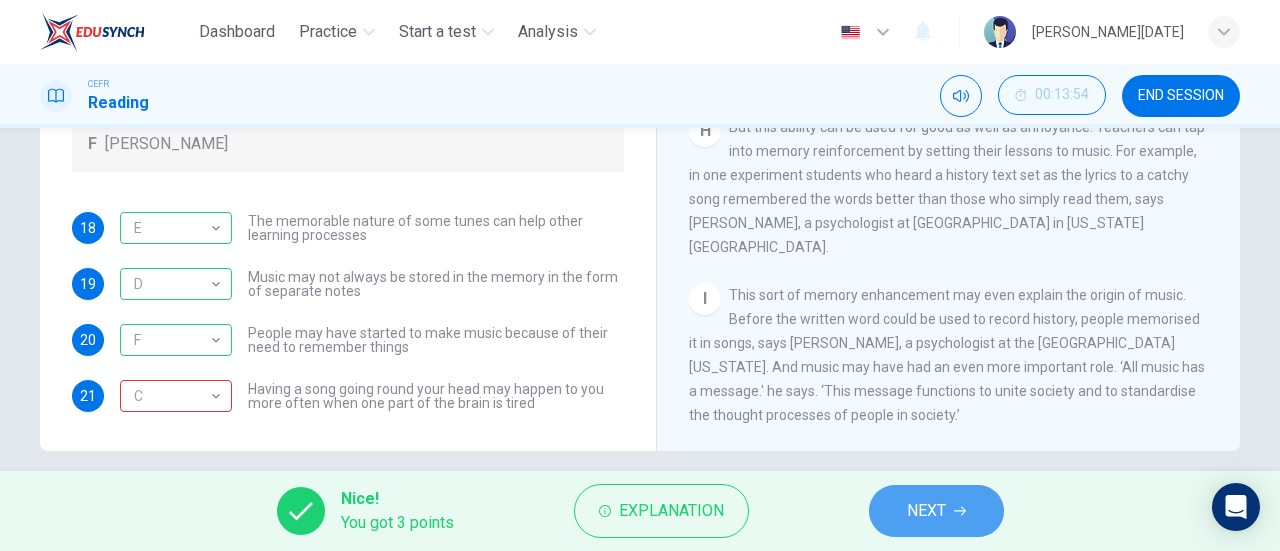 click on "NEXT" at bounding box center (926, 511) 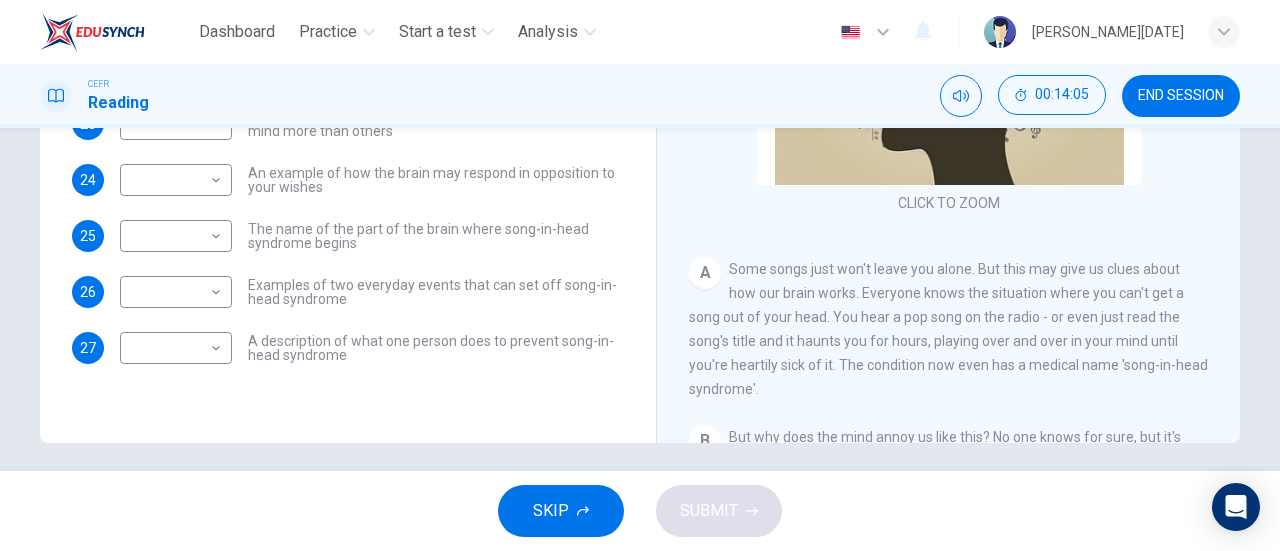 scroll, scrollTop: 432, scrollLeft: 0, axis: vertical 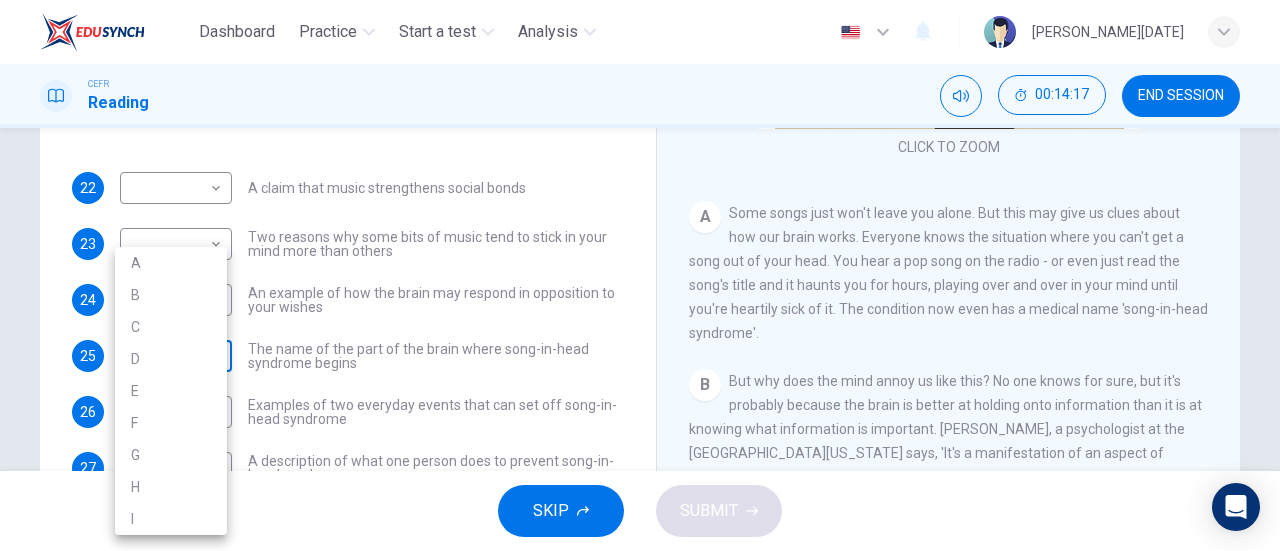 click on "Dashboard Practice Start a test Analysis English en ​ NUR ATIRAH BINTI RAMADAN CEFR Reading 00:14:17 END SESSION Questions 22 - 27 The Reading Passage has nine paragraphs labelled  A-l .
Which paragraph contains the following information?
Write the correct letter  A-l  in the boxes below.
NB  You may use any letter  more than once. 22 ​ ​ A claim that music strengthens social bonds 23 ​ ​ Two reasons why some bits of music tend to stick in your mind more than others 24 ​ ​ An example of how the brain may respond in opposition to your wishes 25 ​ ​ The name of the part of the brain where song-in-head syndrome begins 26 ​ ​ Examples of two everyday events that can set off song-in-head syndrome 27 ​ ​ A description of what one person does to prevent song-in-head syndrome A Song on the Brain CLICK TO ZOOM Click to Zoom A B C D E F G H I SKIP SUBMIT EduSynch - Online Language Proficiency Testing
Dashboard Practice Start a test Analysis Notifications © Copyright  2025 A B C D" at bounding box center (640, 275) 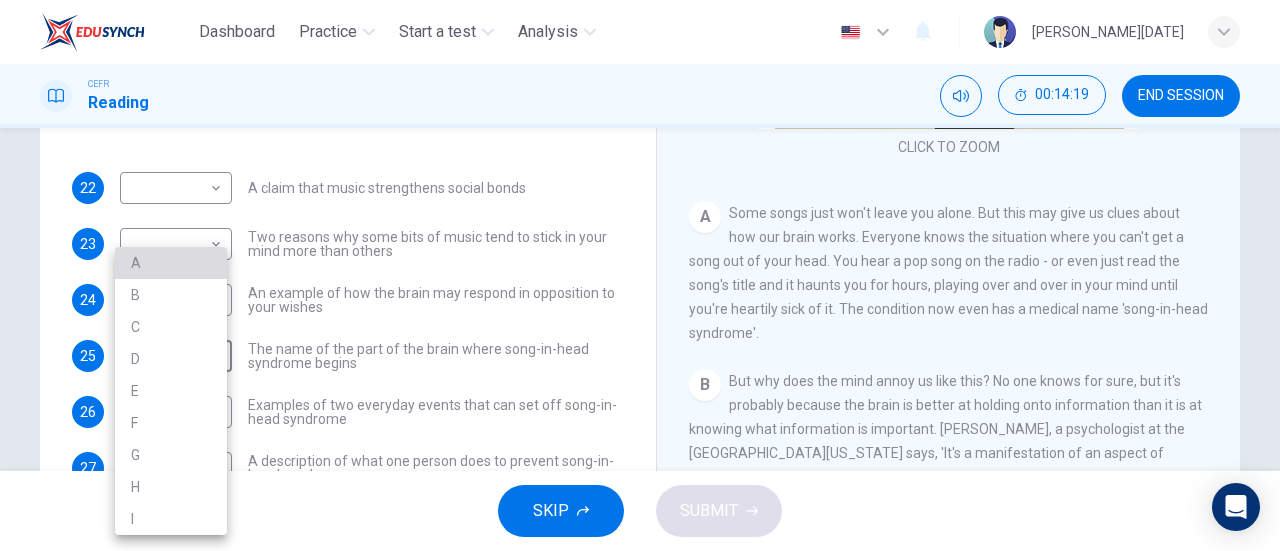 click on "A" at bounding box center (171, 263) 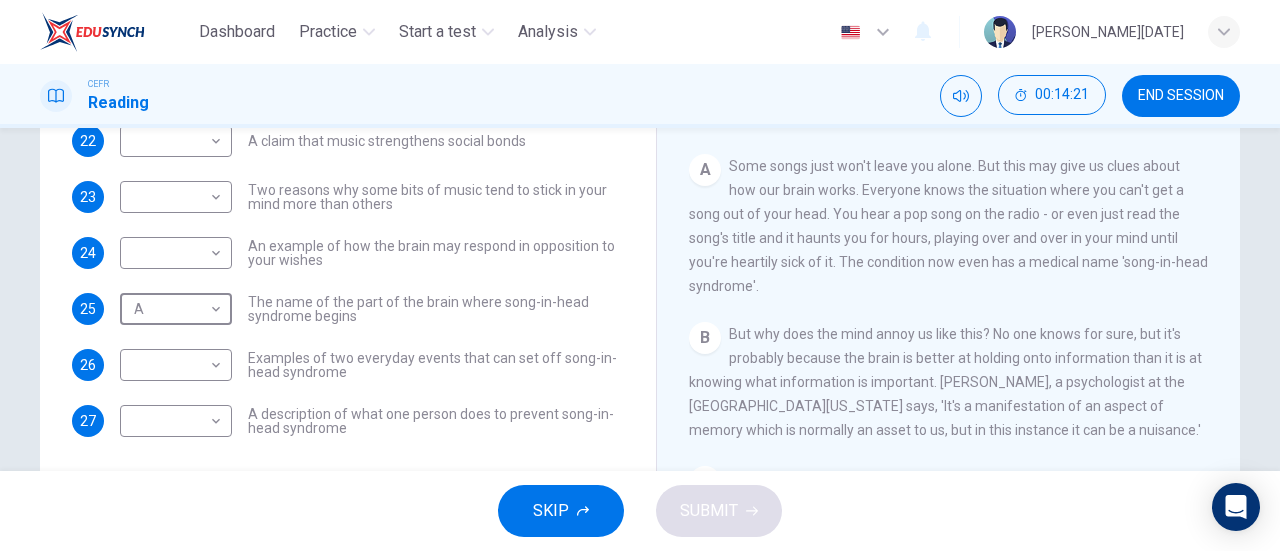scroll, scrollTop: 349, scrollLeft: 0, axis: vertical 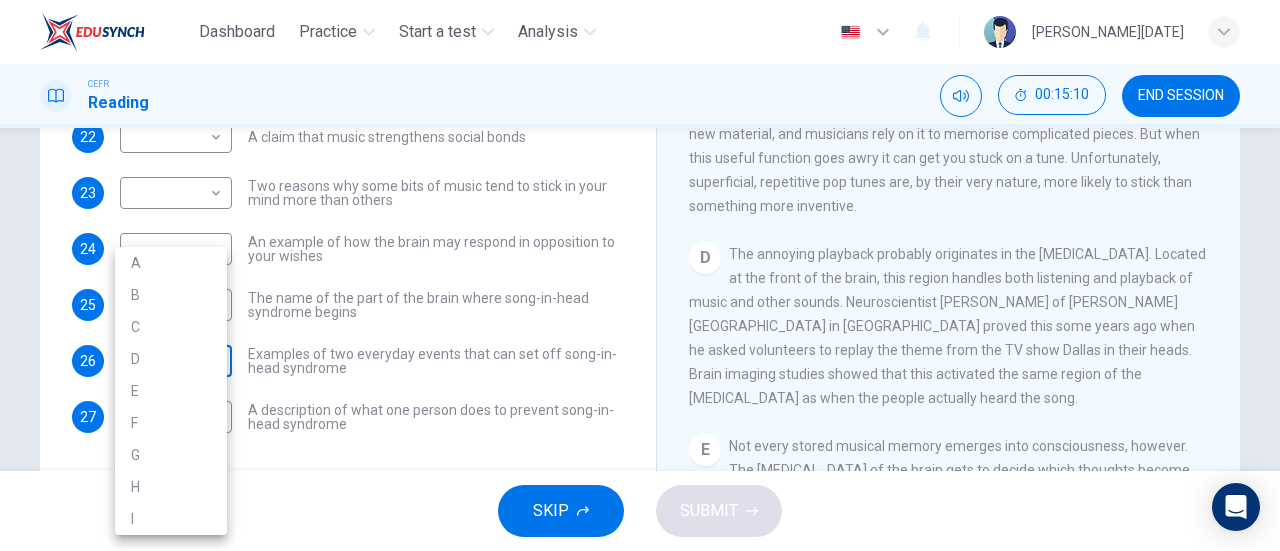 click on "Dashboard Practice Start a test Analysis English en ​ NUR ATIRAH BINTI RAMADAN CEFR Reading 00:15:10 END SESSION Questions 22 - 27 The Reading Passage has nine paragraphs labelled  A-l .
Which paragraph contains the following information?
Write the correct letter  A-l  in the boxes below.
NB  You may use any letter  more than once. 22 ​ ​ A claim that music strengthens social bonds 23 ​ ​ Two reasons why some bits of music tend to stick in your mind more than others 24 ​ ​ An example of how the brain may respond in opposition to your wishes 25 A A ​ The name of the part of the brain where song-in-head syndrome begins 26 ​ ​ Examples of two everyday events that can set off song-in-head syndrome 27 ​ ​ A description of what one person does to prevent song-in-head syndrome A Song on the Brain CLICK TO ZOOM Click to Zoom A B C D E F G H I SKIP SUBMIT EduSynch - Online Language Proficiency Testing
Dashboard Practice Start a test Analysis Notifications © Copyright  2025 A B C D" at bounding box center (640, 275) 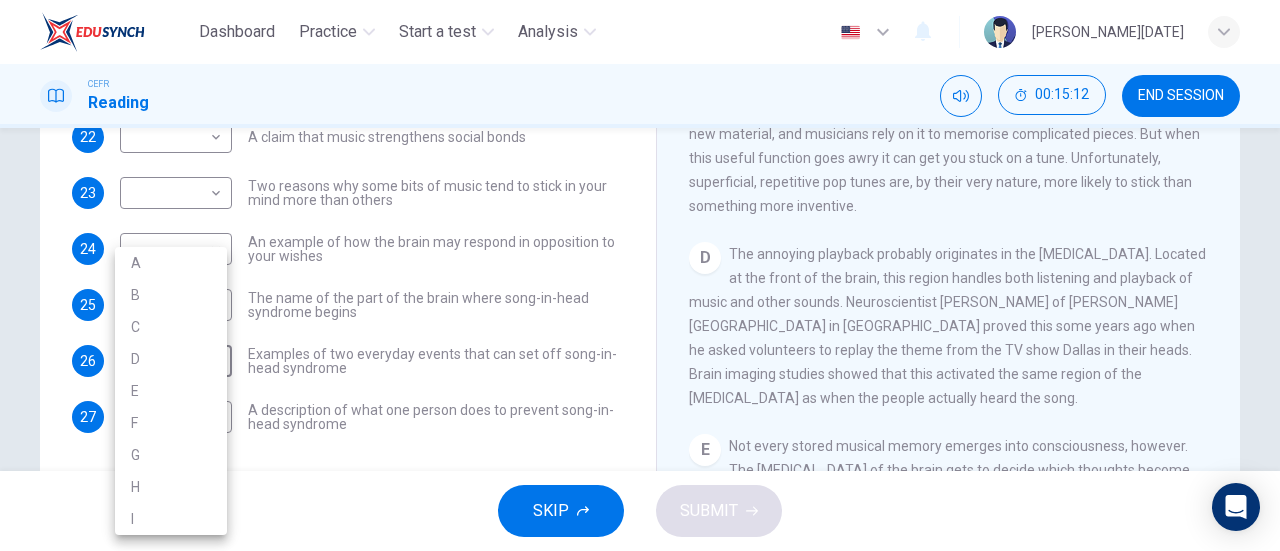 click on "D" at bounding box center [171, 359] 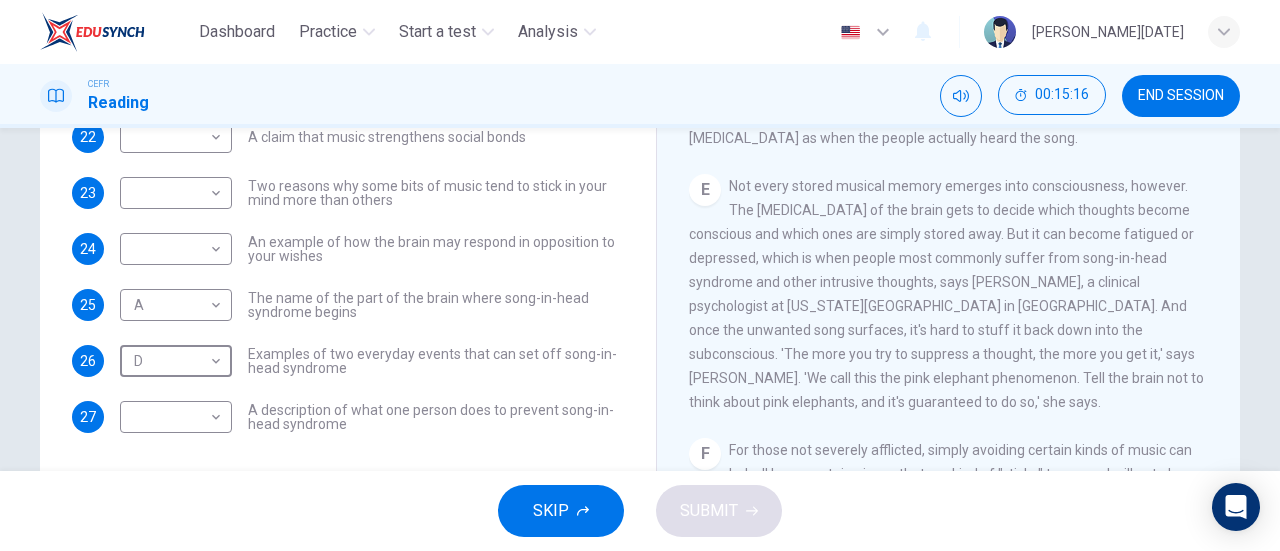 scroll, scrollTop: 827, scrollLeft: 0, axis: vertical 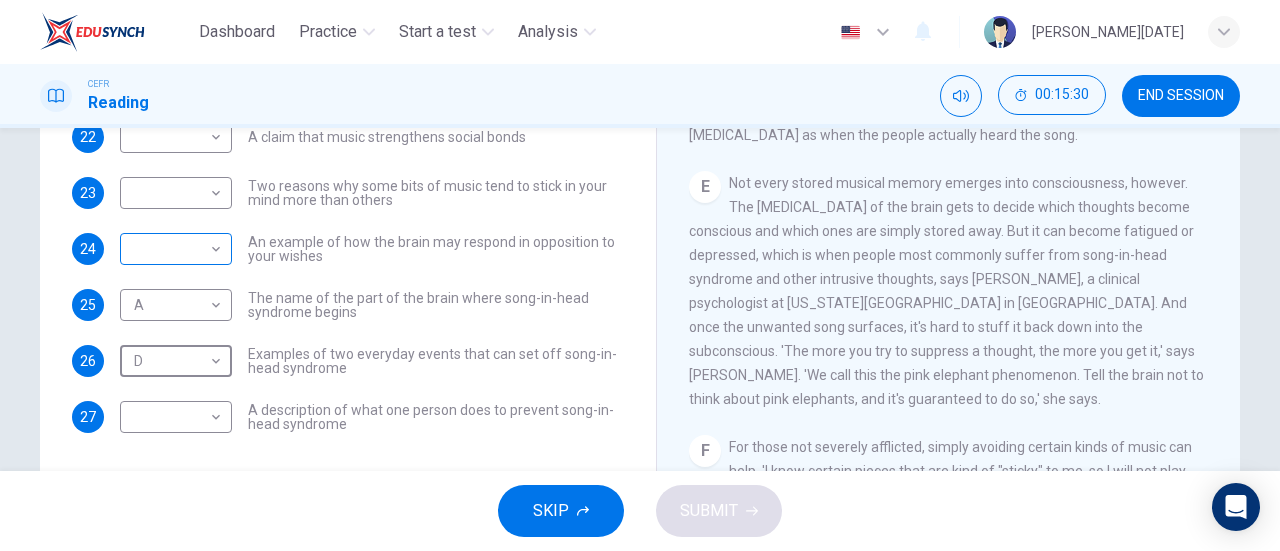 click on "Dashboard Practice Start a test Analysis English en ​ NUR ATIRAH BINTI RAMADAN CEFR Reading 00:15:30 END SESSION Questions 22 - 27 The Reading Passage has nine paragraphs labelled  A-l .
Which paragraph contains the following information?
Write the correct letter  A-l  in the boxes below.
NB  You may use any letter  more than once. 22 ​ ​ A claim that music strengthens social bonds 23 ​ ​ Two reasons why some bits of music tend to stick in your mind more than others 24 ​ ​ An example of how the brain may respond in opposition to your wishes 25 A A ​ The name of the part of the brain where song-in-head syndrome begins 26 D D ​ Examples of two everyday events that can set off song-in-head syndrome 27 ​ ​ A description of what one person does to prevent song-in-head syndrome A Song on the Brain CLICK TO ZOOM Click to Zoom A B C D E F G H I SKIP SUBMIT EduSynch - Online Language Proficiency Testing
Dashboard Practice Start a test Analysis Notifications © Copyright  2025" at bounding box center (640, 275) 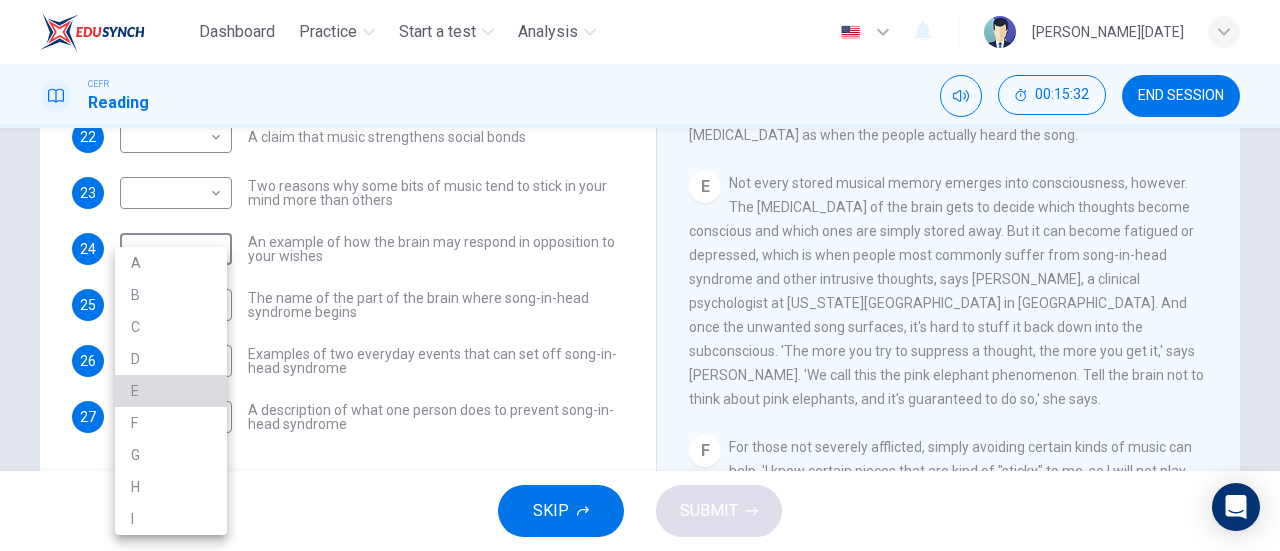 click on "E" at bounding box center [171, 391] 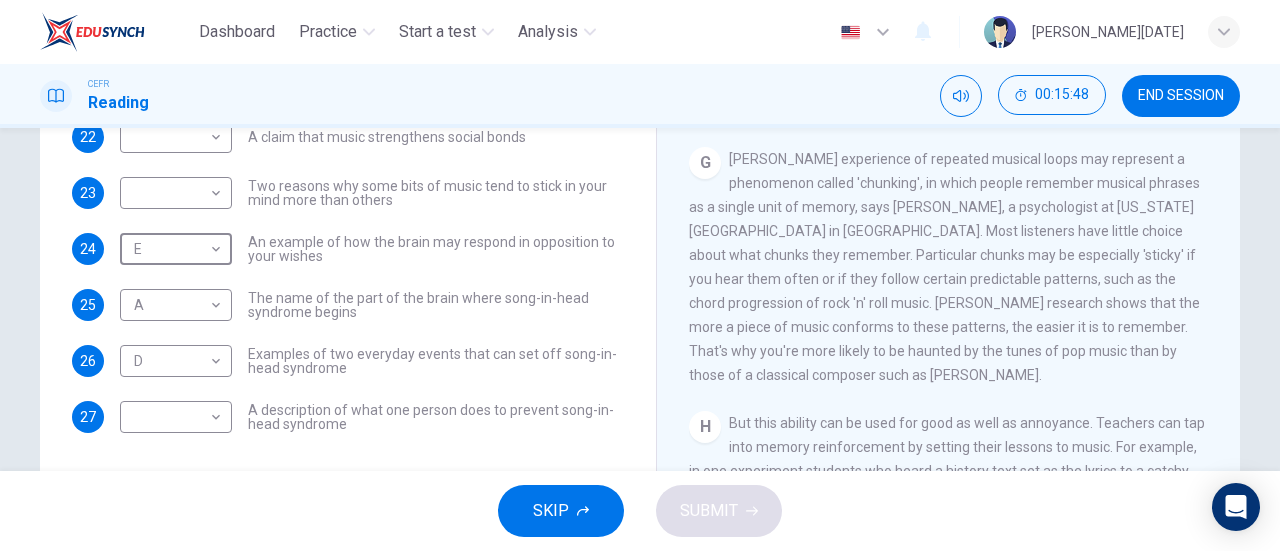 scroll, scrollTop: 1332, scrollLeft: 0, axis: vertical 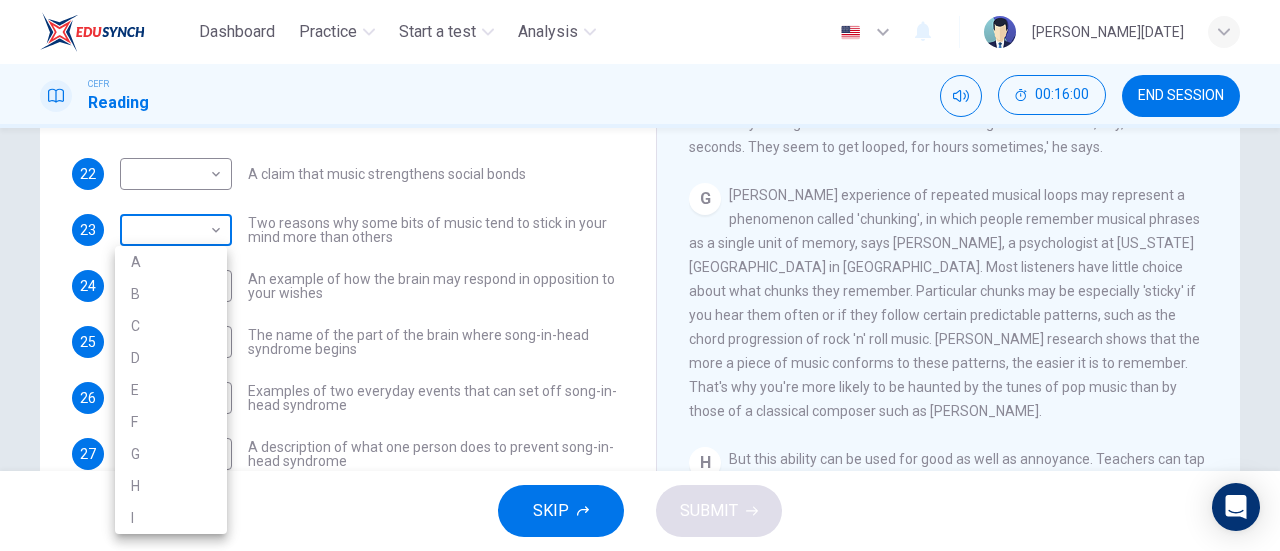 click on "Dashboard Practice Start a test Analysis English en ​ NUR ATIRAH BINTI RAMADAN CEFR Reading 00:16:00 END SESSION Questions 22 - 27 The Reading Passage has nine paragraphs labelled  A-l .
Which paragraph contains the following information?
Write the correct letter  A-l  in the boxes below.
NB  You may use any letter  more than once. 22 ​ ​ A claim that music strengthens social bonds 23 ​ ​ Two reasons why some bits of music tend to stick in your mind more than others 24 E E ​ An example of how the brain may respond in opposition to your wishes 25 A A ​ The name of the part of the brain where song-in-head syndrome begins 26 D D ​ Examples of two everyday events that can set off song-in-head syndrome 27 ​ ​ A description of what one person does to prevent song-in-head syndrome A Song on the Brain CLICK TO ZOOM Click to Zoom A B C D E F G H I SKIP SUBMIT EduSynch - Online Language Proficiency Testing
Dashboard Practice Start a test Analysis Notifications © Copyright  2025 A B C D" at bounding box center [640, 275] 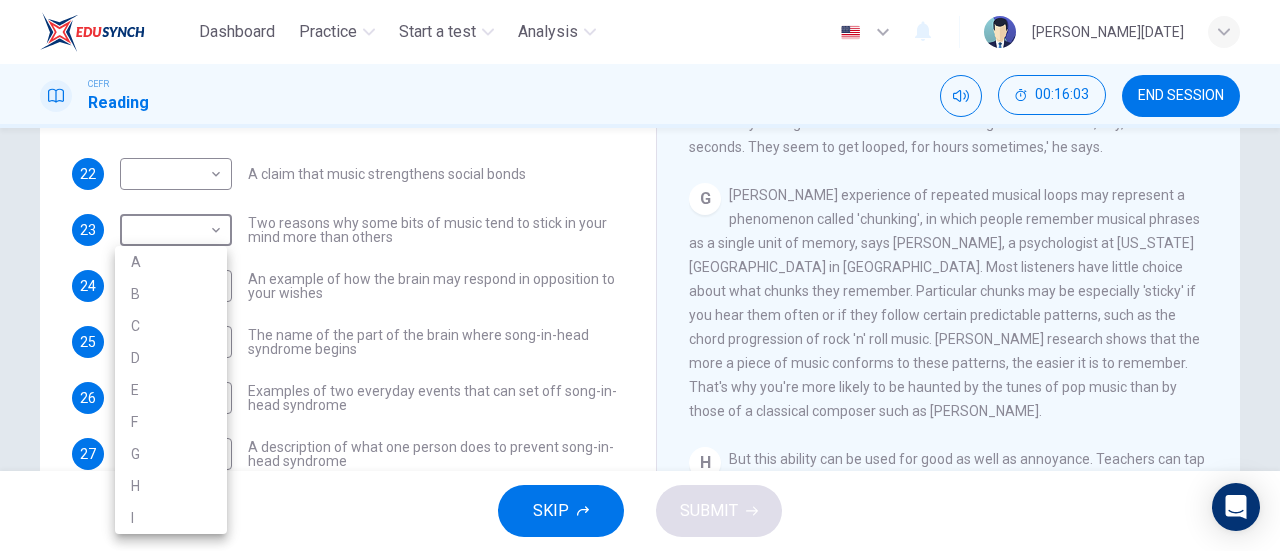 click on "H" at bounding box center (171, 486) 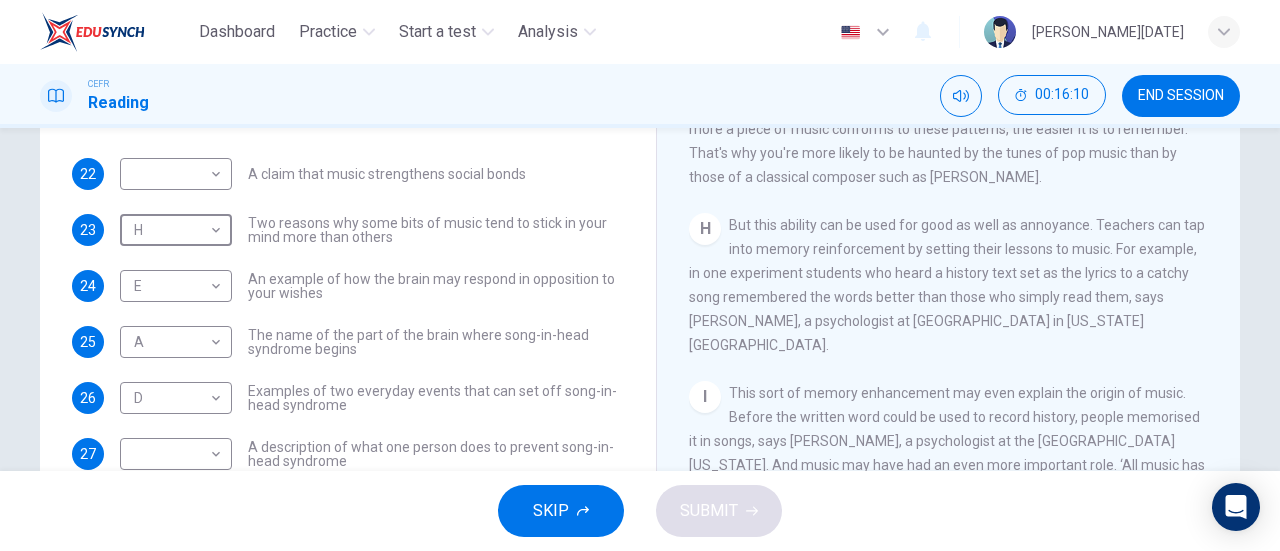 scroll, scrollTop: 1584, scrollLeft: 0, axis: vertical 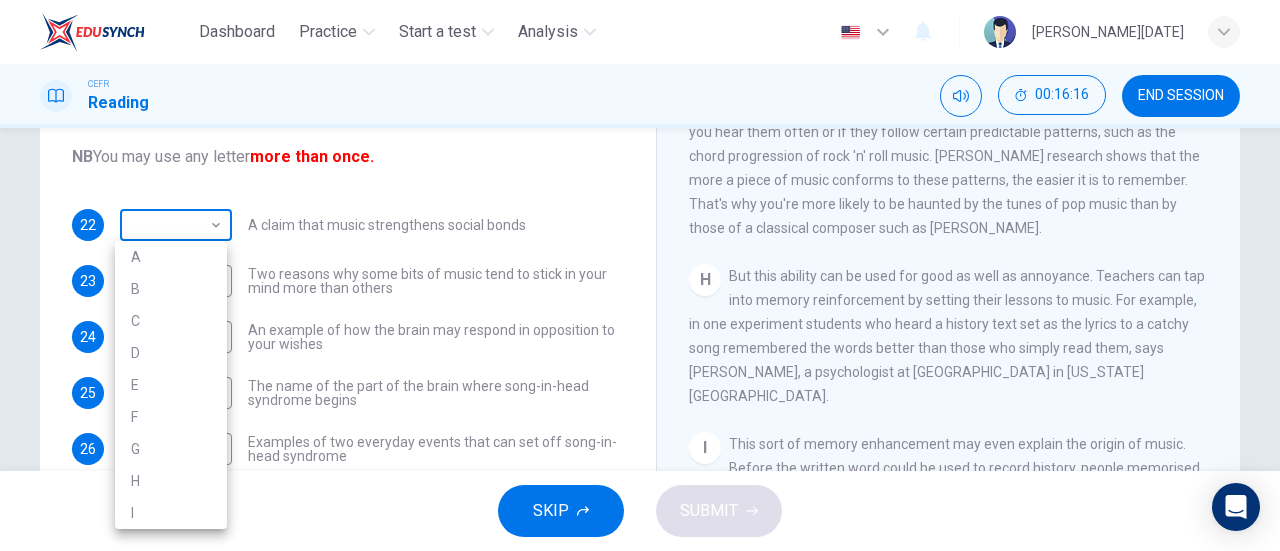 click on "Dashboard Practice Start a test Analysis English en ​ NUR ATIRAH BINTI RAMADAN CEFR Reading 00:16:16 END SESSION Questions 22 - 27 The Reading Passage has nine paragraphs labelled  A-l .
Which paragraph contains the following information?
Write the correct letter  A-l  in the boxes below.
NB  You may use any letter  more than once. 22 ​ ​ A claim that music strengthens social bonds 23 H H ​ Two reasons why some bits of music tend to stick in your mind more than others 24 E E ​ An example of how the brain may respond in opposition to your wishes 25 A A ​ The name of the part of the brain where song-in-head syndrome begins 26 D D ​ Examples of two everyday events that can set off song-in-head syndrome 27 ​ ​ A description of what one person does to prevent song-in-head syndrome A Song on the Brain CLICK TO ZOOM Click to Zoom A B C D E F G H I SKIP SUBMIT EduSynch - Online Language Proficiency Testing
Dashboard Practice Start a test Analysis Notifications © Copyright  2025 A B C D" at bounding box center [640, 275] 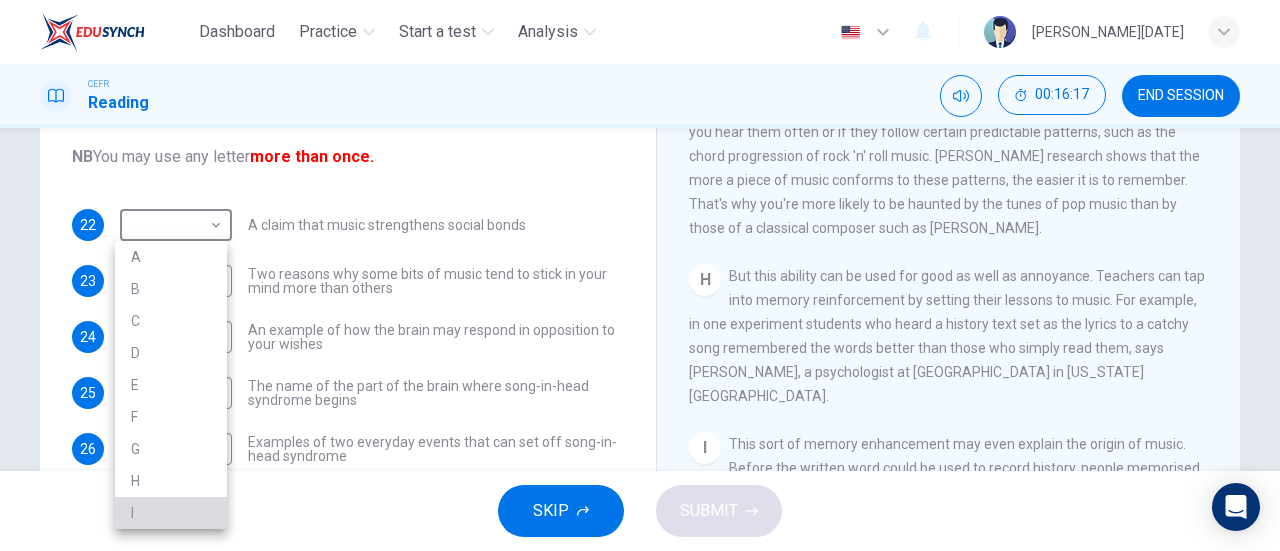 click on "I" at bounding box center [171, 513] 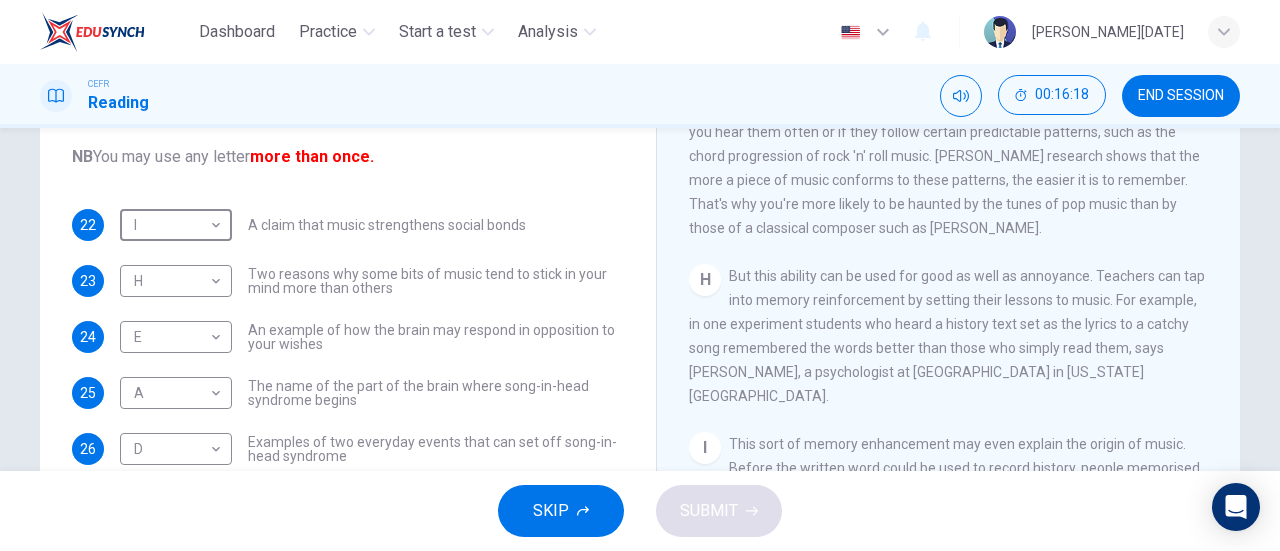 scroll, scrollTop: 432, scrollLeft: 0, axis: vertical 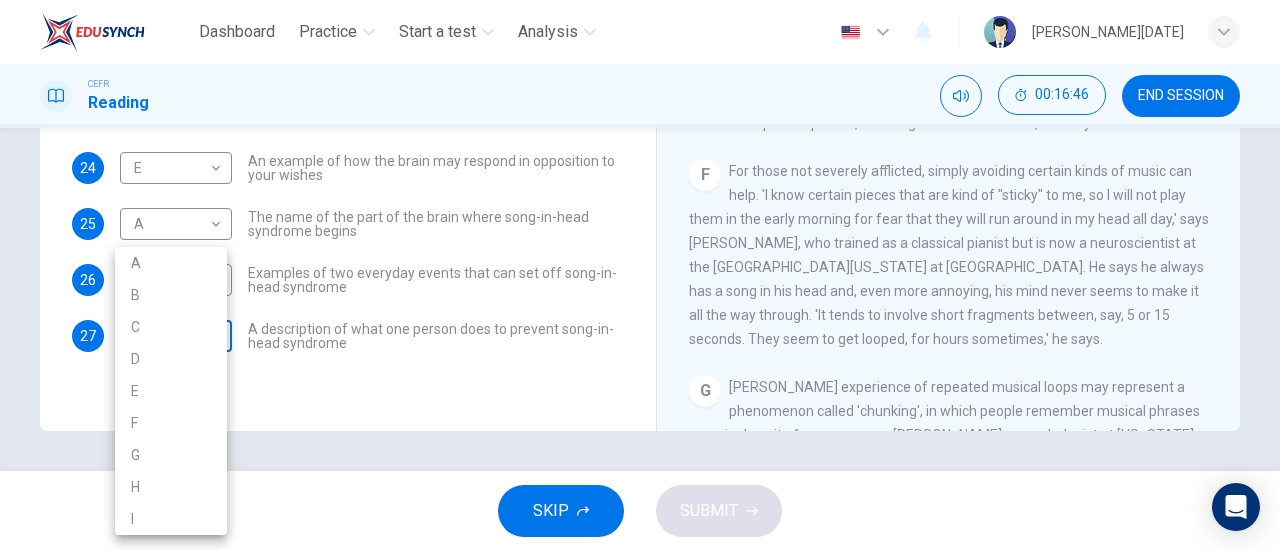 click on "Dashboard Practice Start a test Analysis English en ​ NUR ATIRAH BINTI RAMADAN CEFR Reading 00:16:46 END SESSION Questions 22 - 27 The Reading Passage has nine paragraphs labelled  A-l .
Which paragraph contains the following information?
Write the correct letter  A-l  in the boxes below.
NB  You may use any letter  more than once. 22 I I ​ A claim that music strengthens social bonds 23 H H ​ Two reasons why some bits of music tend to stick in your mind more than others 24 E E ​ An example of how the brain may respond in opposition to your wishes 25 A A ​ The name of the part of the brain where song-in-head syndrome begins 26 D D ​ Examples of two everyday events that can set off song-in-head syndrome 27 ​ ​ A description of what one person does to prevent song-in-head syndrome A Song on the Brain CLICK TO ZOOM Click to Zoom A B C D E F G H I SKIP SUBMIT EduSynch - Online Language Proficiency Testing
Dashboard Practice Start a test Analysis Notifications © Copyright  2025 A B C D" at bounding box center (640, 275) 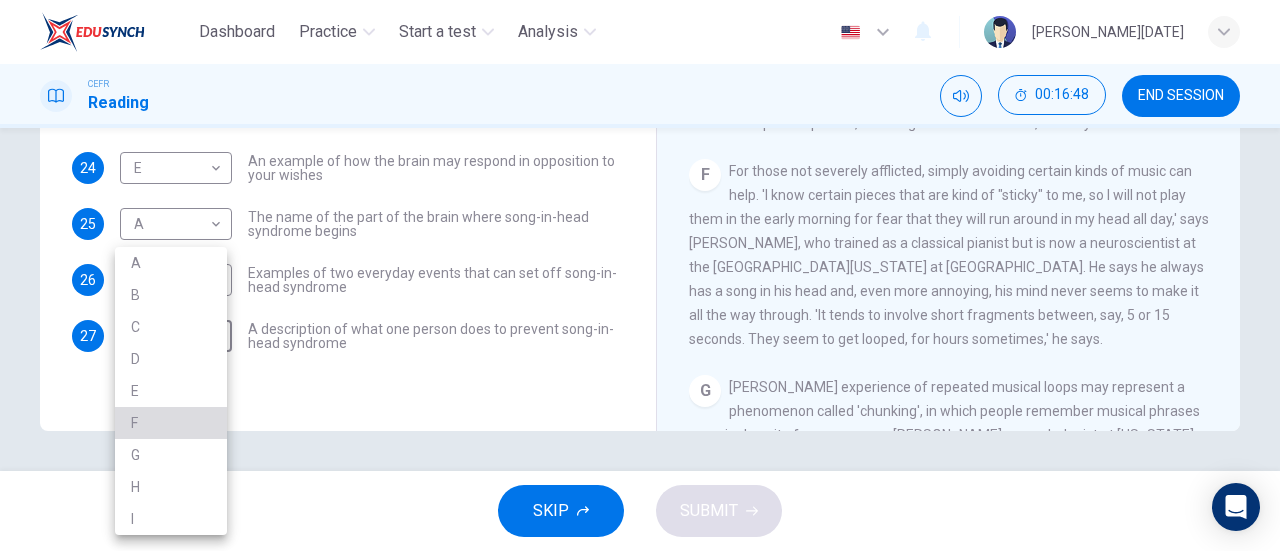 click on "F" at bounding box center [171, 423] 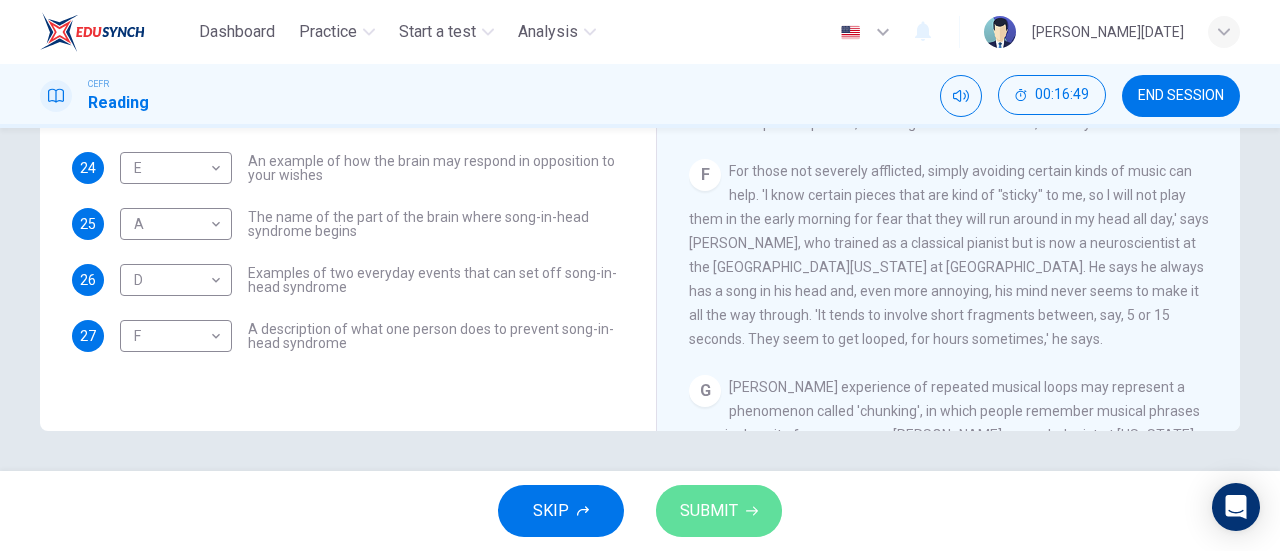 click on "SUBMIT" at bounding box center (719, 511) 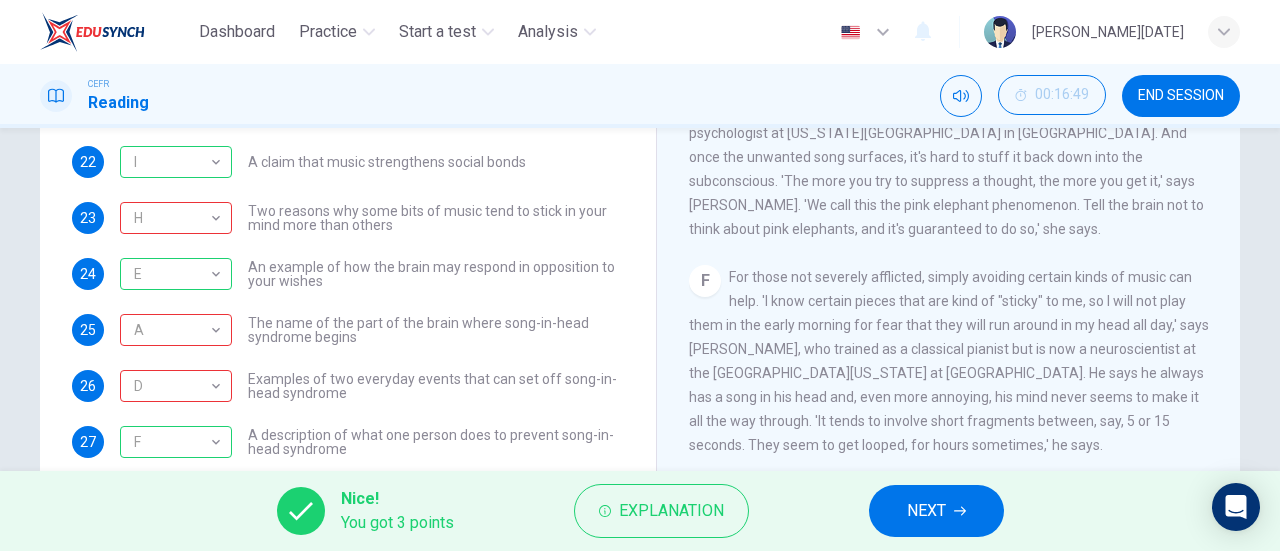 scroll, scrollTop: 309, scrollLeft: 0, axis: vertical 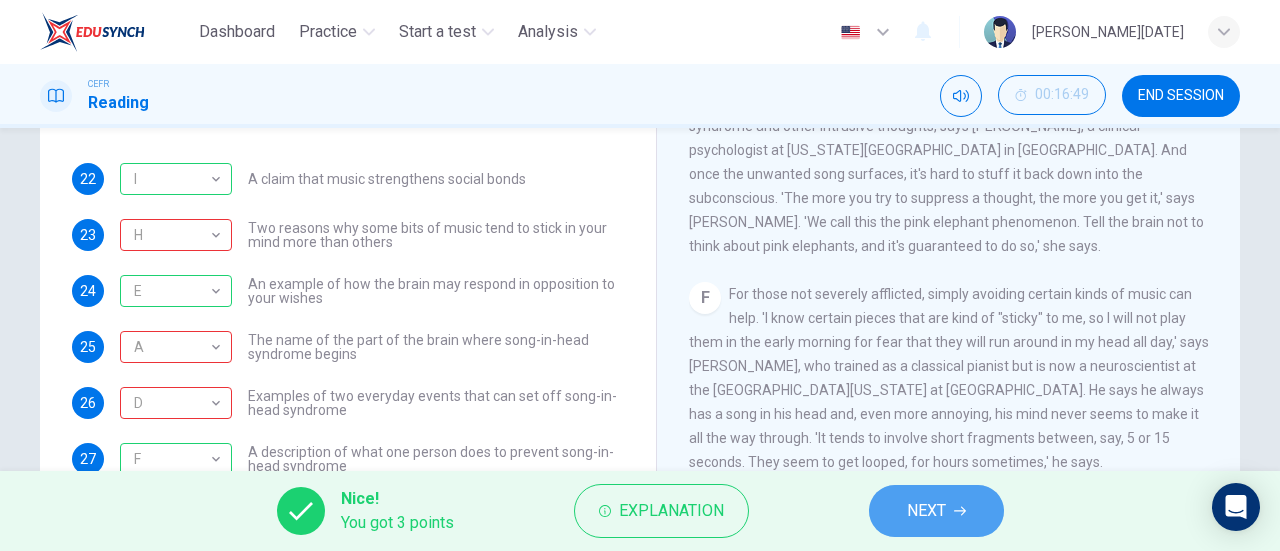 click on "NEXT" at bounding box center (926, 511) 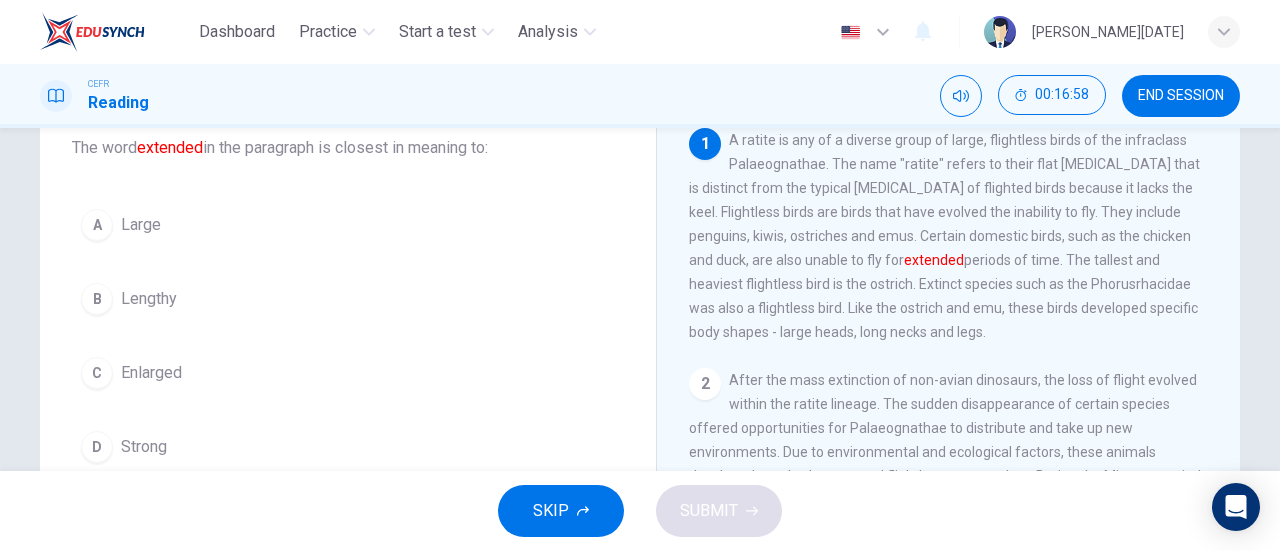 scroll, scrollTop: 129, scrollLeft: 0, axis: vertical 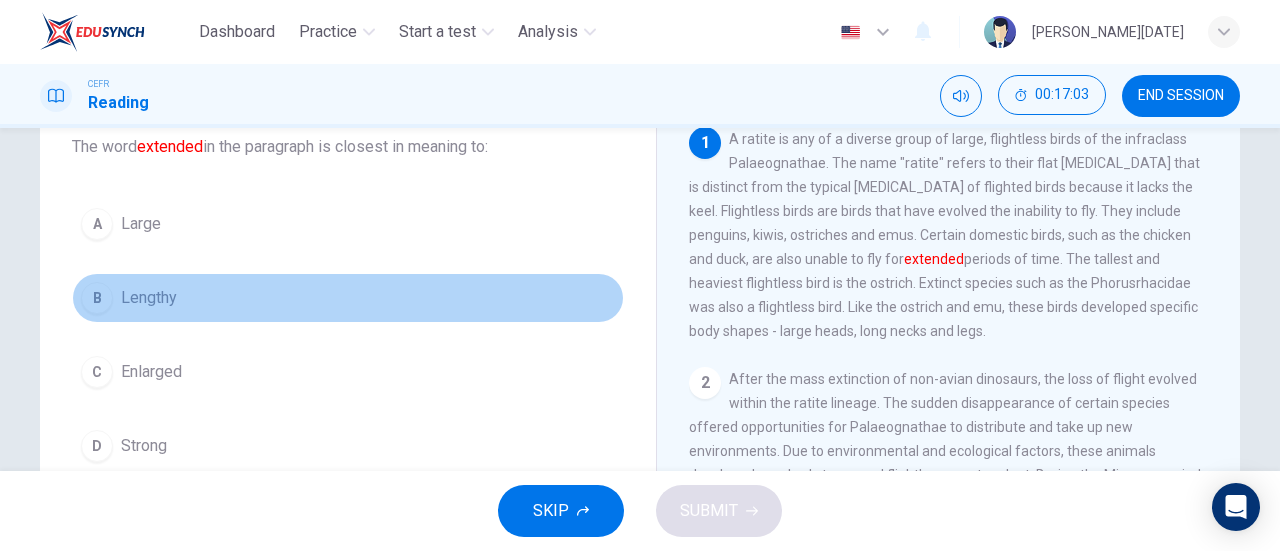 click on "Lengthy" at bounding box center [149, 298] 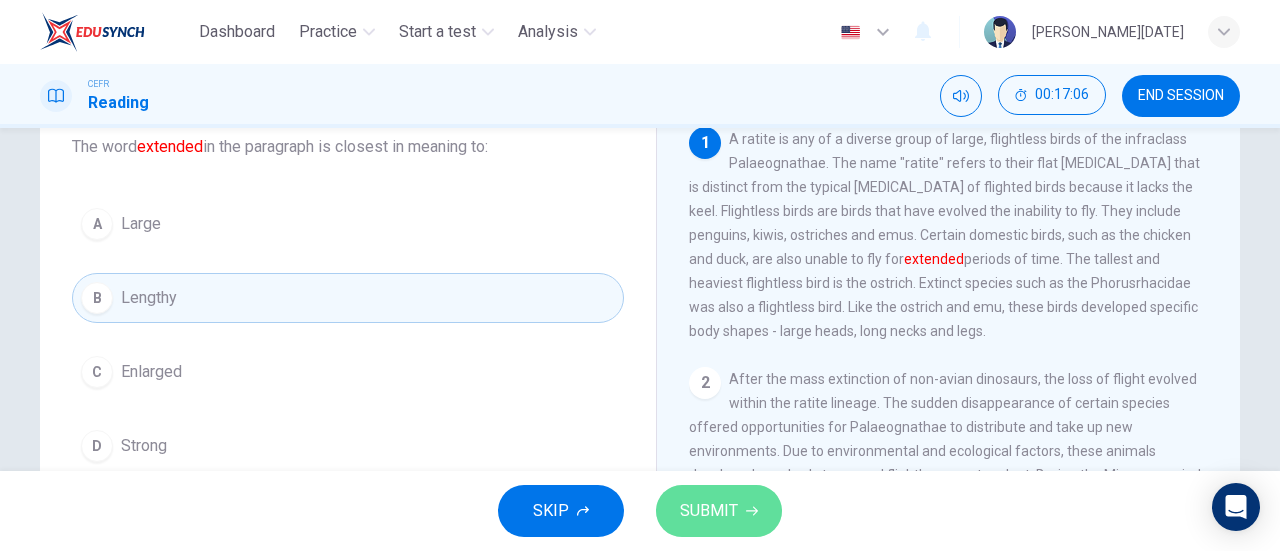 click on "SUBMIT" at bounding box center (709, 511) 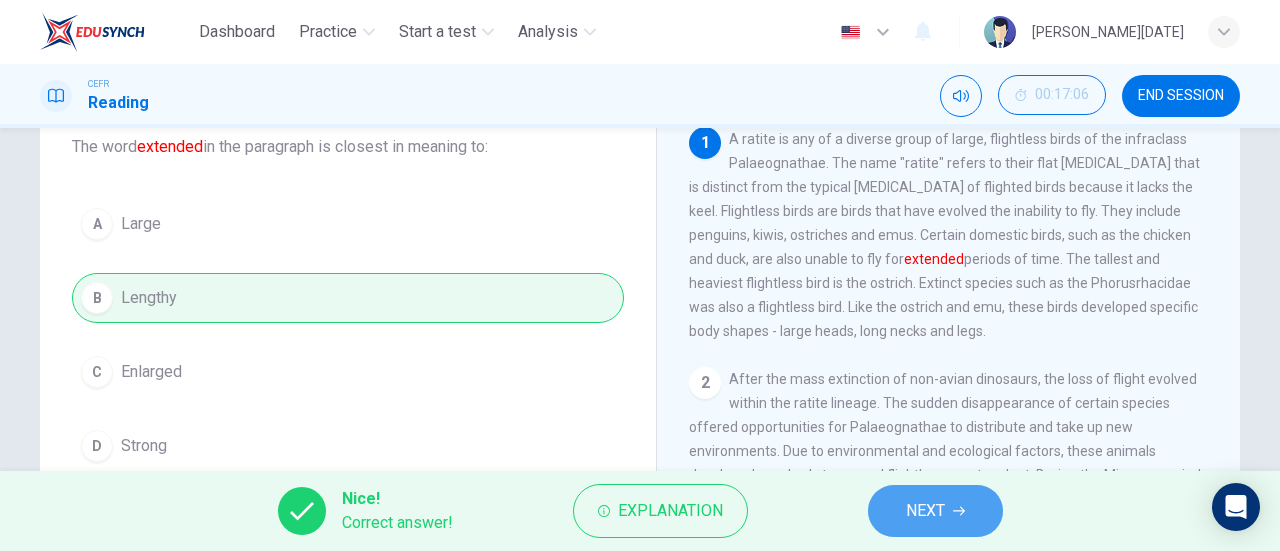 click on "NEXT" at bounding box center [925, 511] 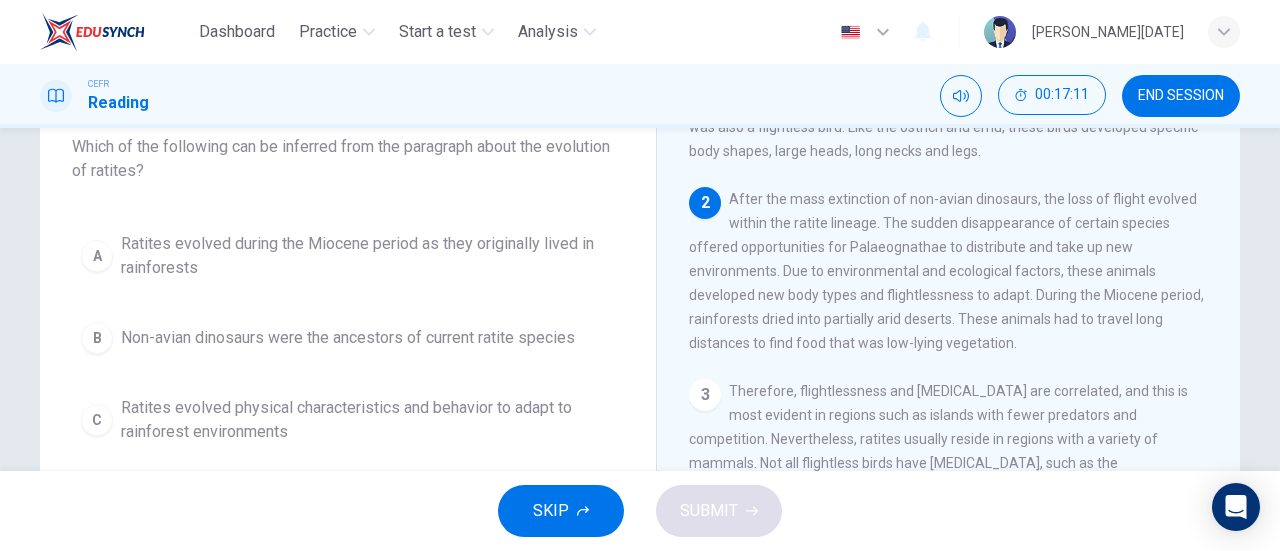 scroll, scrollTop: 181, scrollLeft: 0, axis: vertical 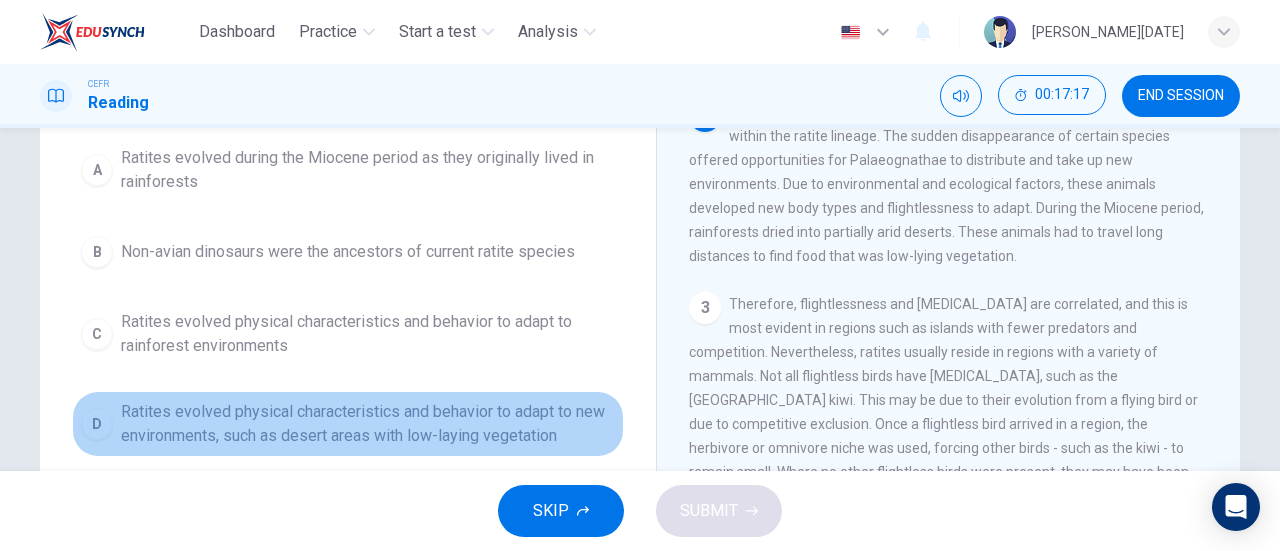 click on "Ratites evolved physical characteristics and behavior to adapt to new environments, such as desert areas with low-laying vegetation" at bounding box center [368, 424] 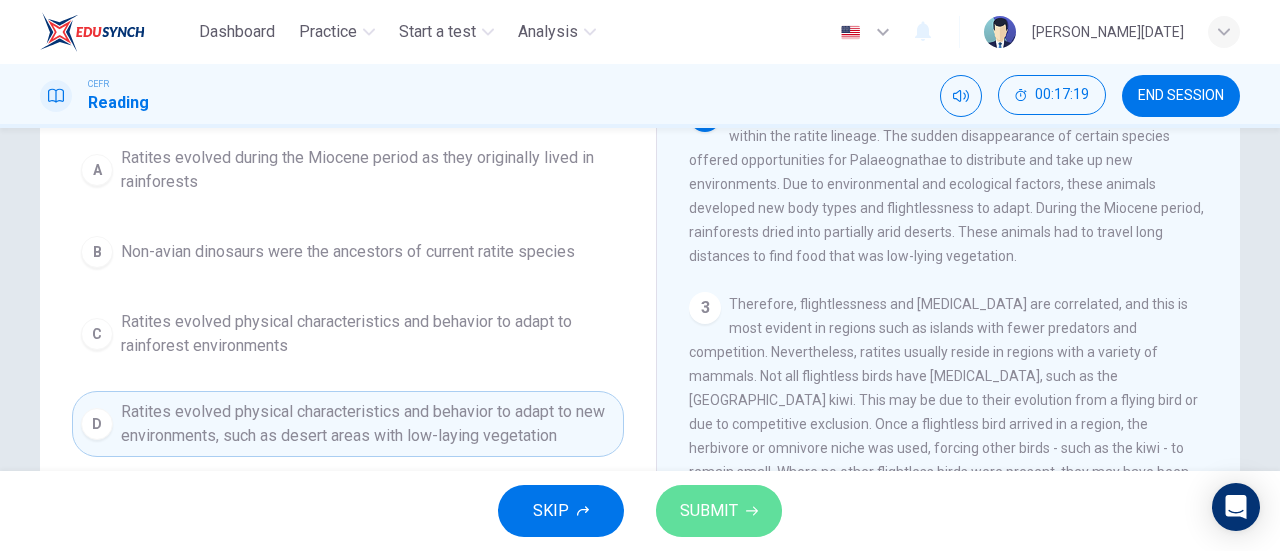 click on "SUBMIT" at bounding box center (709, 511) 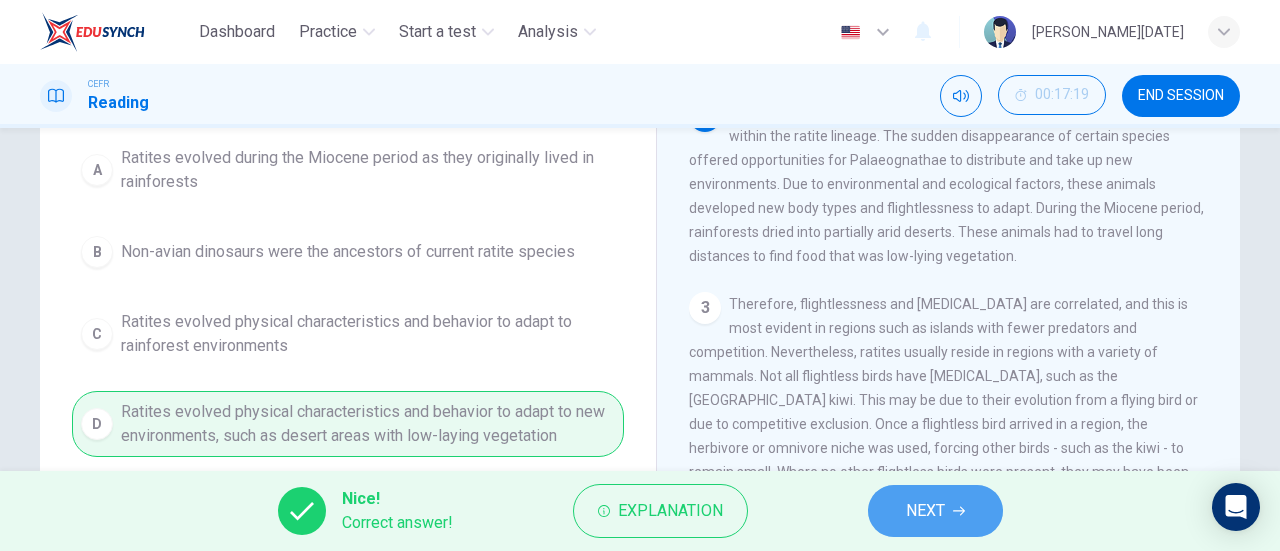 click on "NEXT" at bounding box center [935, 511] 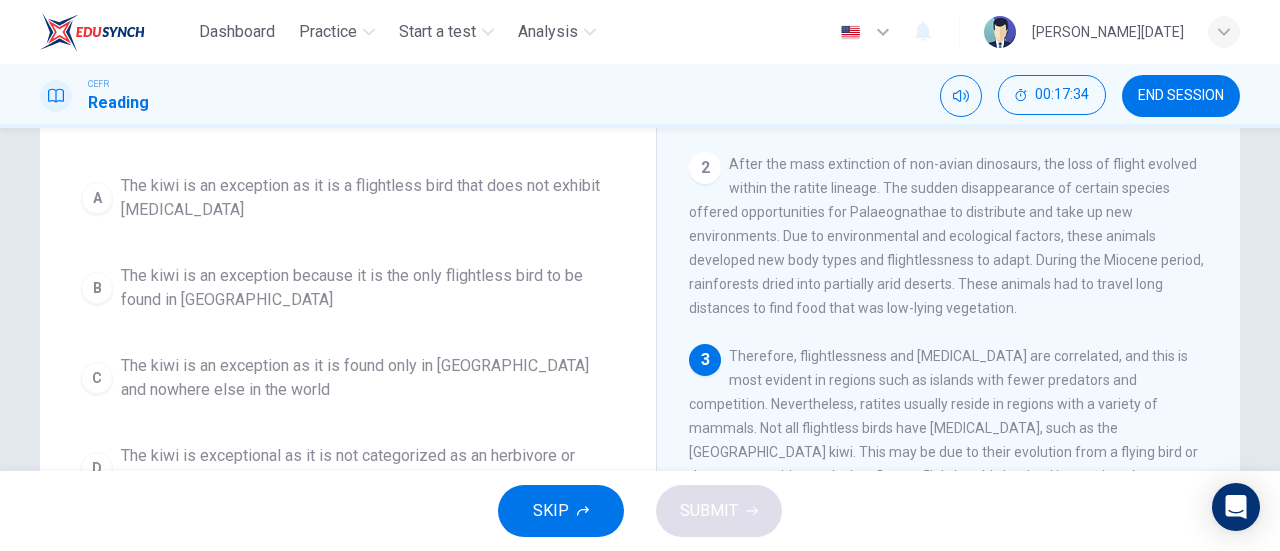 scroll, scrollTop: 165, scrollLeft: 0, axis: vertical 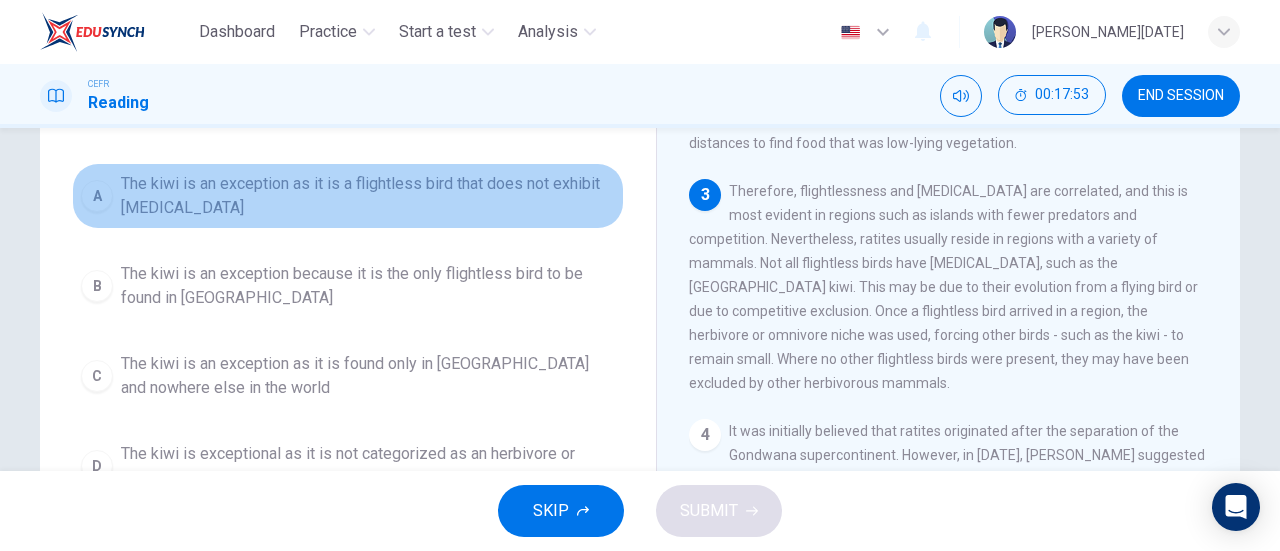 click on "The kiwi is an exception as it is a flightless bird that does not exhibit gigantism" at bounding box center (368, 196) 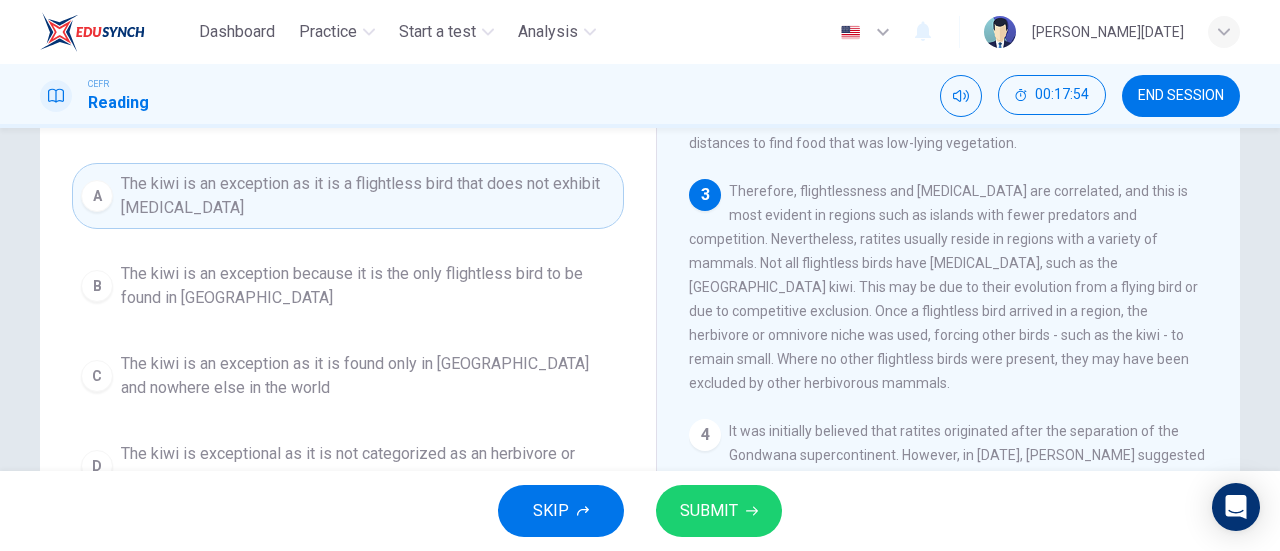 click on "SUBMIT" at bounding box center [719, 511] 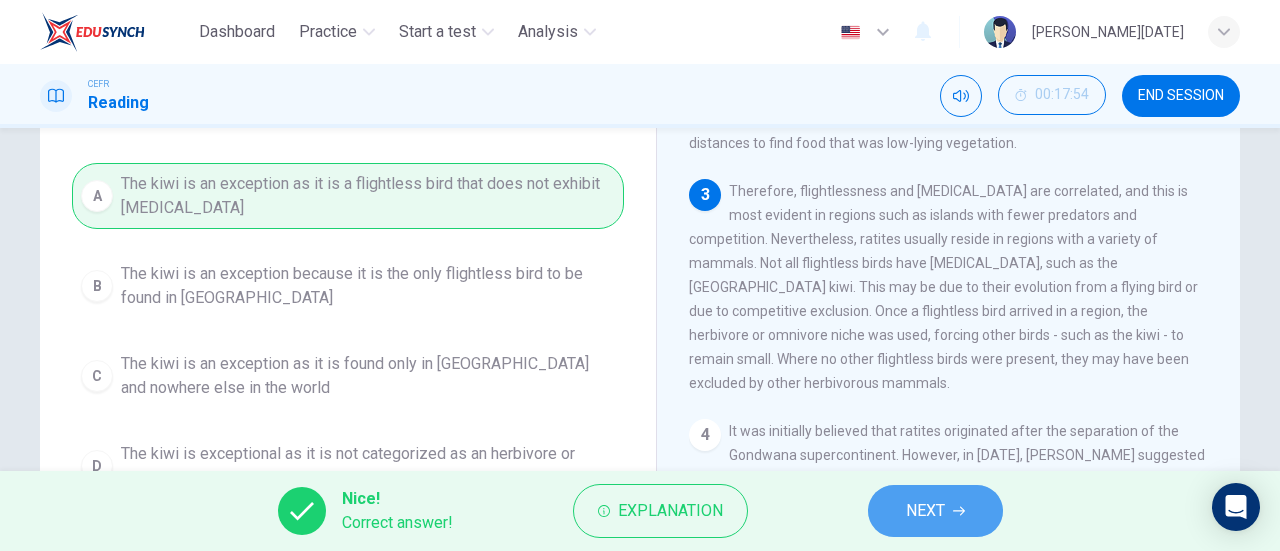 click 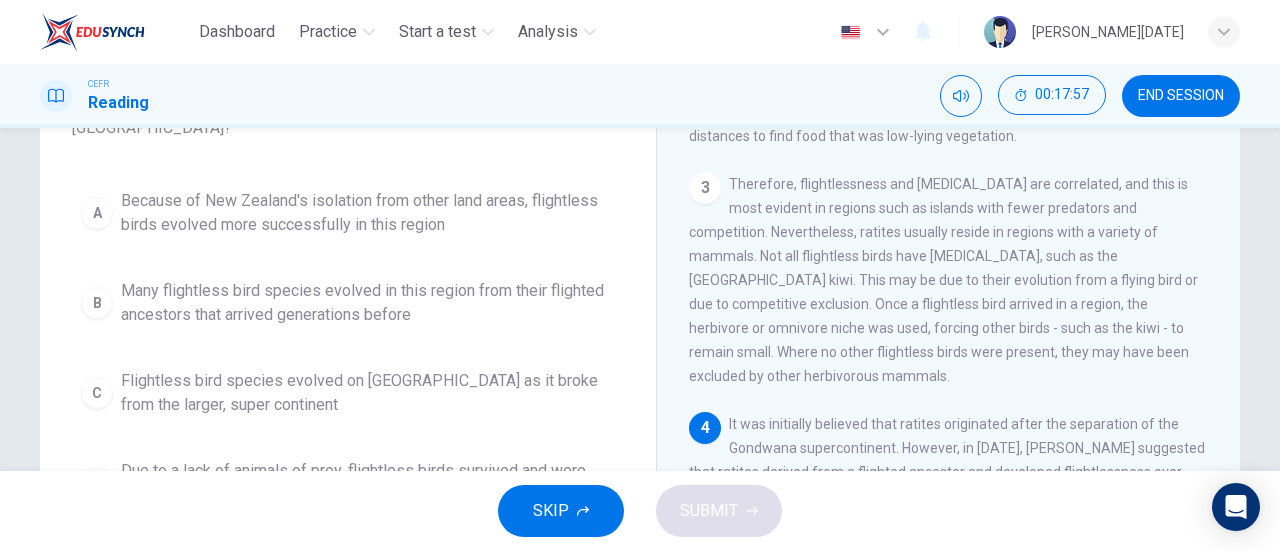 scroll, scrollTop: 176, scrollLeft: 0, axis: vertical 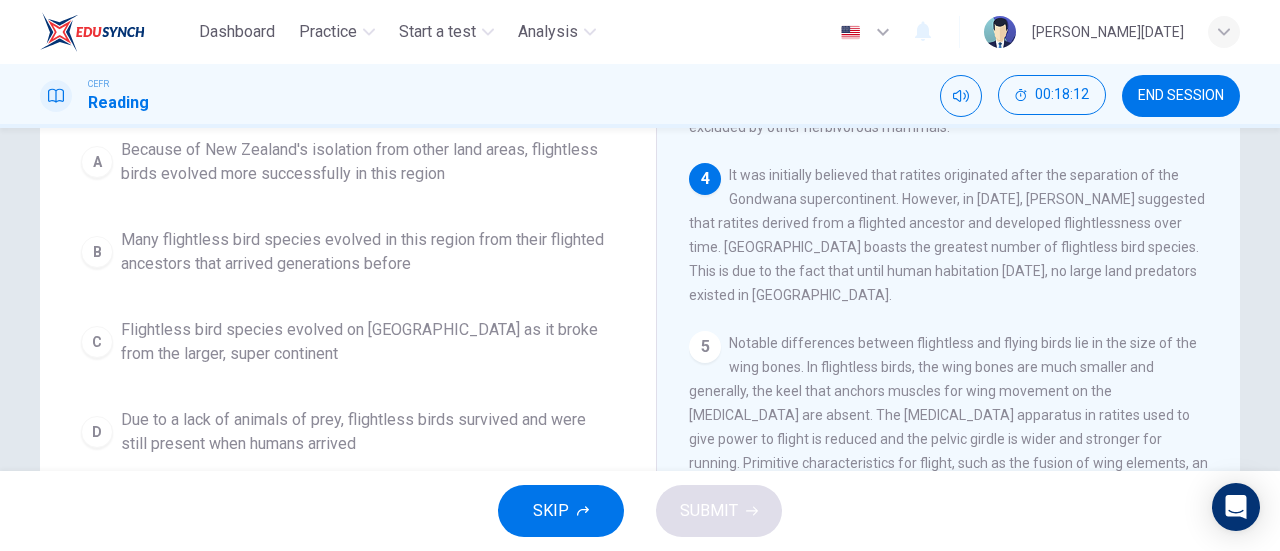 click on "Many flightless bird species evolved in this region from their flighted ancestors that arrived generations before" at bounding box center (368, 252) 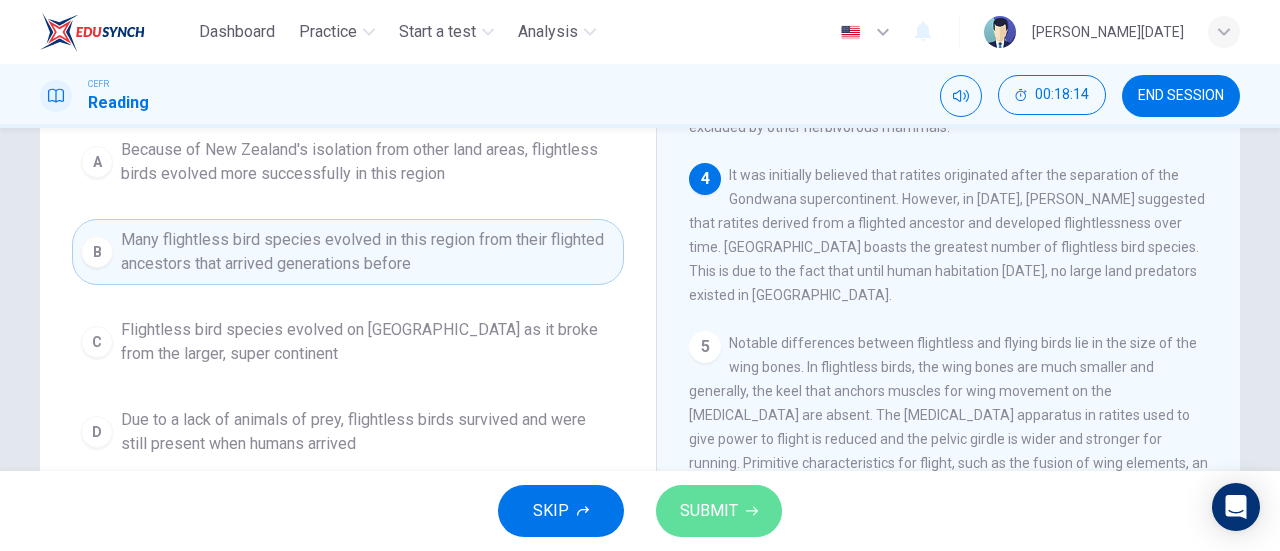 click on "SUBMIT" at bounding box center (719, 511) 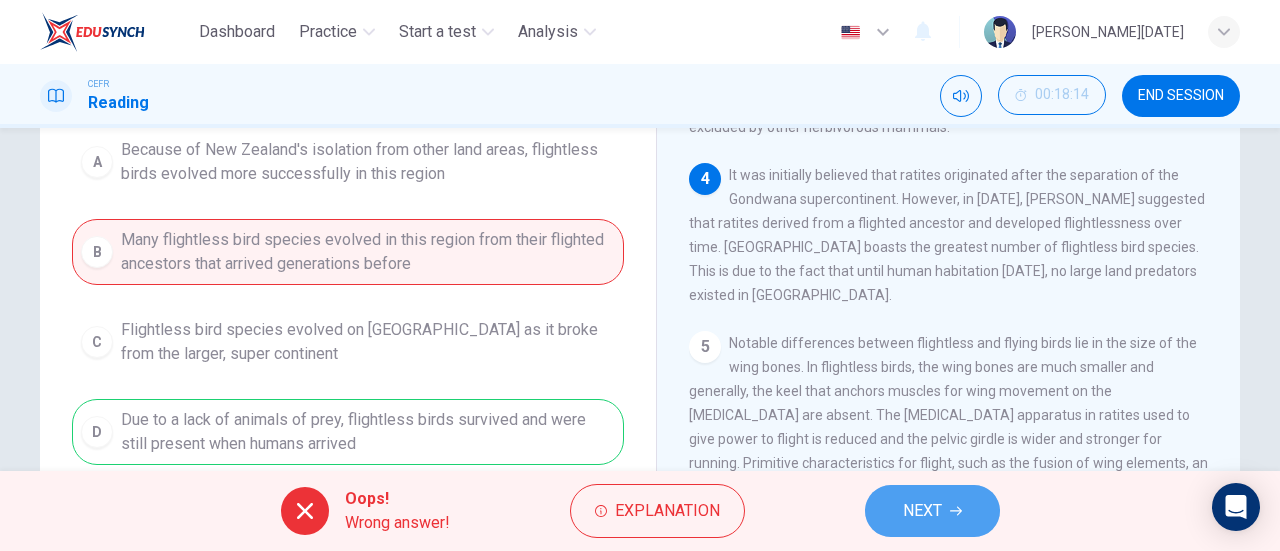click on "NEXT" at bounding box center (922, 511) 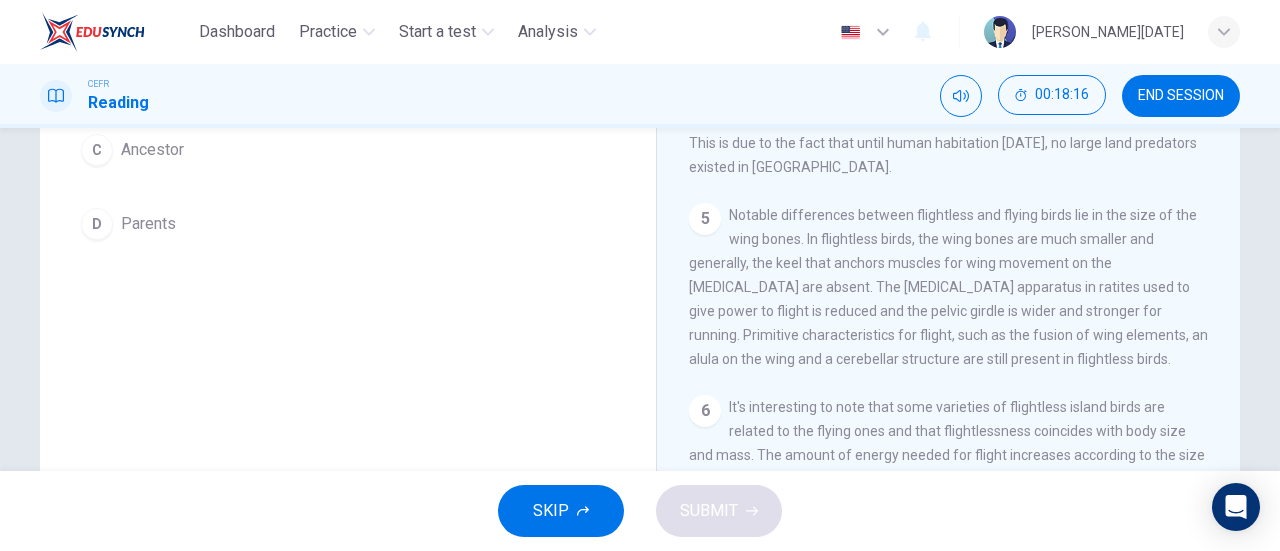 scroll, scrollTop: 353, scrollLeft: 0, axis: vertical 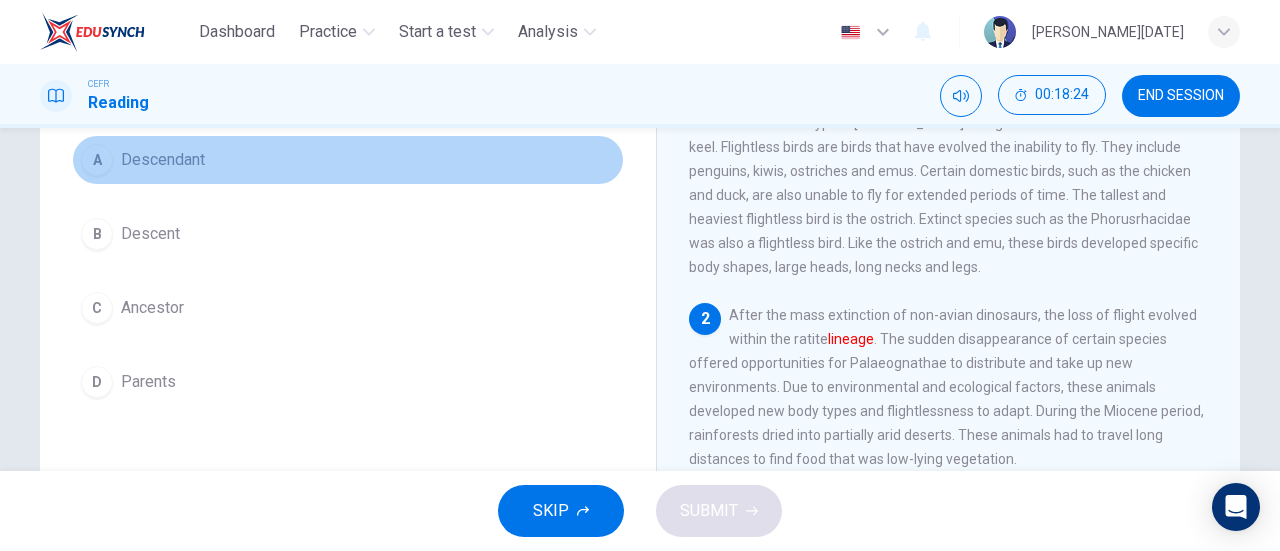 click on "Descendant" at bounding box center (163, 160) 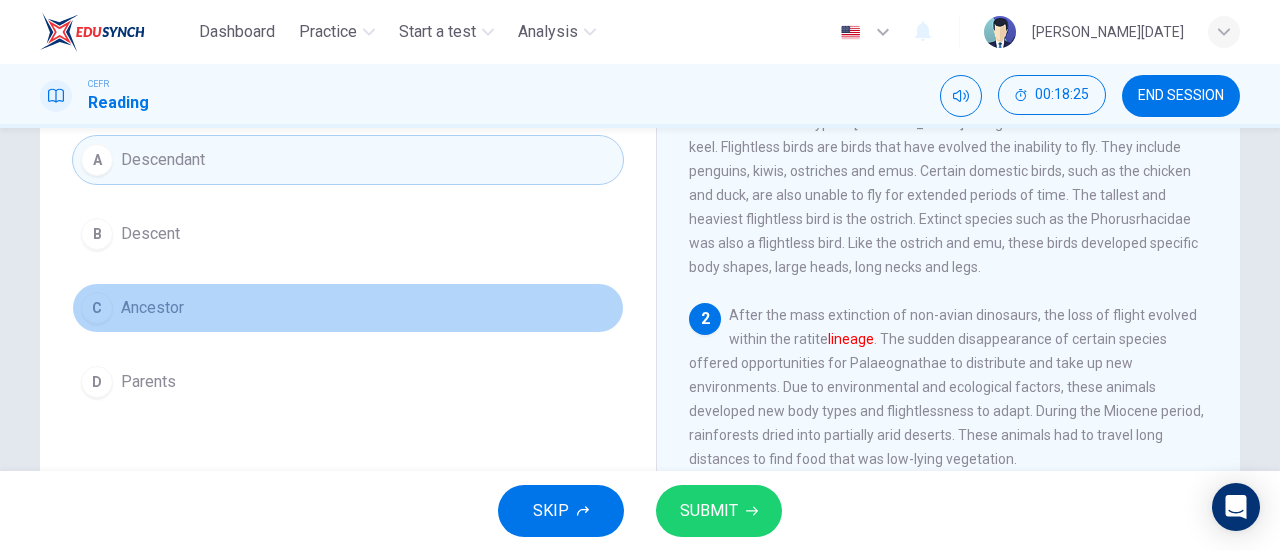 click on "C Ancestor" at bounding box center [348, 308] 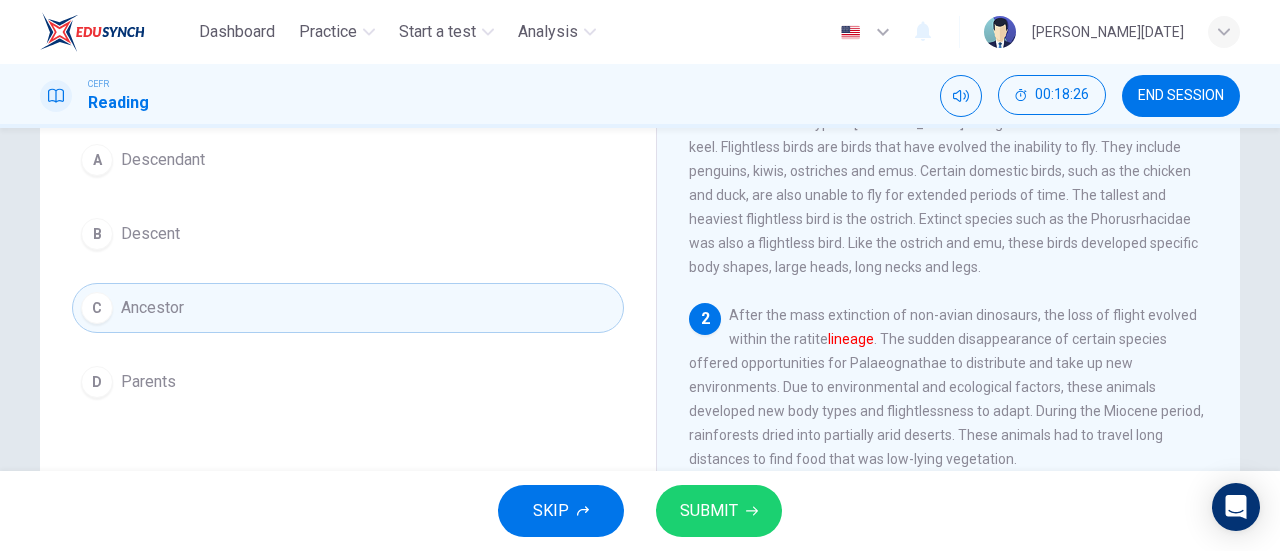 click on "SUBMIT" at bounding box center (709, 511) 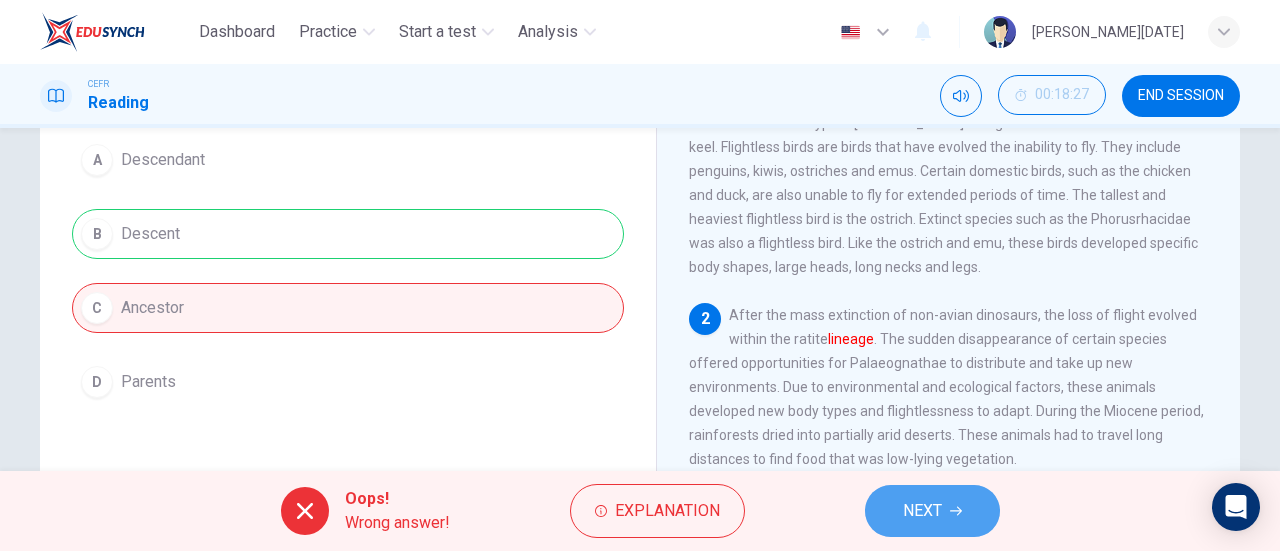 click on "NEXT" at bounding box center (922, 511) 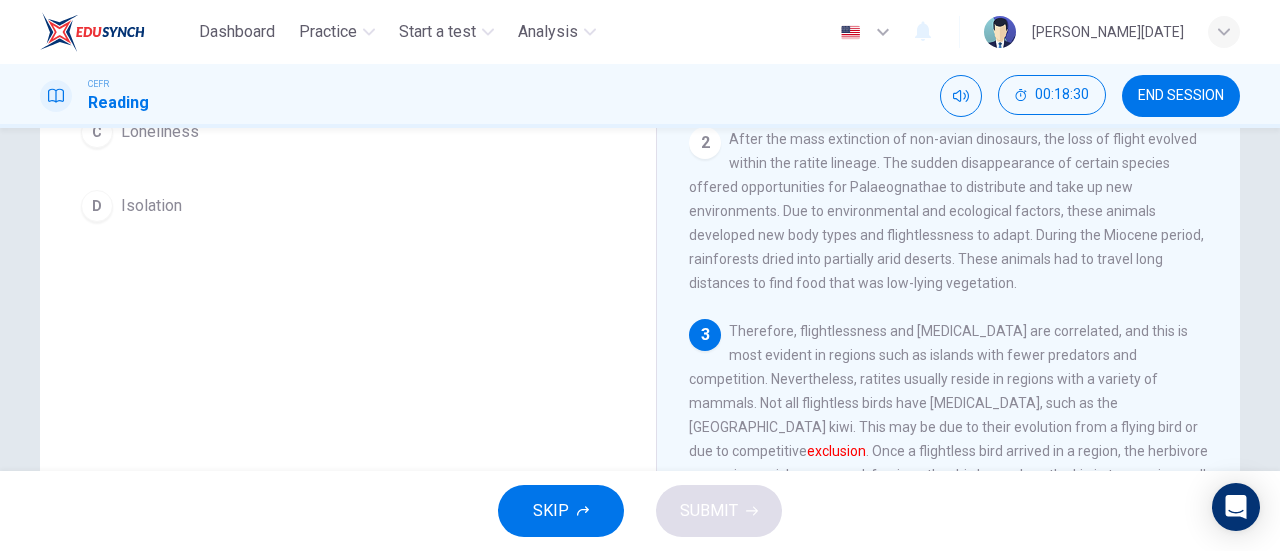 scroll, scrollTop: 376, scrollLeft: 0, axis: vertical 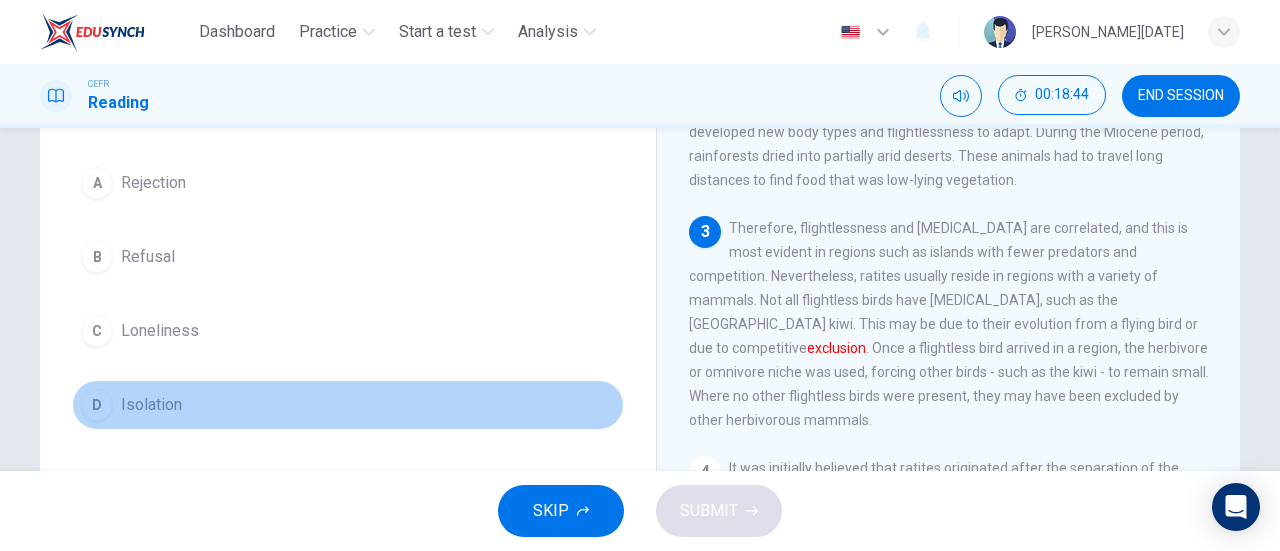 click on "D Isolation" at bounding box center (348, 405) 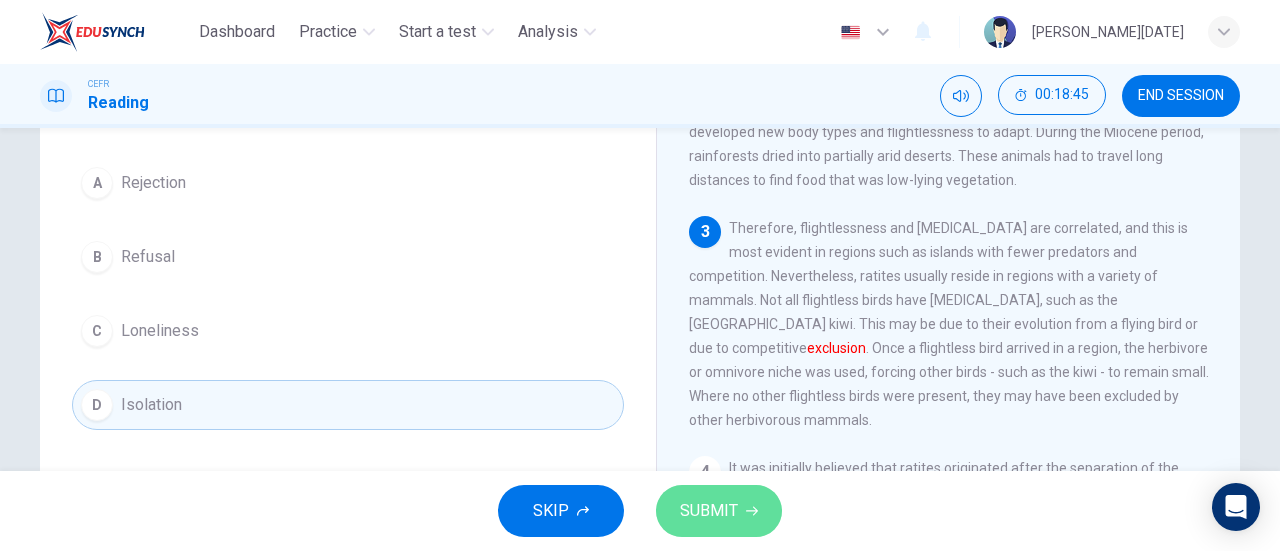 click on "SUBMIT" at bounding box center [709, 511] 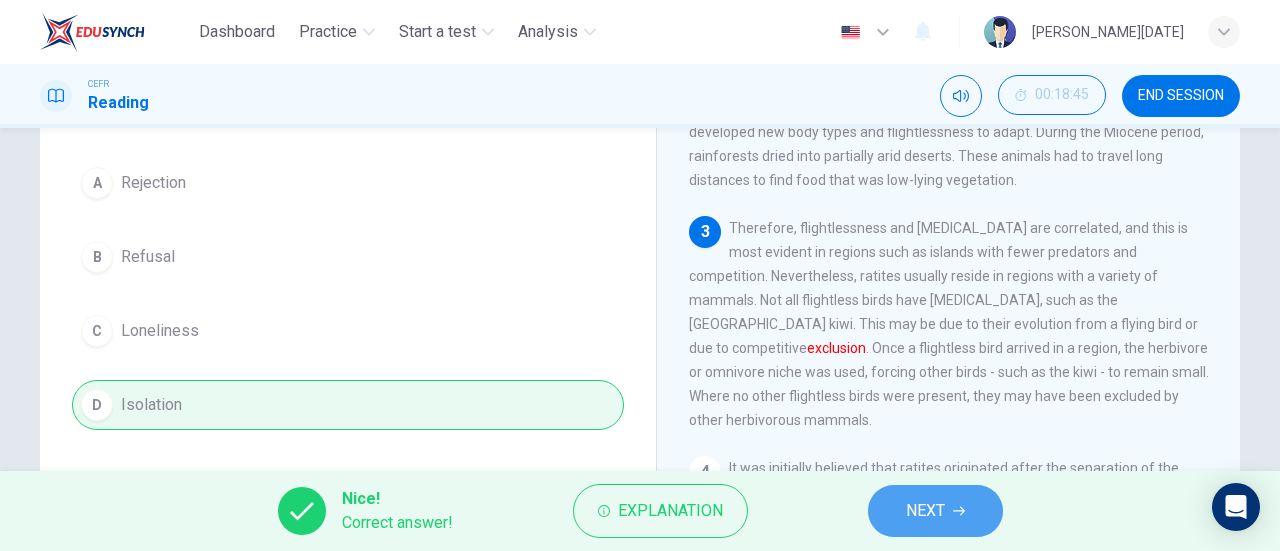 click on "NEXT" at bounding box center (925, 511) 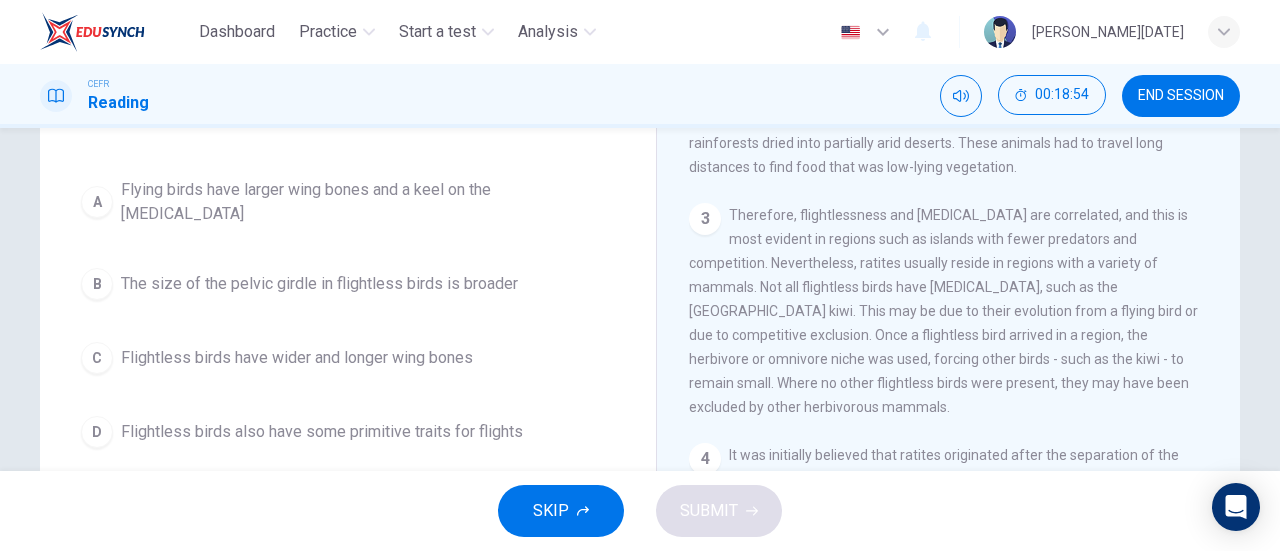 scroll, scrollTop: 184, scrollLeft: 0, axis: vertical 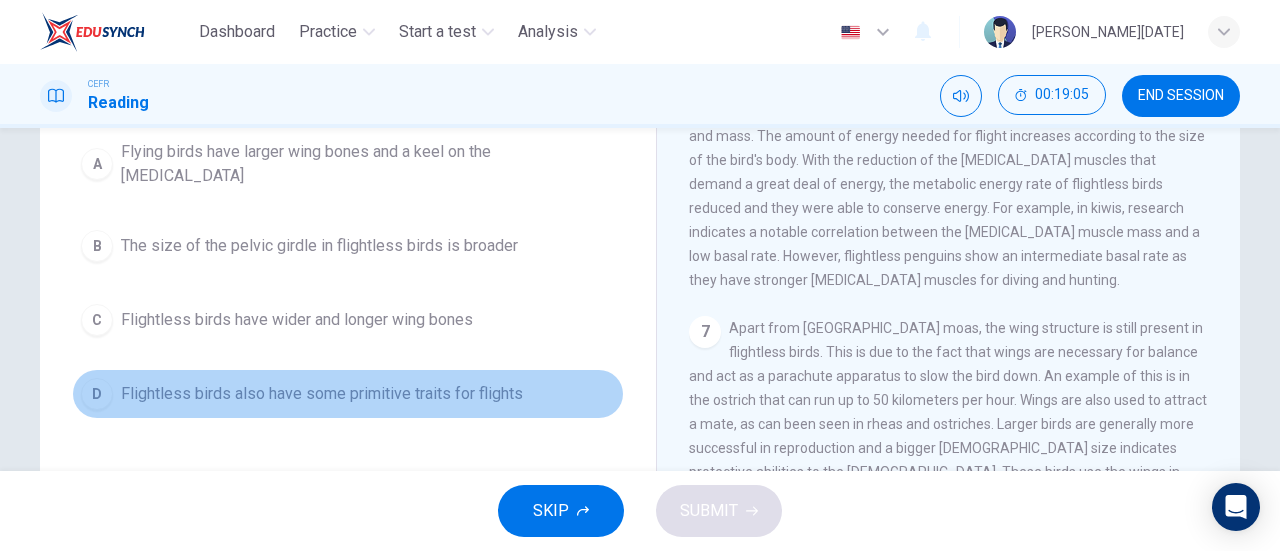 click on "D Flightless birds also have some primitive traits for flights" at bounding box center [348, 394] 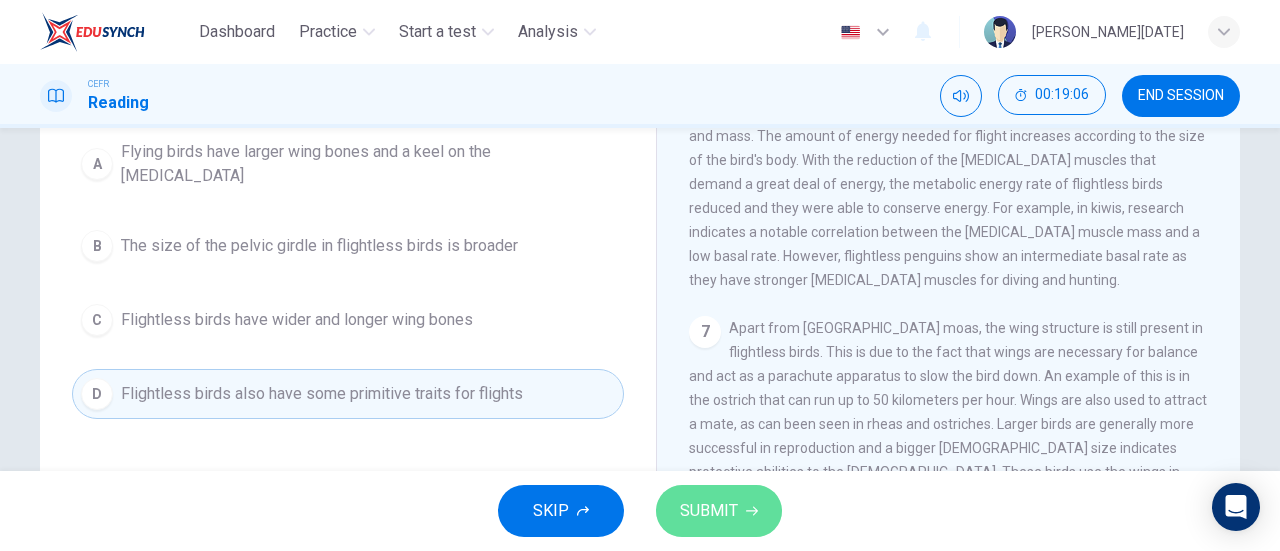 click on "SUBMIT" at bounding box center [709, 511] 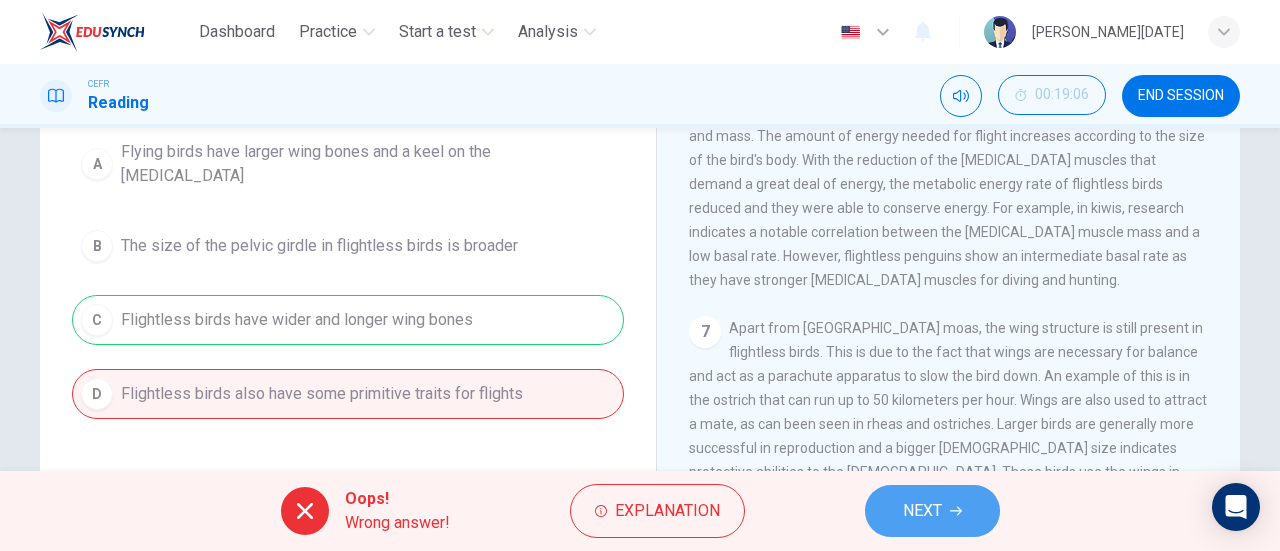 click on "NEXT" at bounding box center (932, 511) 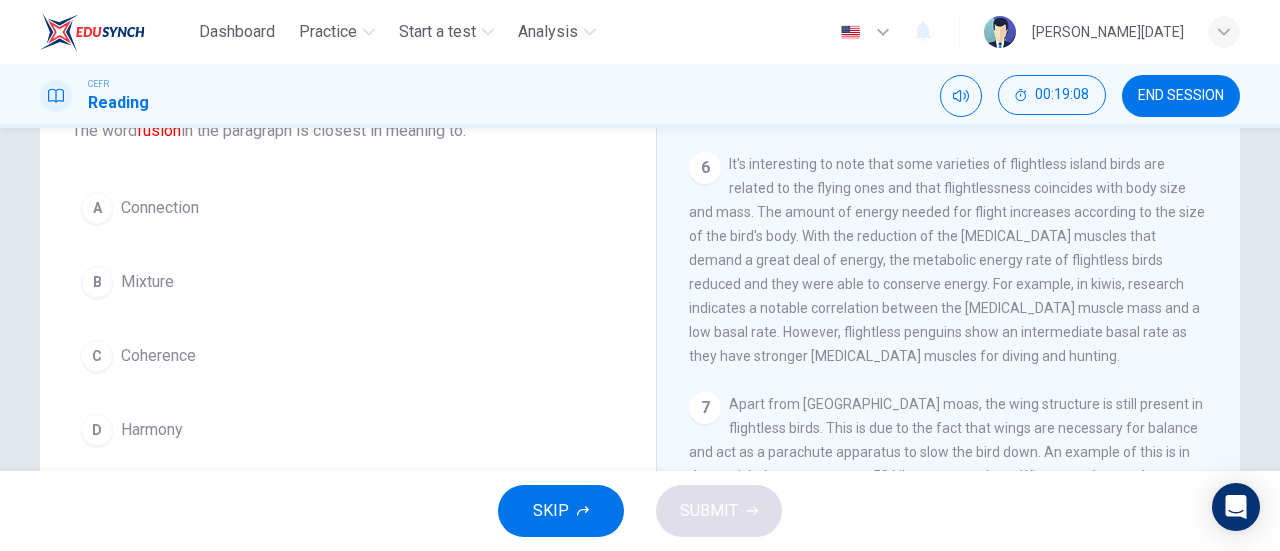 scroll, scrollTop: 146, scrollLeft: 0, axis: vertical 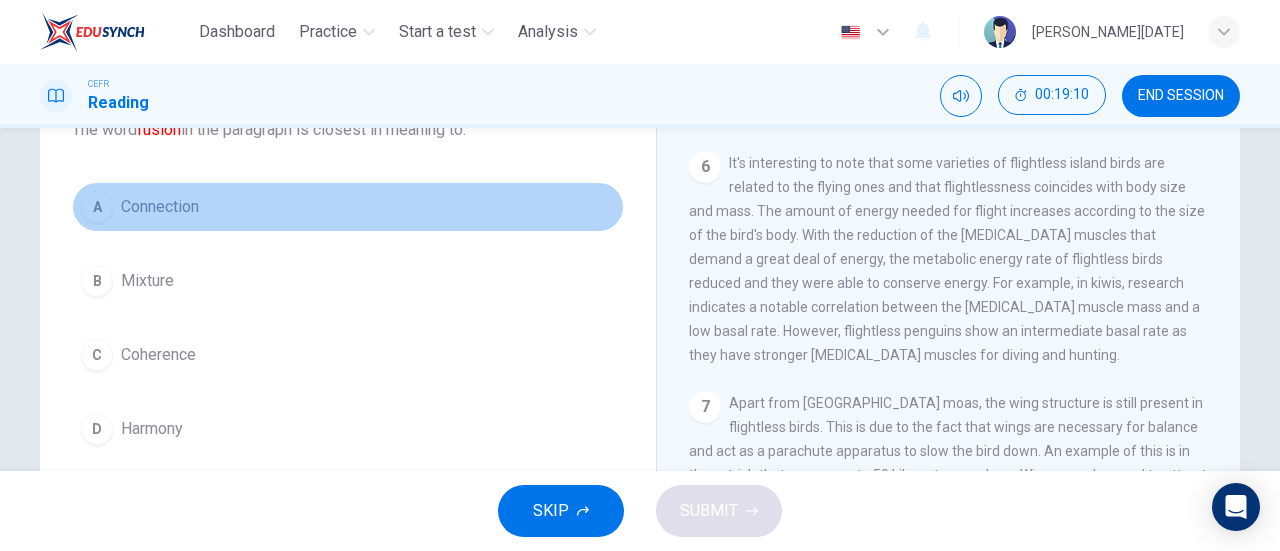 click on "Connection" at bounding box center [160, 207] 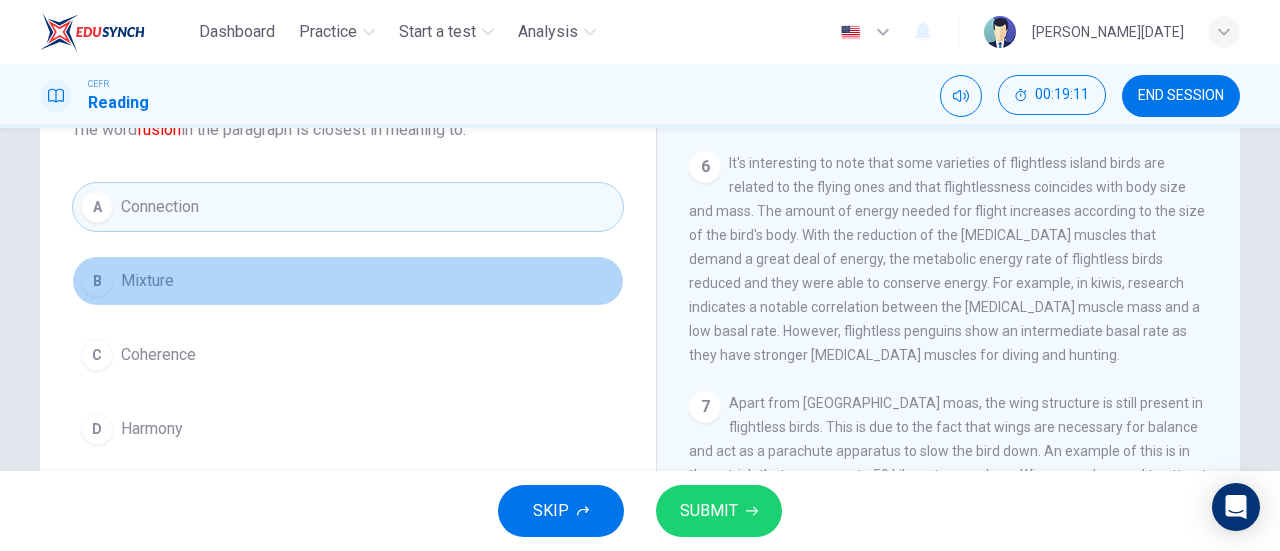 click on "B Mixture" at bounding box center (348, 281) 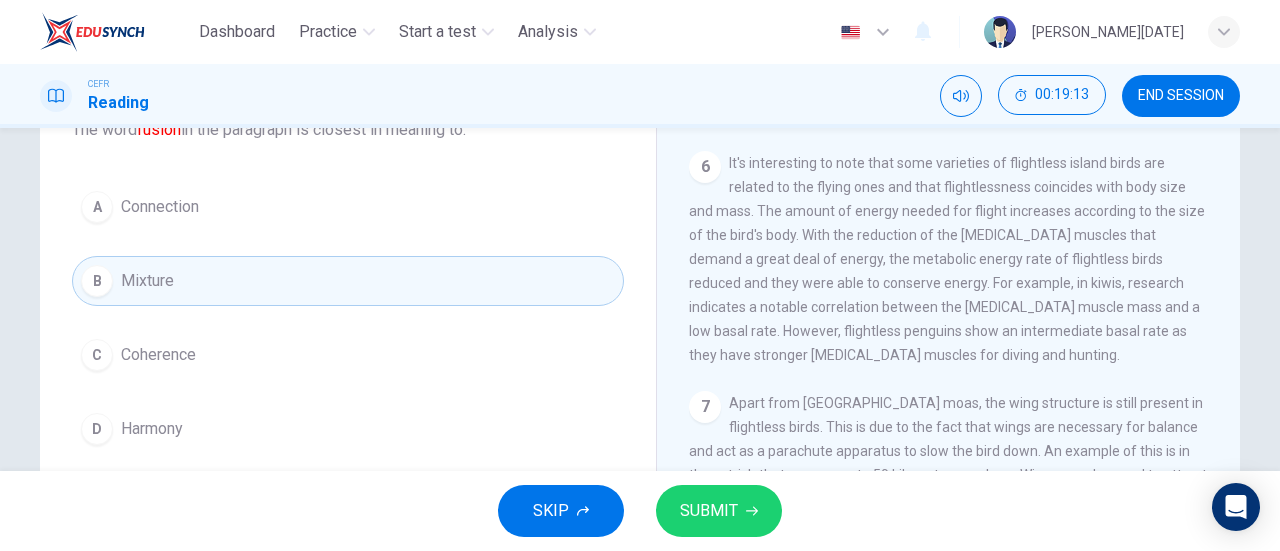 click on "SKIP SUBMIT" at bounding box center (640, 511) 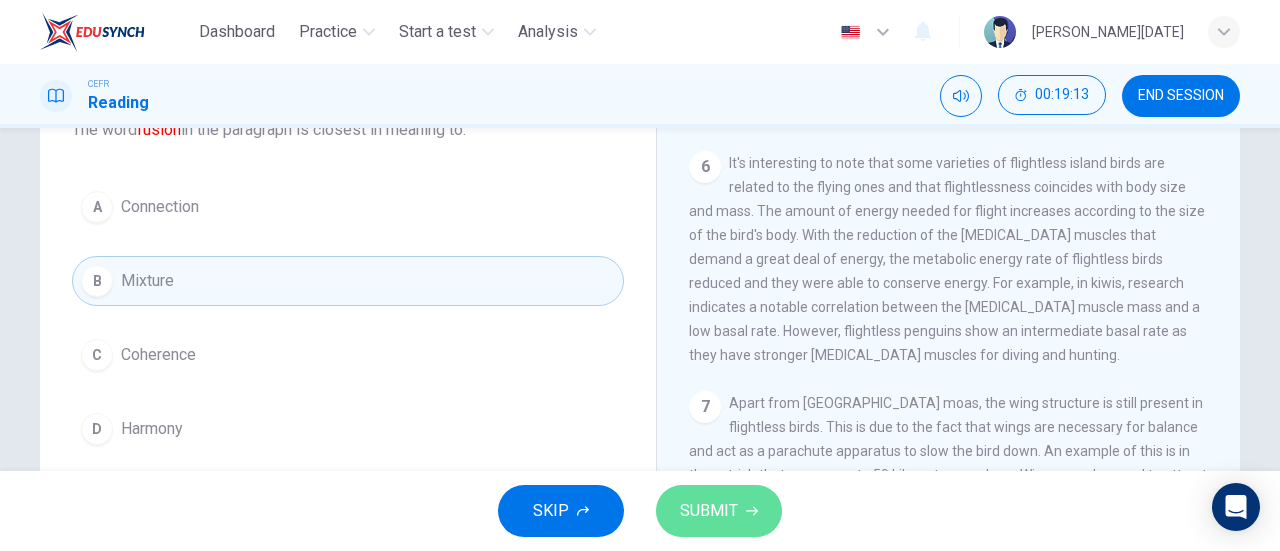 click on "SUBMIT" at bounding box center (709, 511) 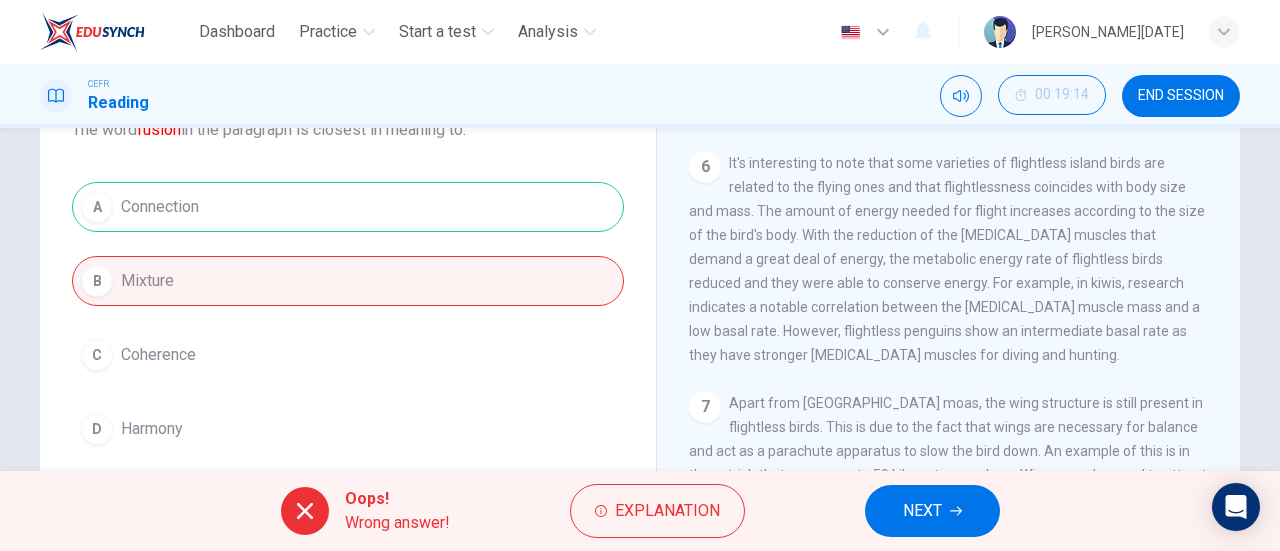 click on "Oops! Wrong answer! Explanation NEXT" at bounding box center (640, 511) 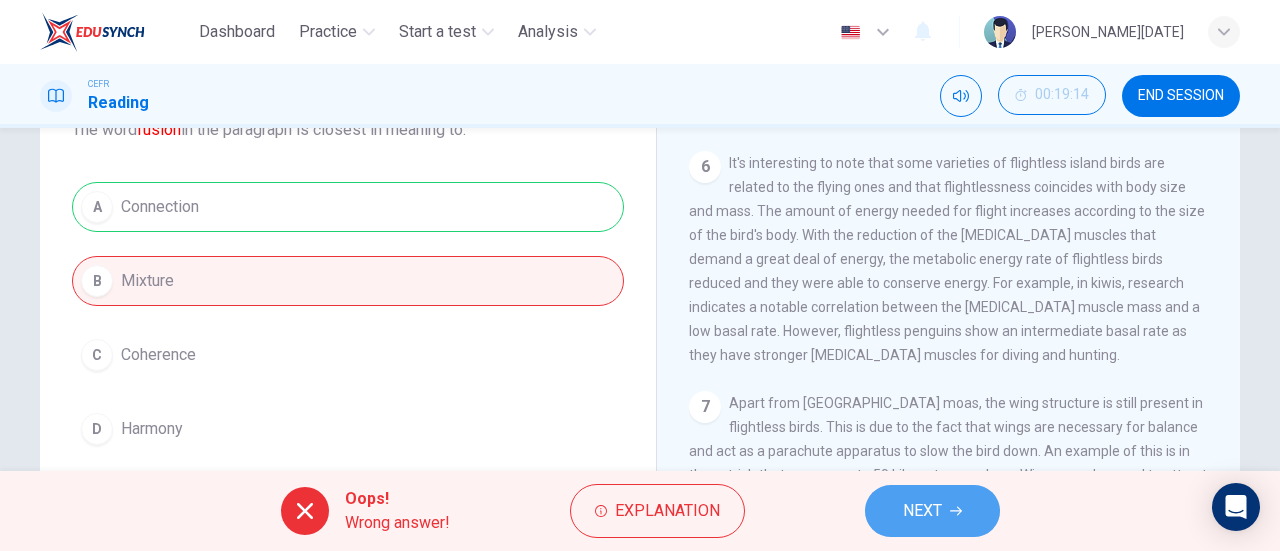 click on "NEXT" at bounding box center [922, 511] 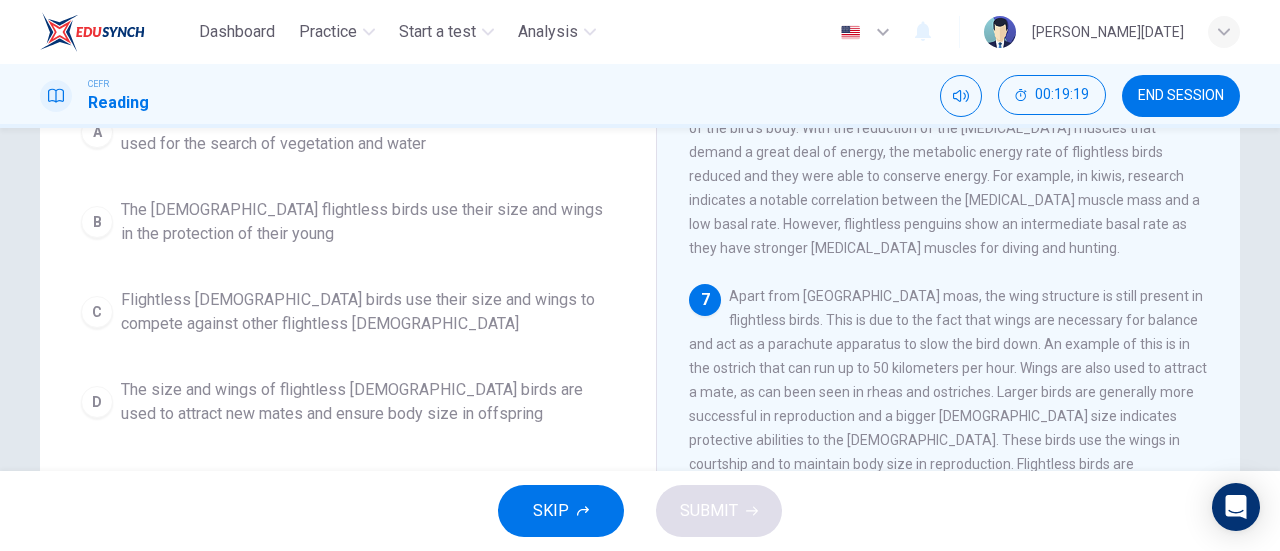 scroll, scrollTop: 259, scrollLeft: 0, axis: vertical 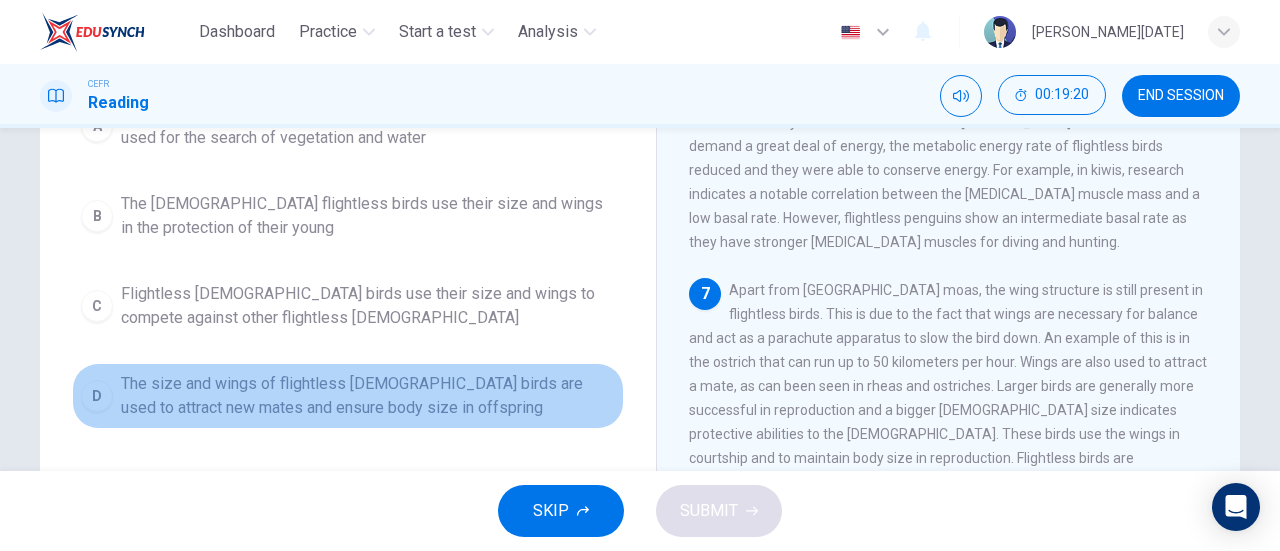 click on "The size and wings of flightless male birds are used to attract new mates and ensure body size in offspring" at bounding box center (368, 396) 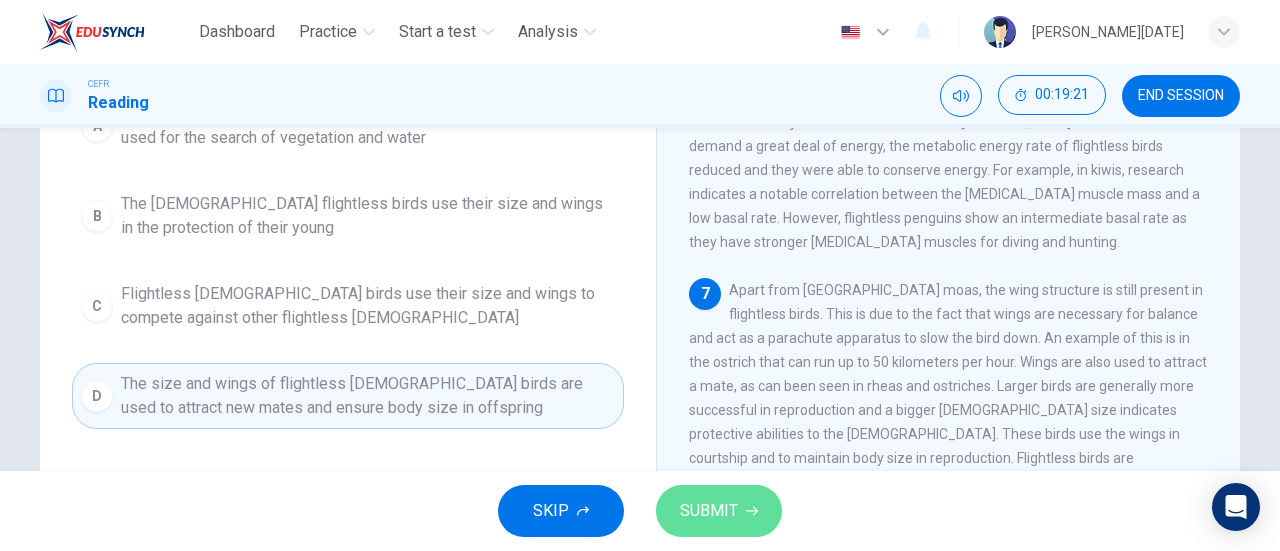 click on "SUBMIT" at bounding box center (719, 511) 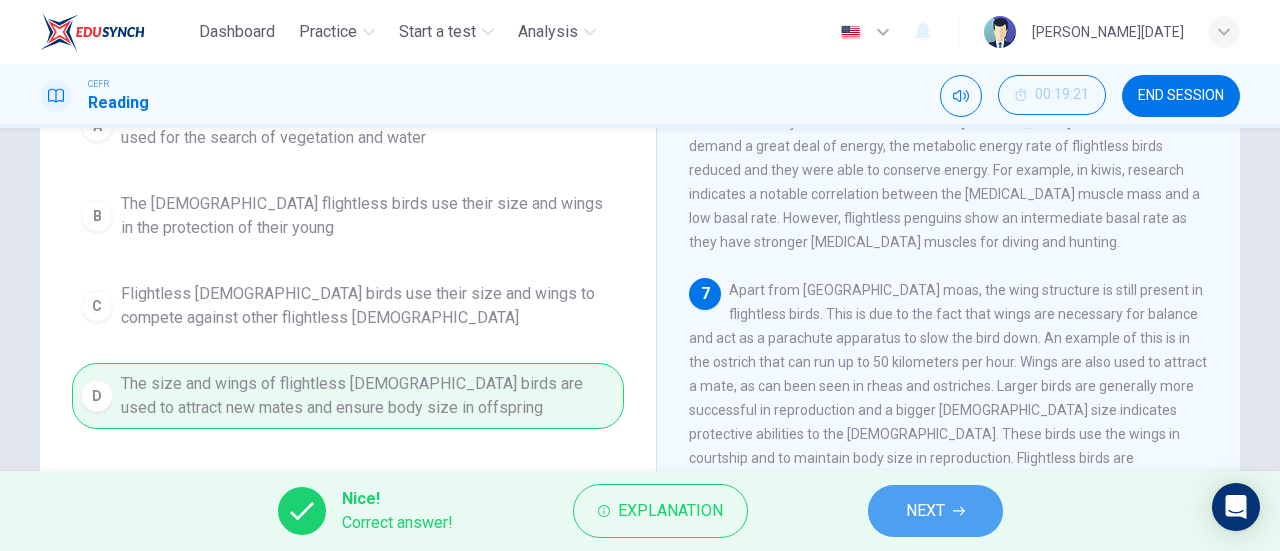 click on "NEXT" at bounding box center (925, 511) 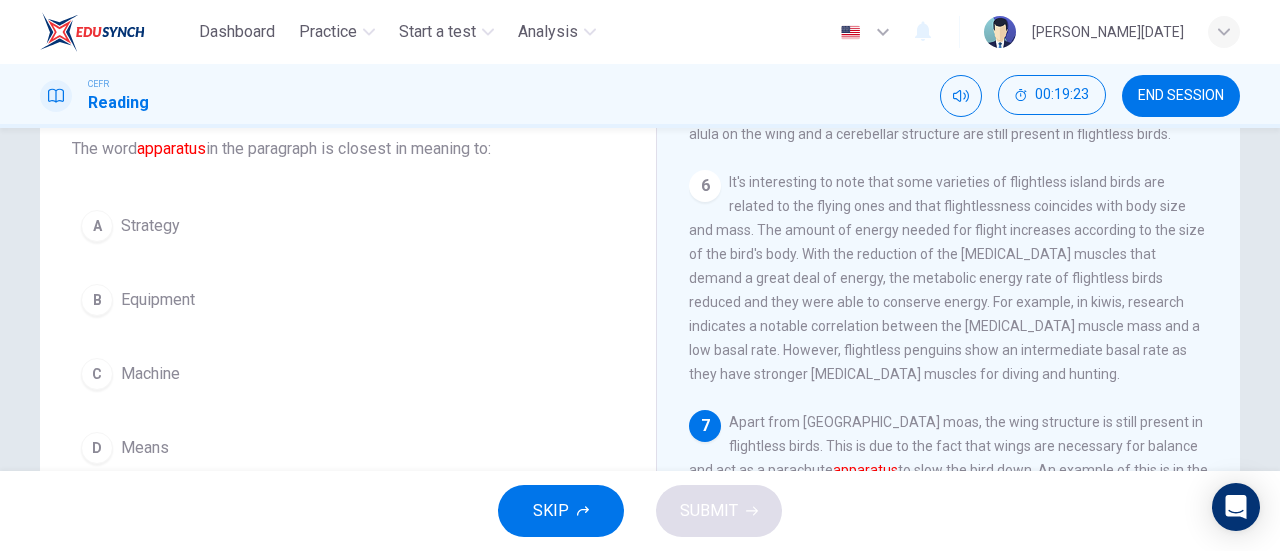scroll, scrollTop: 432, scrollLeft: 0, axis: vertical 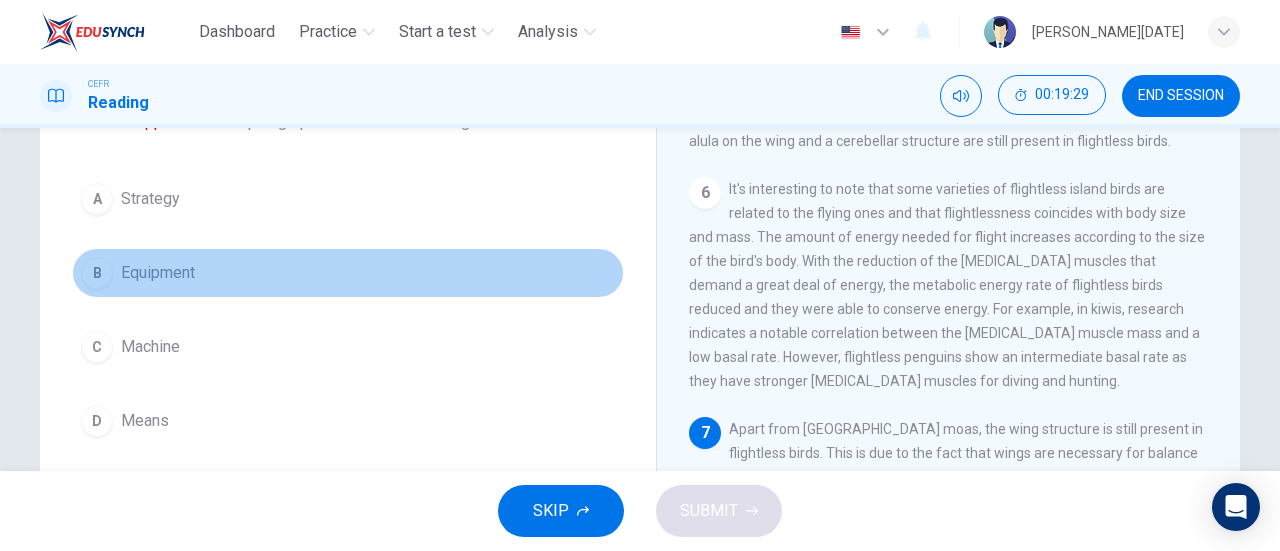 click on "Equipment" at bounding box center [158, 273] 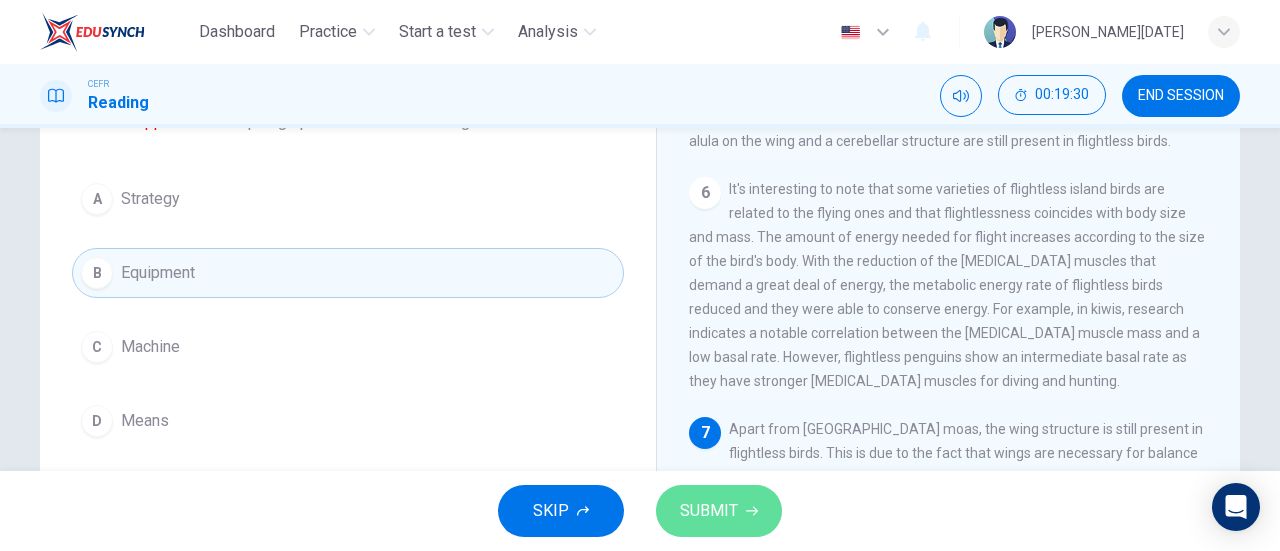 click on "SUBMIT" at bounding box center (719, 511) 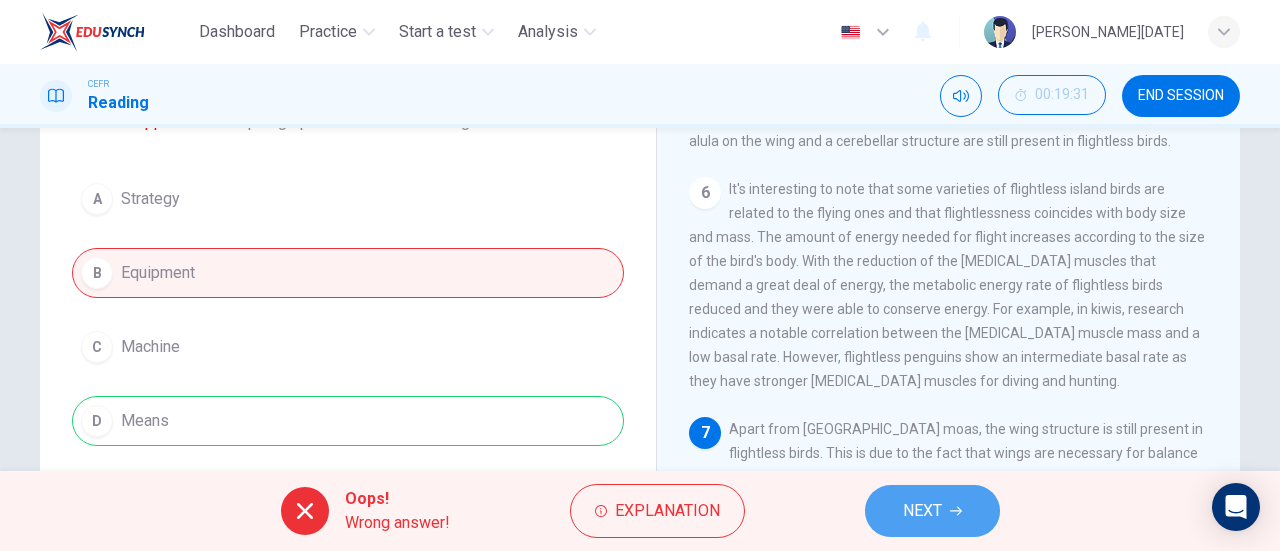 click on "NEXT" at bounding box center [932, 511] 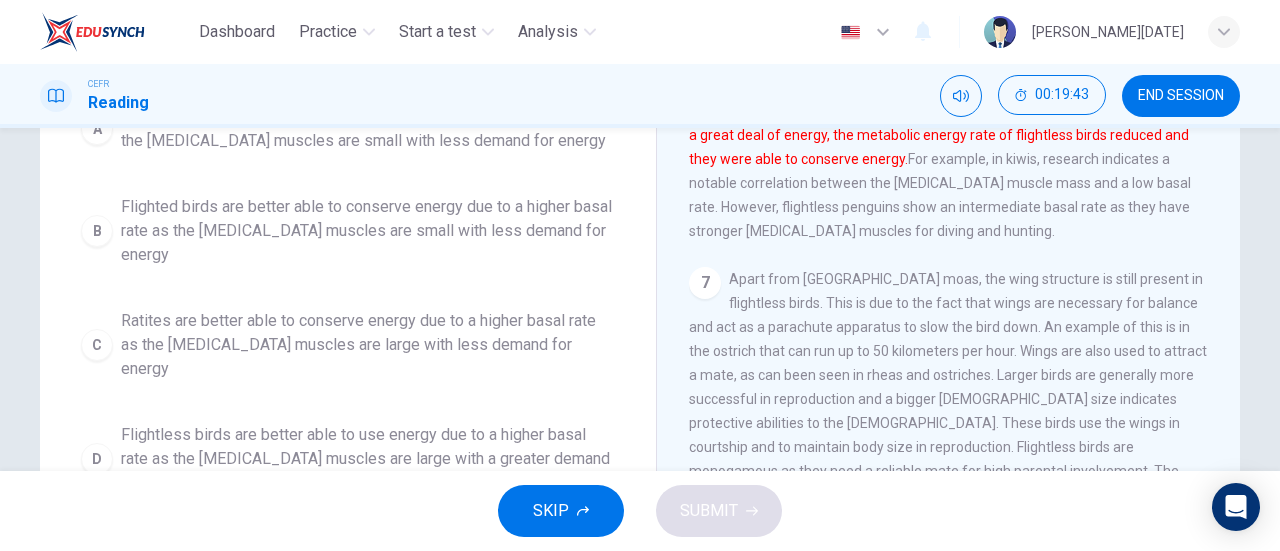 scroll, scrollTop: 310, scrollLeft: 0, axis: vertical 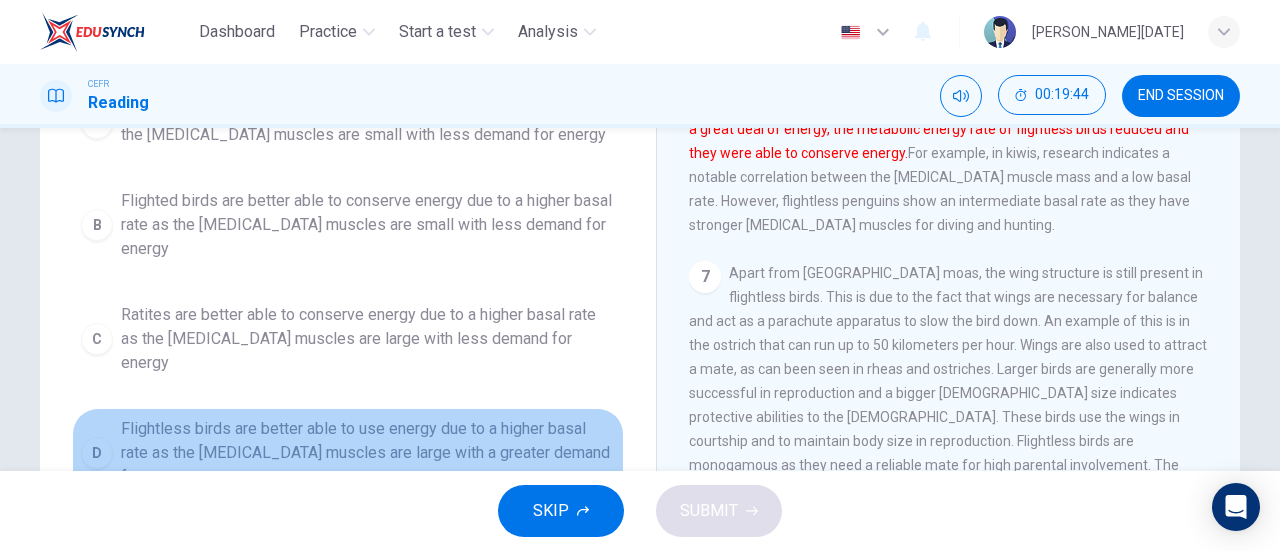 click on "Flightless birds are better able to use energy due to a higher basal rate as the pectoral muscles are large with a greater demand for energy" at bounding box center [368, 453] 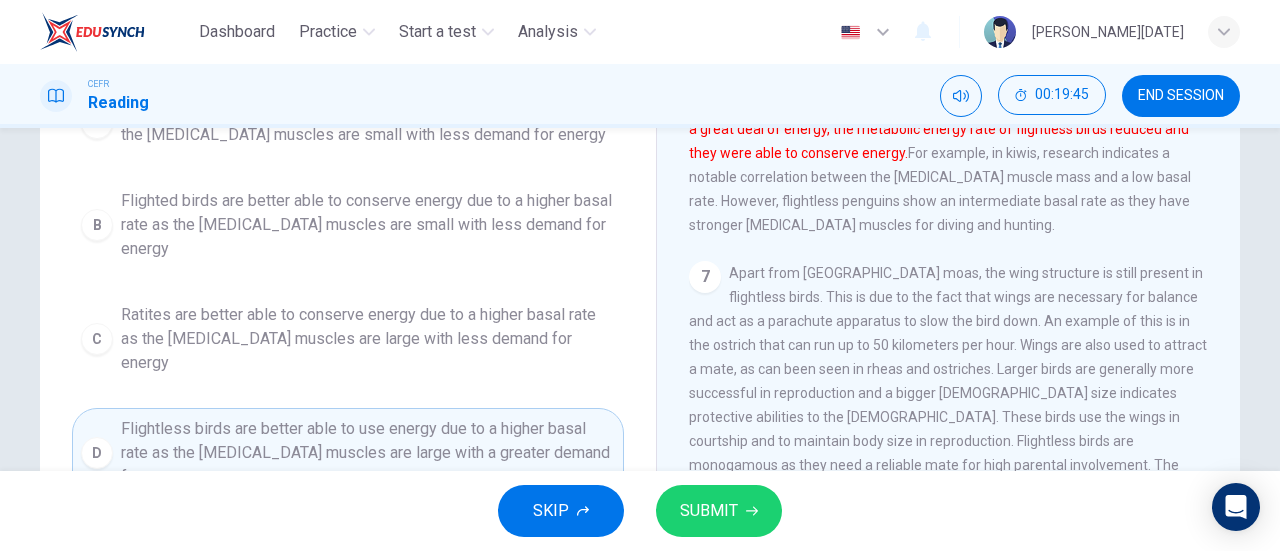 click on "SUBMIT" at bounding box center [709, 511] 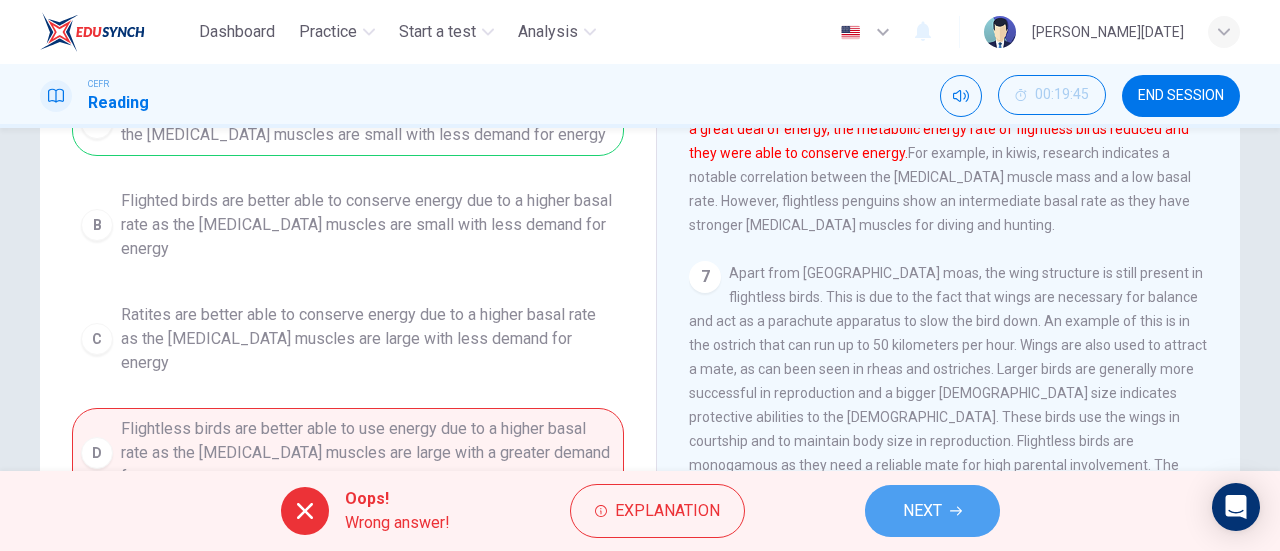 click on "NEXT" at bounding box center [932, 511] 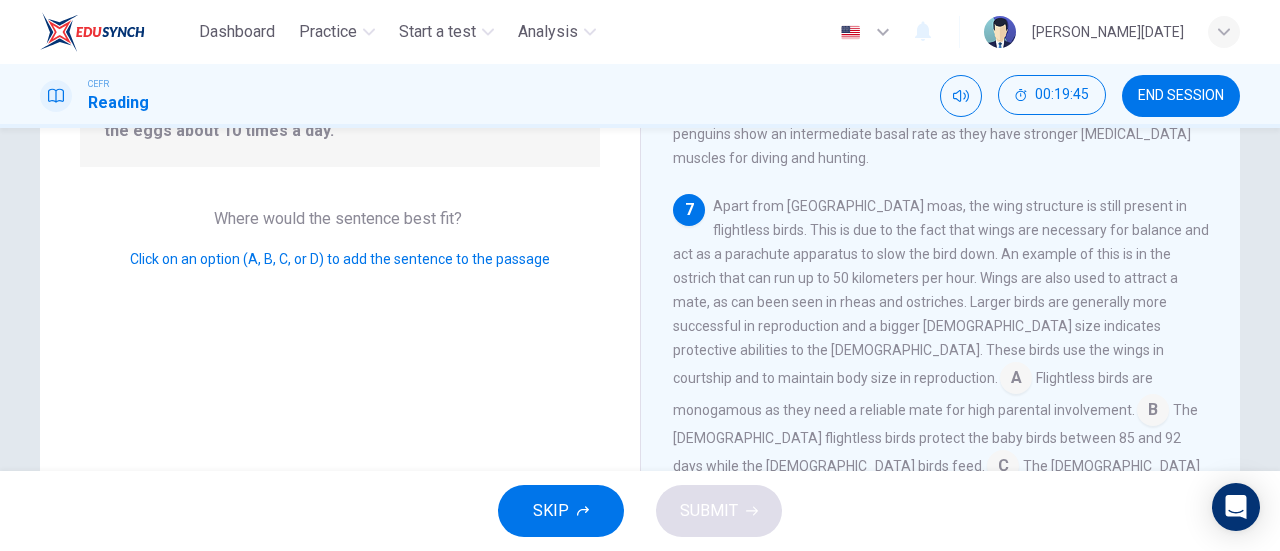 scroll, scrollTop: 1023, scrollLeft: 0, axis: vertical 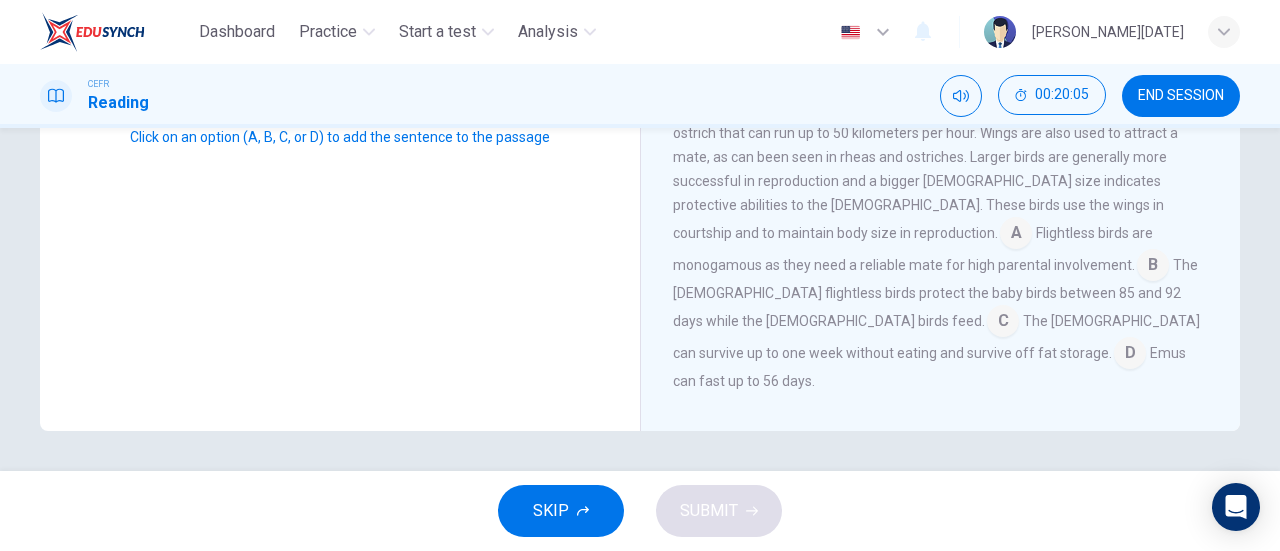 click at bounding box center [1153, 267] 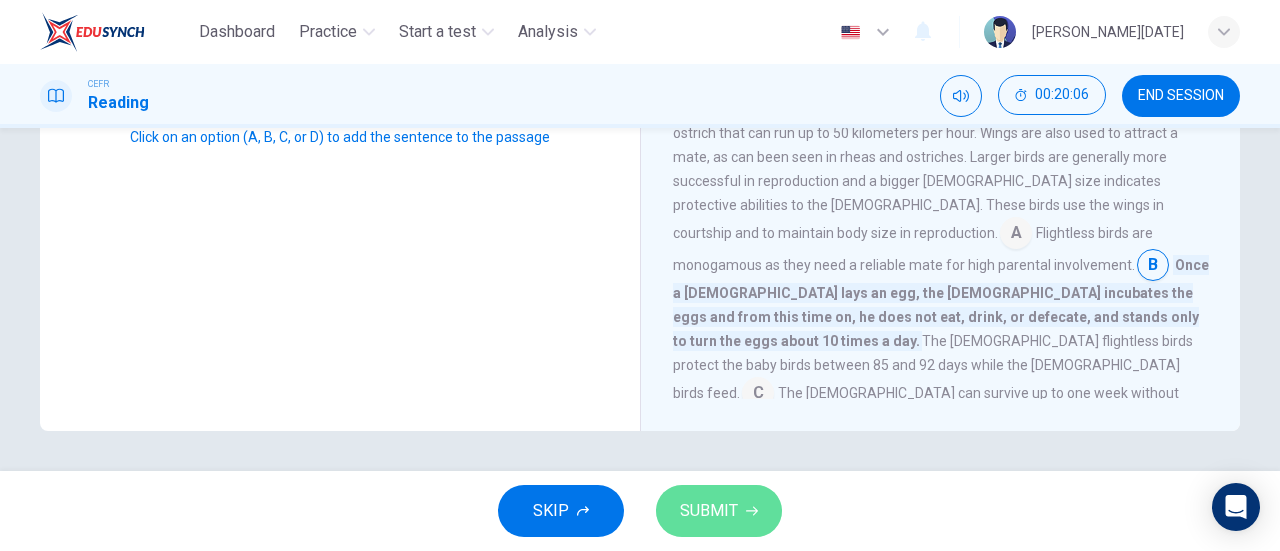 click on "SUBMIT" at bounding box center (719, 511) 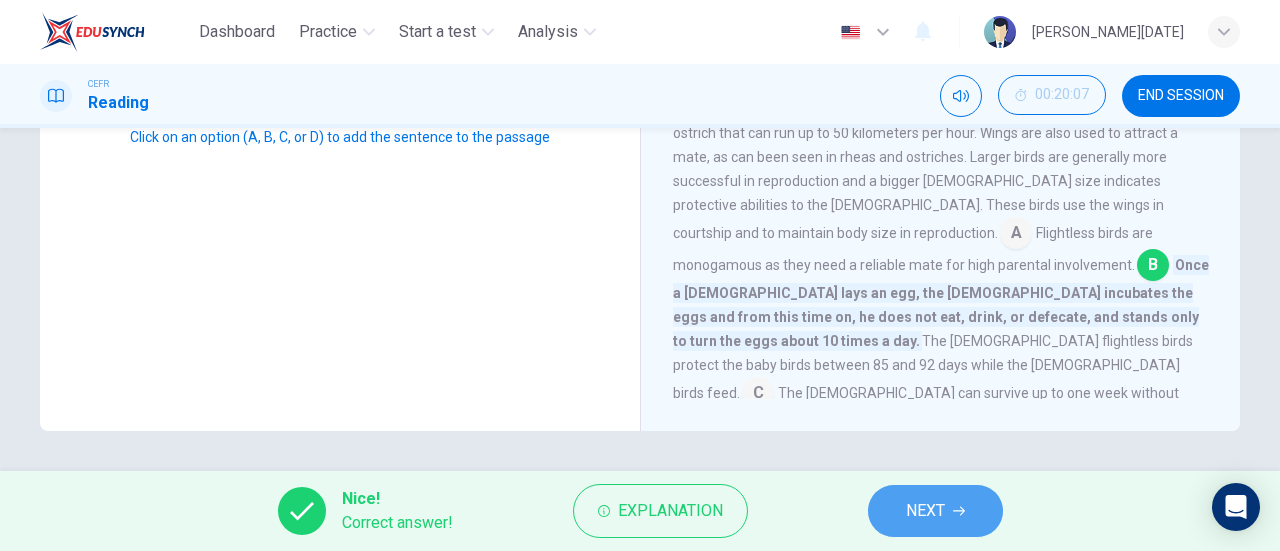 click on "NEXT" at bounding box center [935, 511] 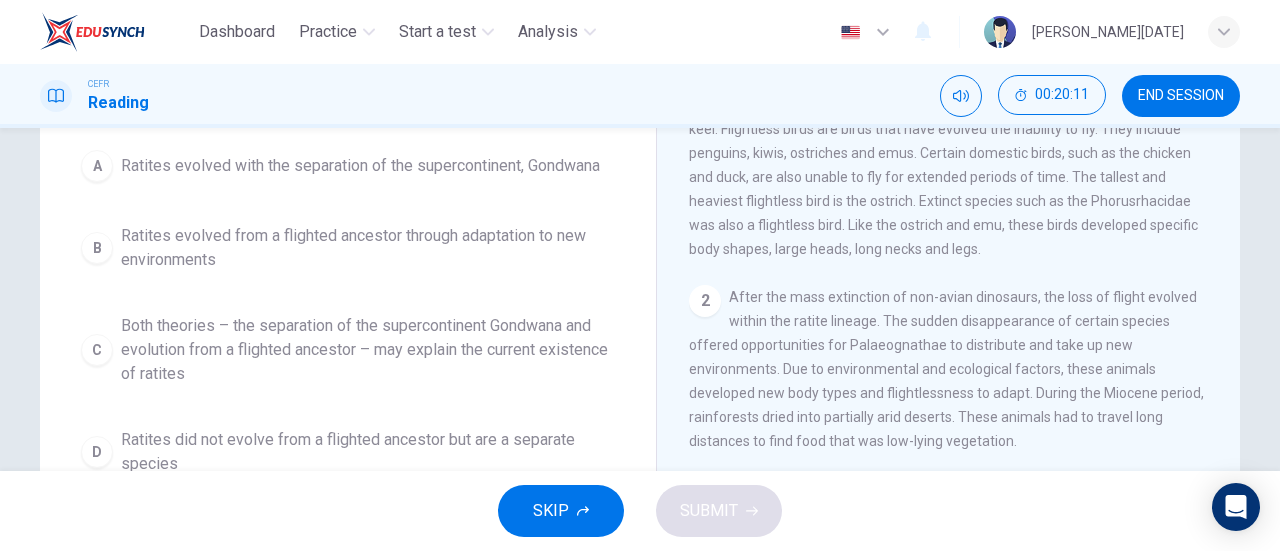 scroll, scrollTop: 256, scrollLeft: 0, axis: vertical 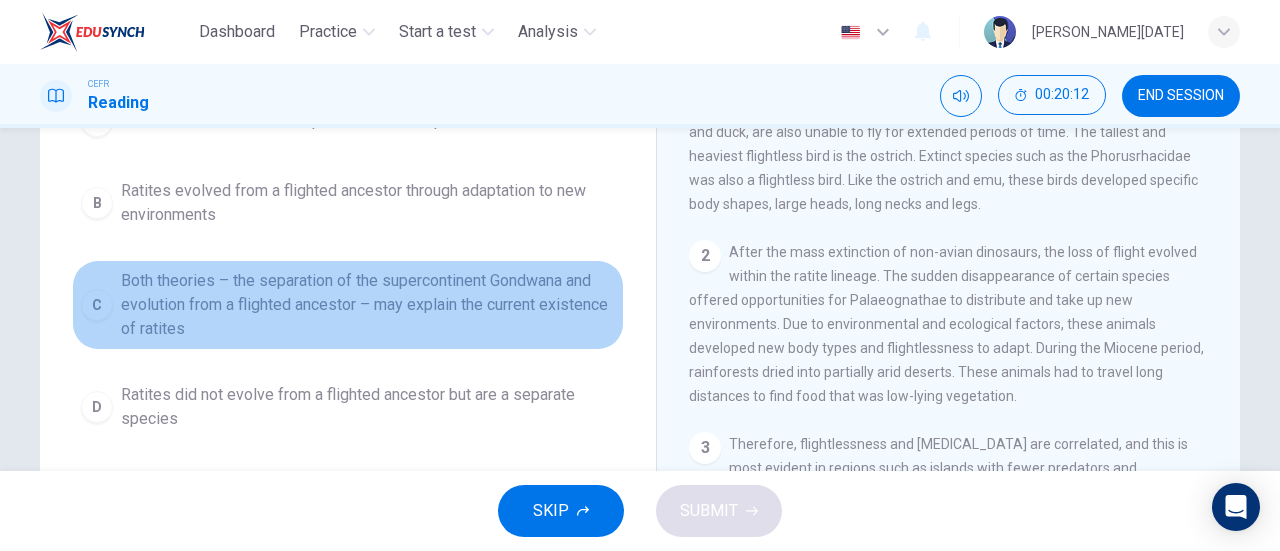 click on "Both theories – the separation of the supercontinent Gondwana and evolution from a flighted ancestor – may explain the current existence of ratites" at bounding box center [368, 305] 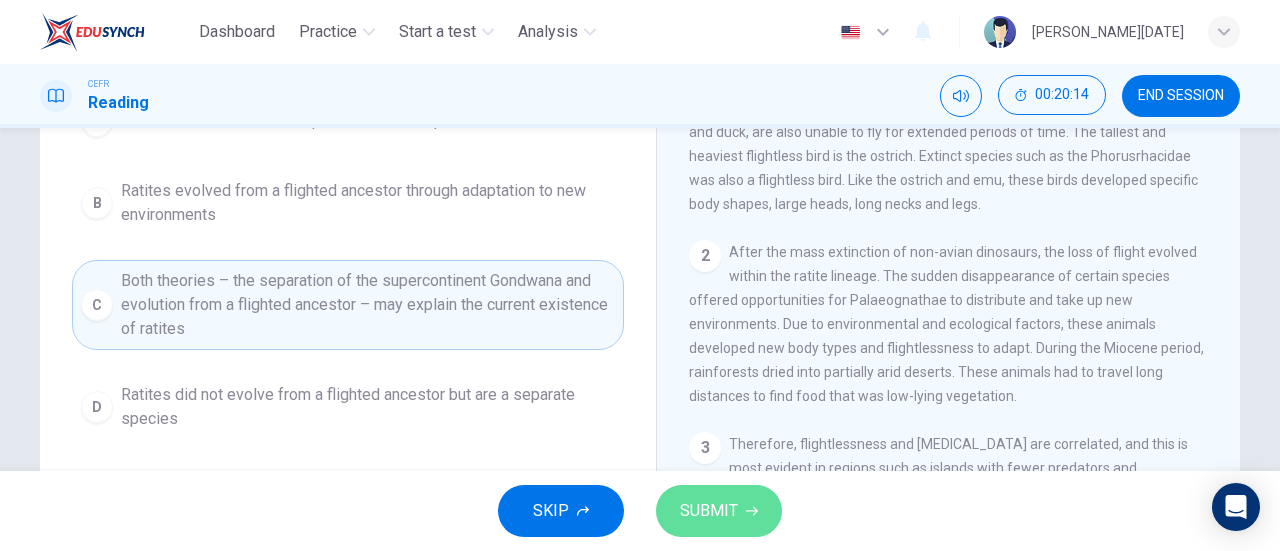 click on "SUBMIT" at bounding box center (709, 511) 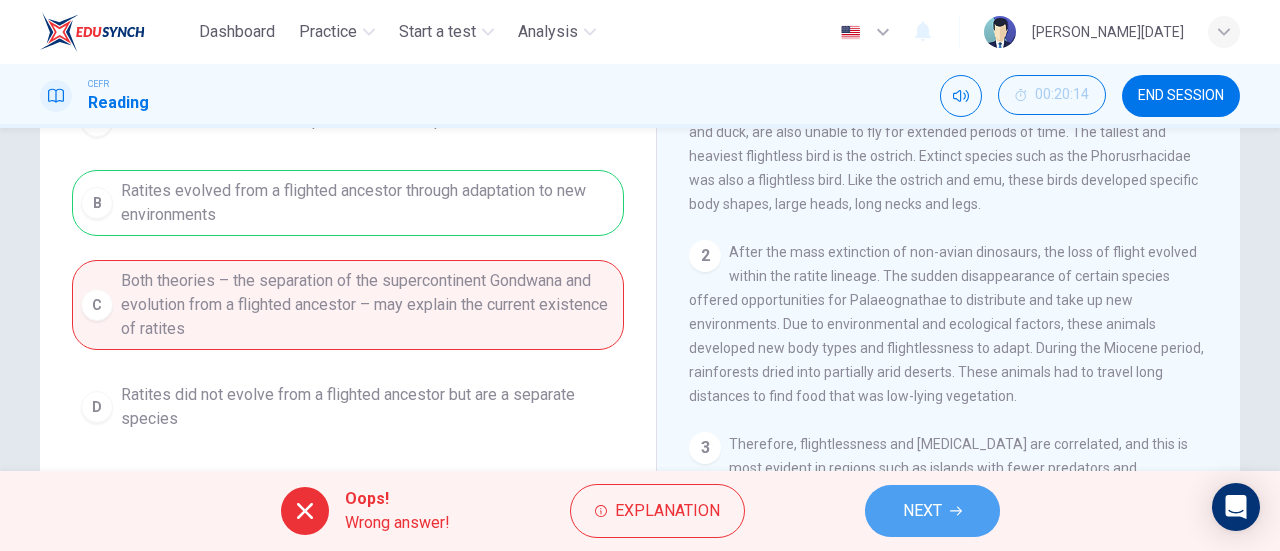 click on "NEXT" at bounding box center (922, 511) 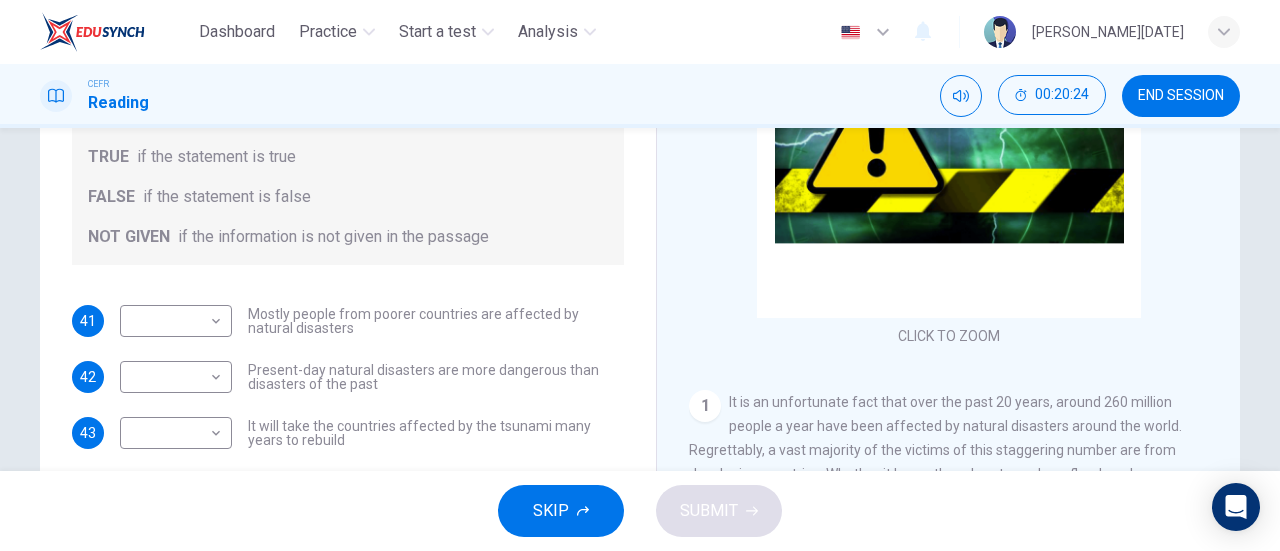 scroll, scrollTop: 291, scrollLeft: 0, axis: vertical 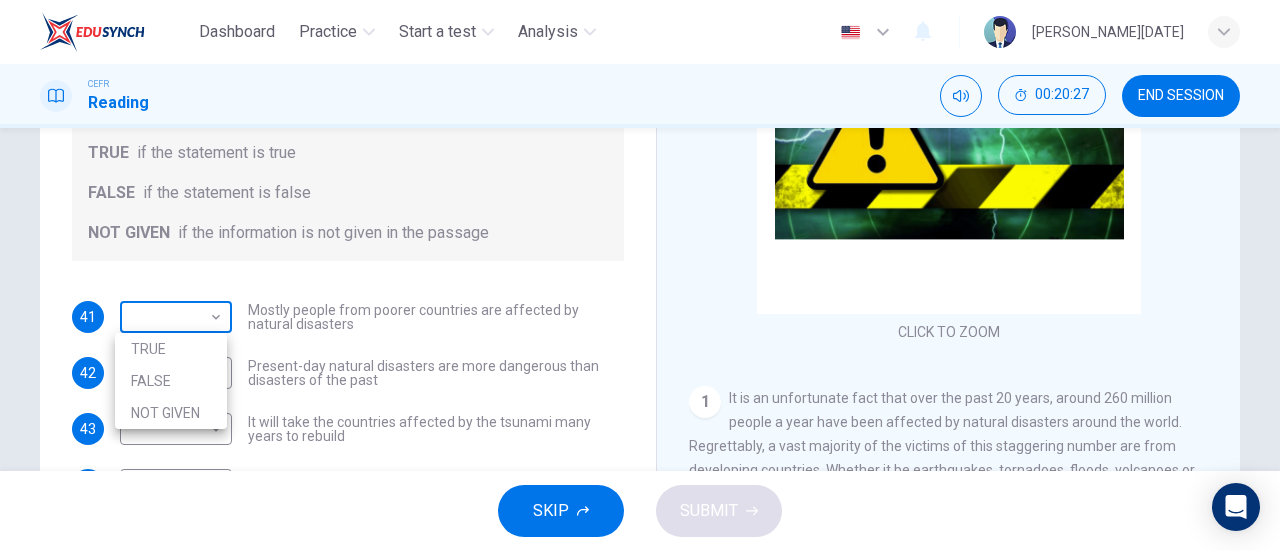 click on "Dashboard Practice Start a test Analysis English en ​ NUR ATIRAH BINTI RAMADAN CEFR Reading 00:20:27 END SESSION Questions 41 - 44 Do the following statements agree with the information given in the Reading Passage?
In the boxes below, write TRUE if the statement is true FALSE if the statement is false NOT GIVEN if the information is not given in the passage 41 ​ ​ Mostly people from poorer countries are affected by natural disasters 42 ​ ​ Present-day natural disasters are more dangerous than disasters of the past 43 ​ ​ It will take the countries affected by the tsunami many years to rebuild 44 ​ ​ Being prepared and knowing what to do in a disaster should be a global issue Preparing for the Threat CLICK TO ZOOM Click to Zoom 1 2 3 4 5 6 SKIP SUBMIT EduSynch - Online Language Proficiency Testing
Dashboard Practice Start a test Analysis Notifications © Copyright  2025 TRUE FALSE NOT GIVEN" at bounding box center (640, 275) 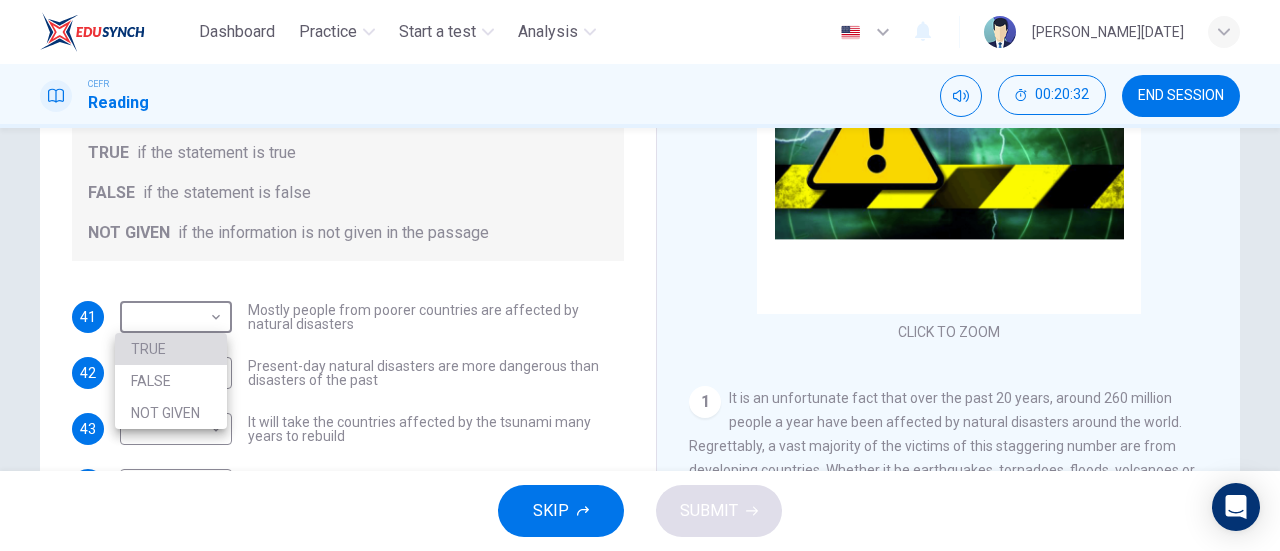 click on "TRUE" at bounding box center [171, 349] 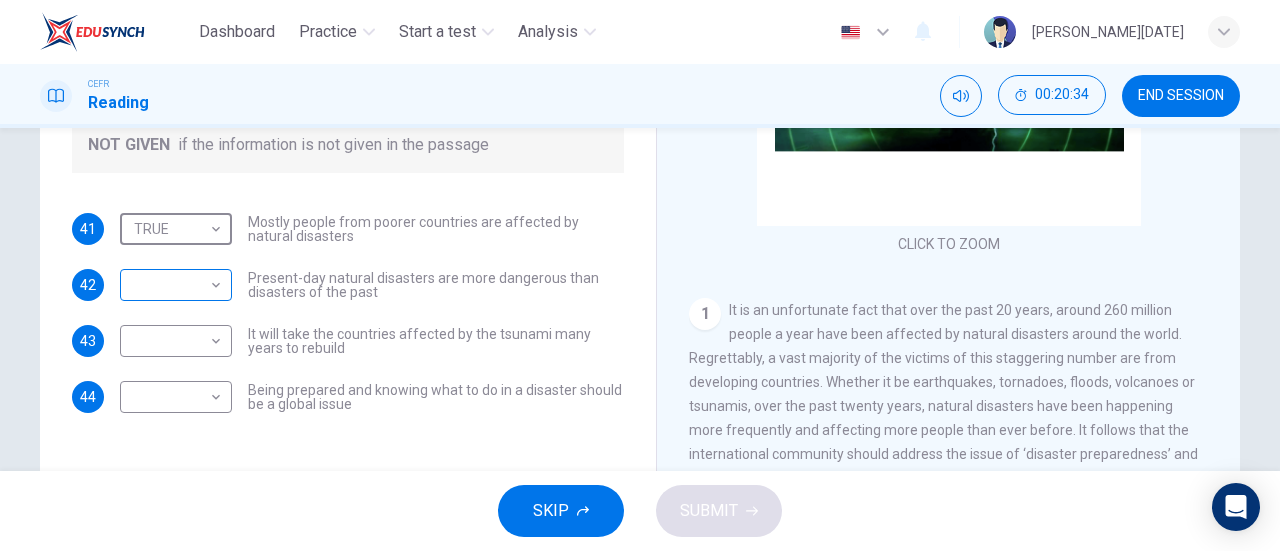 scroll, scrollTop: 380, scrollLeft: 0, axis: vertical 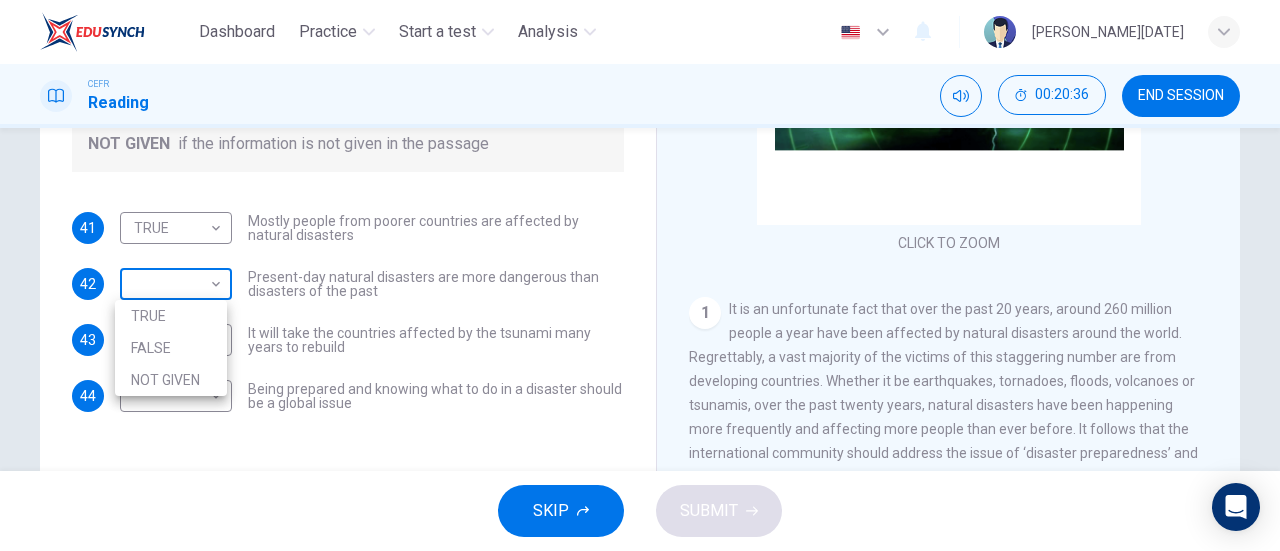 click on "Dashboard Practice Start a test Analysis English en ​ NUR ATIRAH BINTI RAMADAN CEFR Reading 00:20:36 END SESSION Questions 41 - 44 Do the following statements agree with the information given in the Reading Passage?
In the boxes below, write TRUE if the statement is true FALSE if the statement is false NOT GIVEN if the information is not given in the passage 41 TRUE TRUE ​ Mostly people from poorer countries are affected by natural disasters 42 ​ ​ Present-day natural disasters are more dangerous than disasters of the past 43 ​ ​ It will take the countries affected by the tsunami many years to rebuild 44 ​ ​ Being prepared and knowing what to do in a disaster should be a global issue Preparing for the Threat CLICK TO ZOOM Click to Zoom 1 2 3 4 5 6 SKIP SUBMIT EduSynch - Online Language Proficiency Testing
Dashboard Practice Start a test Analysis Notifications © Copyright  2025 TRUE FALSE NOT GIVEN" at bounding box center (640, 275) 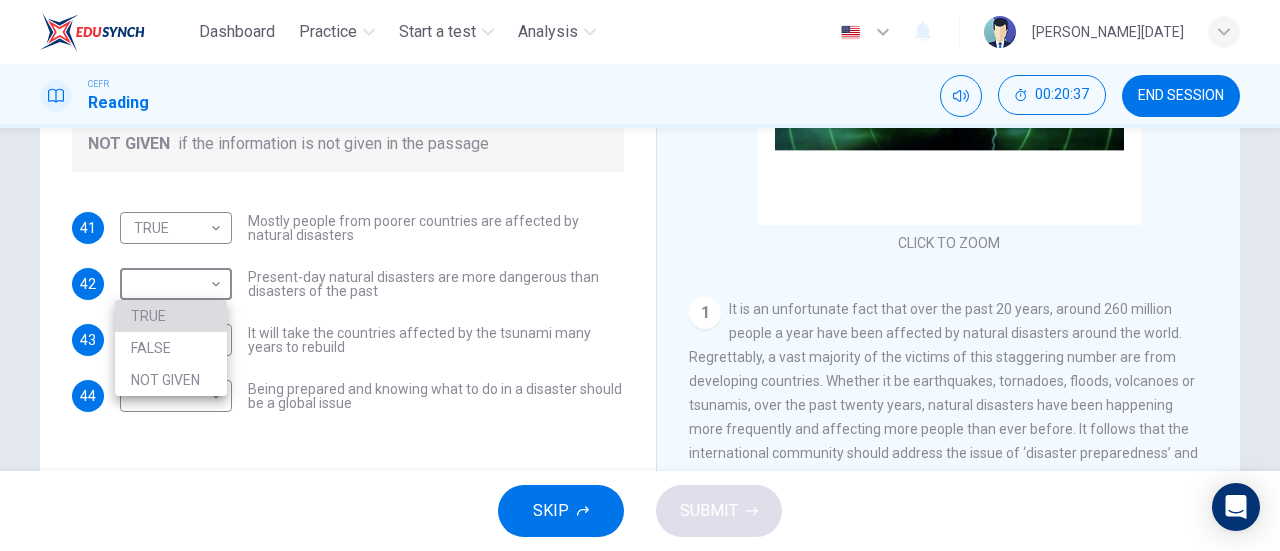 click on "TRUE" at bounding box center [171, 316] 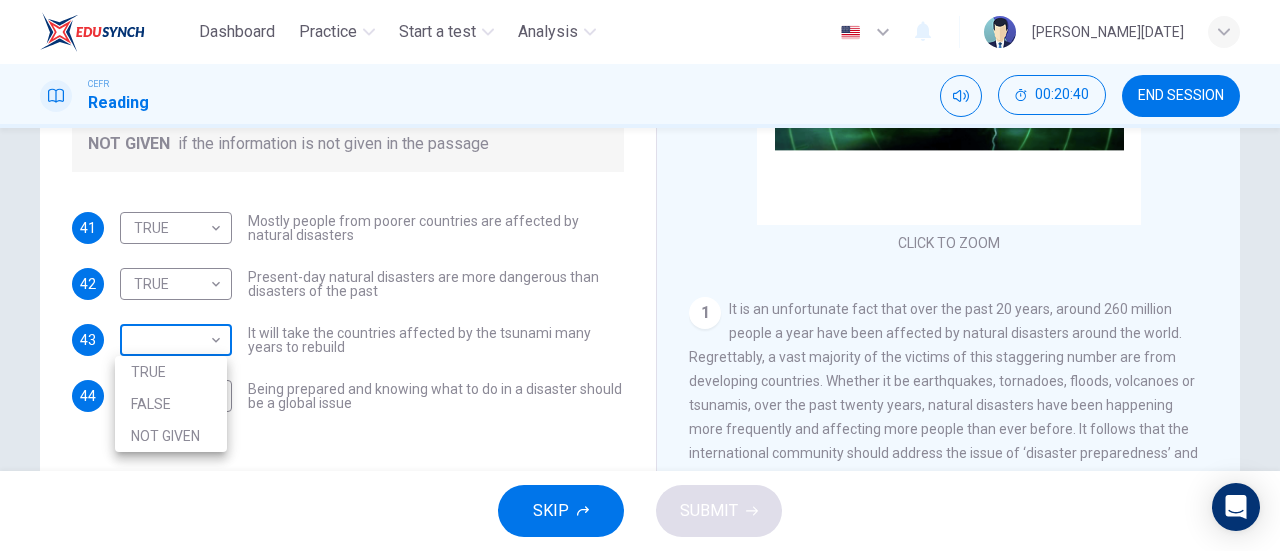 click on "Dashboard Practice Start a test Analysis English en ​ NUR ATIRAH BINTI RAMADAN CEFR Reading 00:20:40 END SESSION Questions 41 - 44 Do the following statements agree with the information given in the Reading Passage?
In the boxes below, write TRUE if the statement is true FALSE if the statement is false NOT GIVEN if the information is not given in the passage 41 TRUE TRUE ​ Mostly people from poorer countries are affected by natural disasters 42 TRUE TRUE ​ Present-day natural disasters are more dangerous than disasters of the past 43 ​ ​ It will take the countries affected by the tsunami many years to rebuild 44 ​ ​ Being prepared and knowing what to do in a disaster should be a global issue Preparing for the Threat CLICK TO ZOOM Click to Zoom 1 2 3 4 5 6 SKIP SUBMIT EduSynch - Online Language Proficiency Testing
Dashboard Practice Start a test Analysis Notifications © Copyright  2025 TRUE FALSE NOT GIVEN" at bounding box center [640, 275] 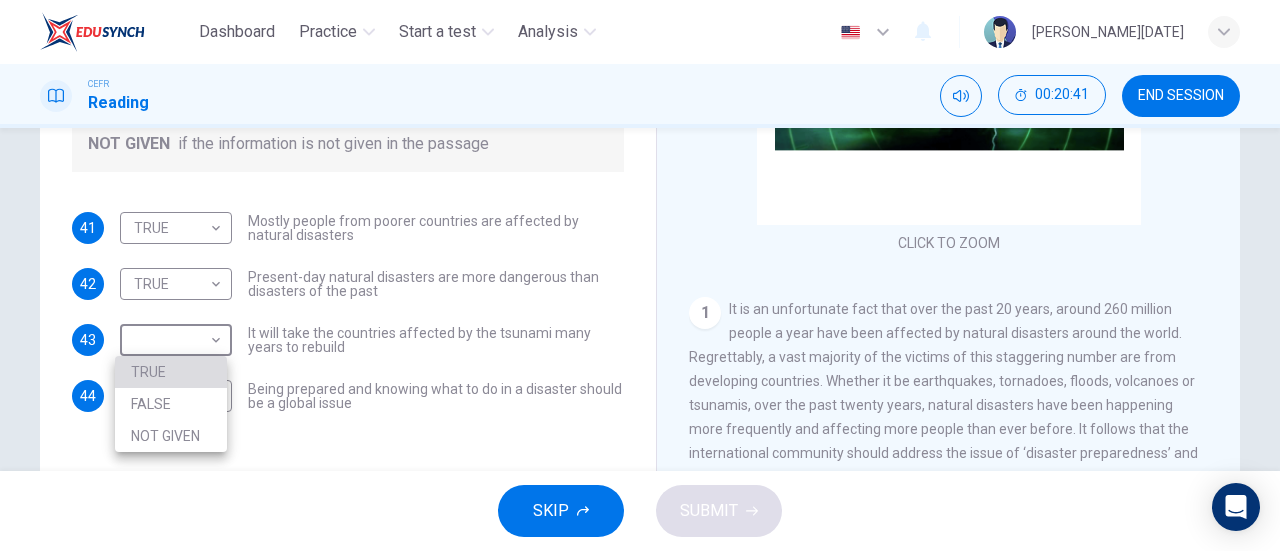 click on "TRUE" at bounding box center [171, 372] 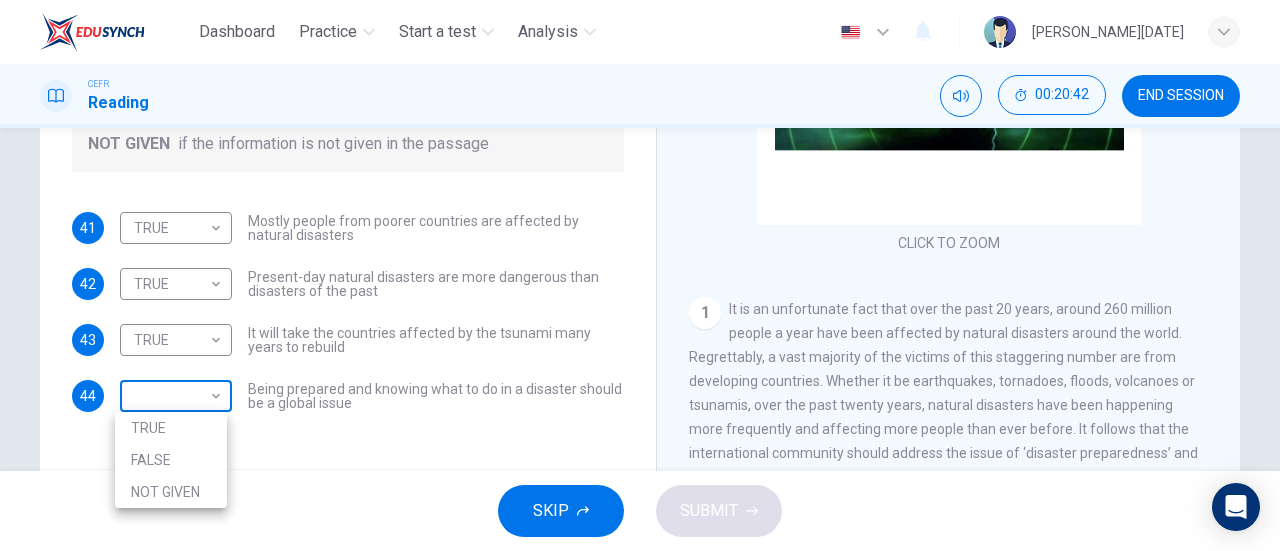 click on "Dashboard Practice Start a test Analysis English en ​ NUR ATIRAH BINTI RAMADAN CEFR Reading 00:20:42 END SESSION Questions 41 - 44 Do the following statements agree with the information given in the Reading Passage?
In the boxes below, write TRUE if the statement is true FALSE if the statement is false NOT GIVEN if the information is not given in the passage 41 TRUE TRUE ​ Mostly people from poorer countries are affected by natural disasters 42 TRUE TRUE ​ Present-day natural disasters are more dangerous than disasters of the past 43 TRUE TRUE ​ It will take the countries affected by the tsunami many years to rebuild 44 ​ ​ Being prepared and knowing what to do in a disaster should be a global issue Preparing for the Threat CLICK TO ZOOM Click to Zoom 1 2 3 4 5 6 SKIP SUBMIT EduSynch - Online Language Proficiency Testing
Dashboard Practice Start a test Analysis Notifications © Copyright  2025 TRUE FALSE NOT GIVEN" at bounding box center (640, 275) 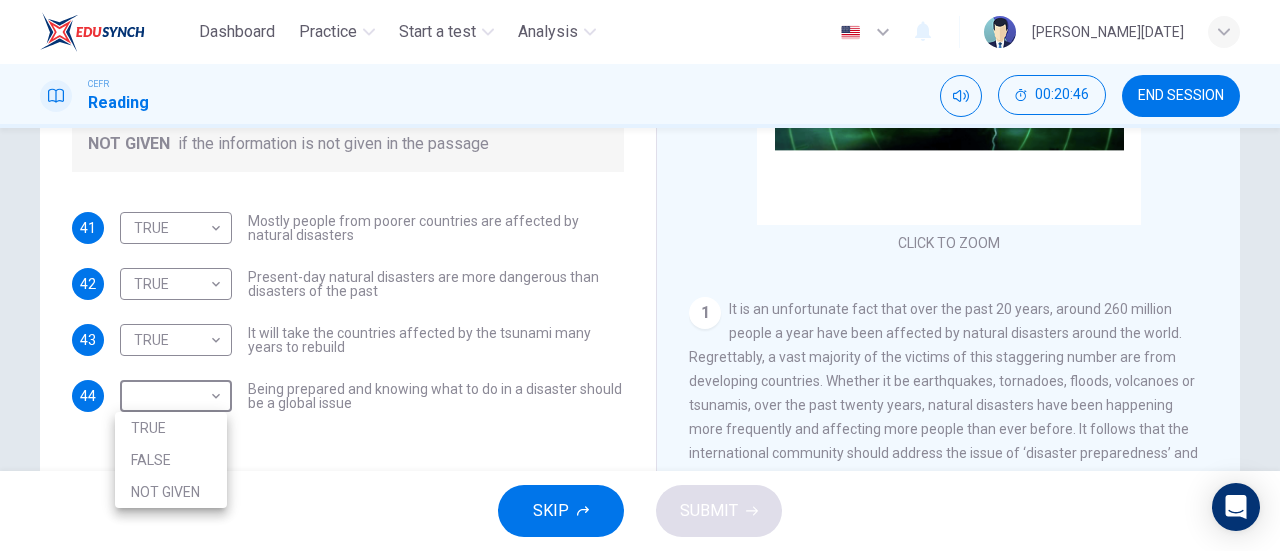 click on "TRUE" at bounding box center [171, 428] 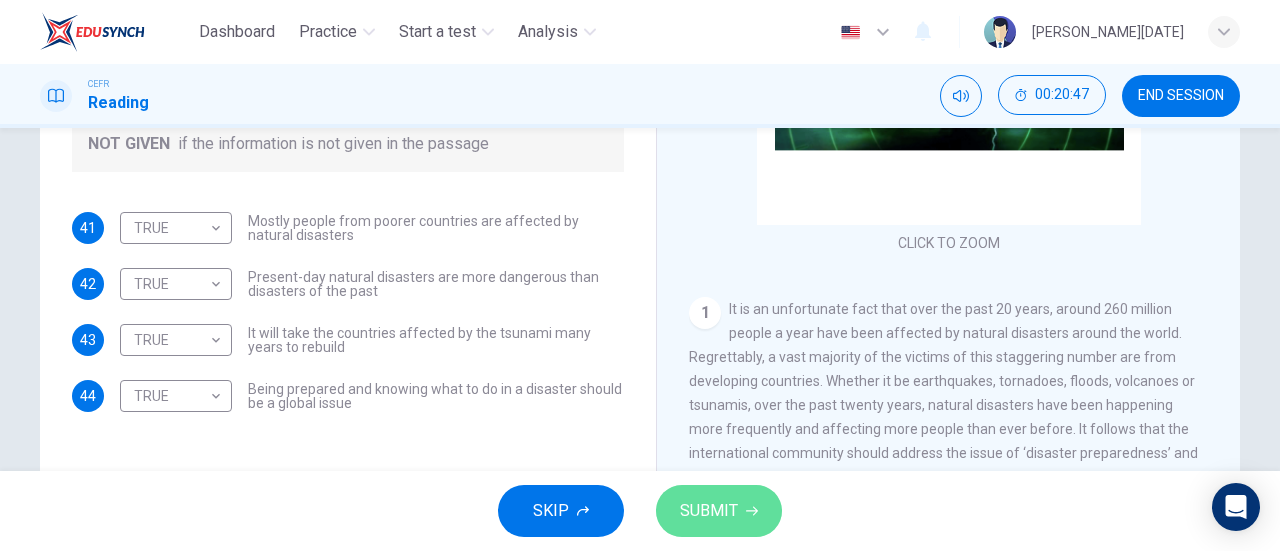 click on "SUBMIT" at bounding box center [709, 511] 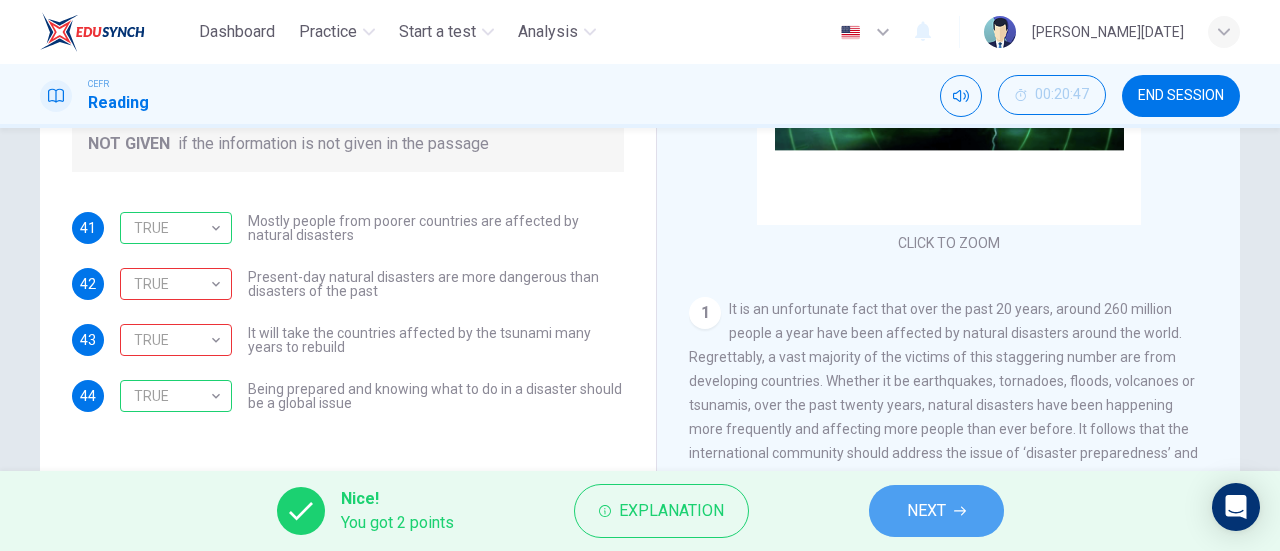 click on "NEXT" at bounding box center (936, 511) 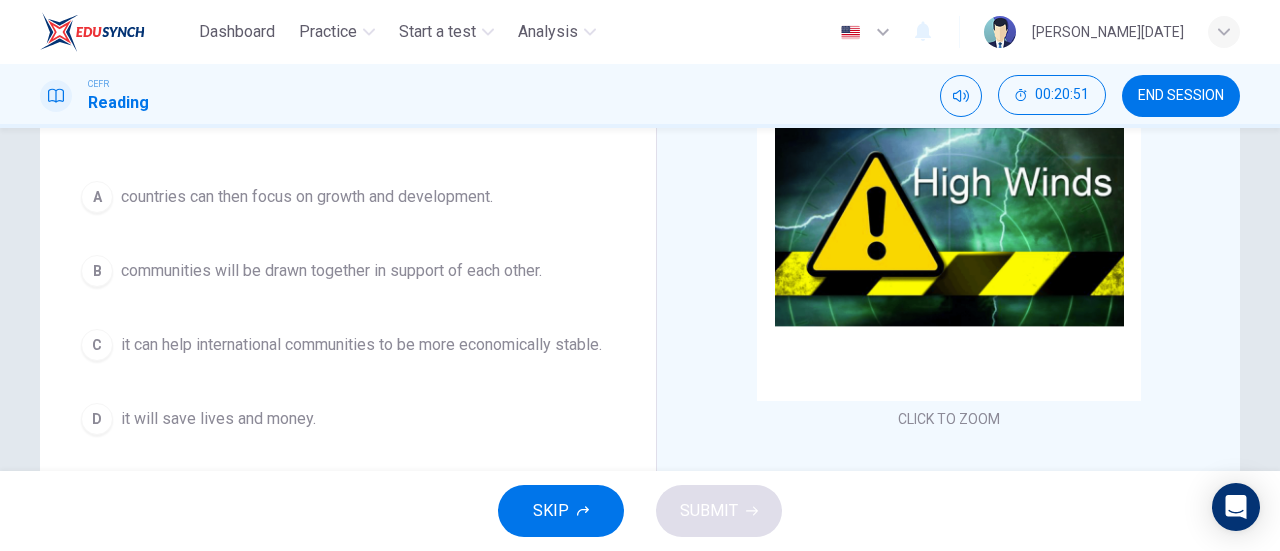 scroll, scrollTop: 209, scrollLeft: 0, axis: vertical 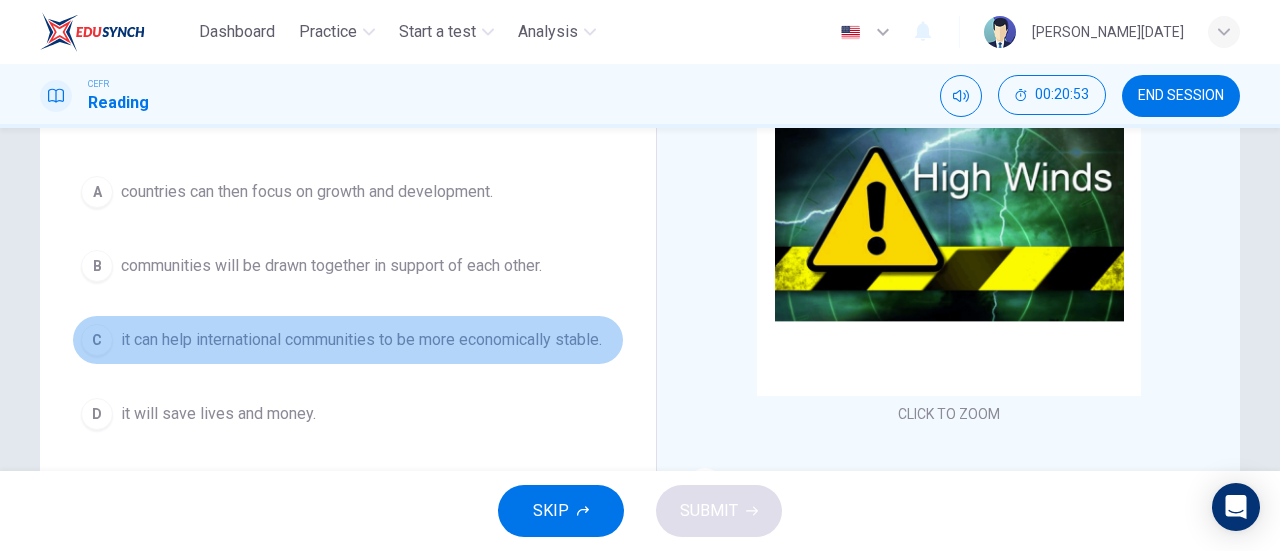click on "C" at bounding box center (97, 340) 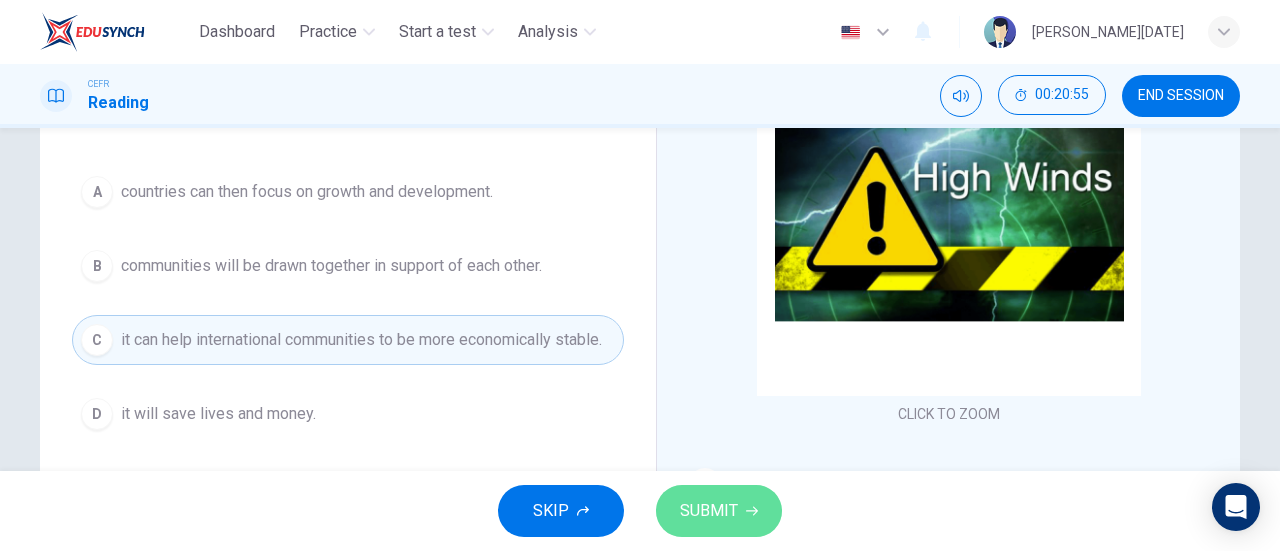 click on "SUBMIT" at bounding box center (709, 511) 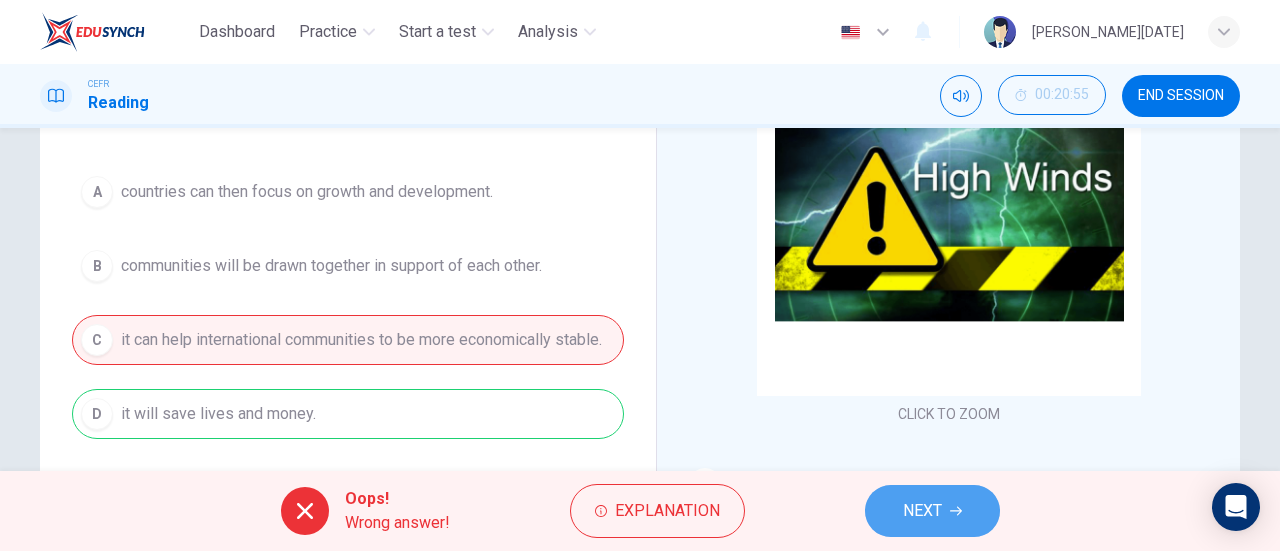 click on "NEXT" at bounding box center [922, 511] 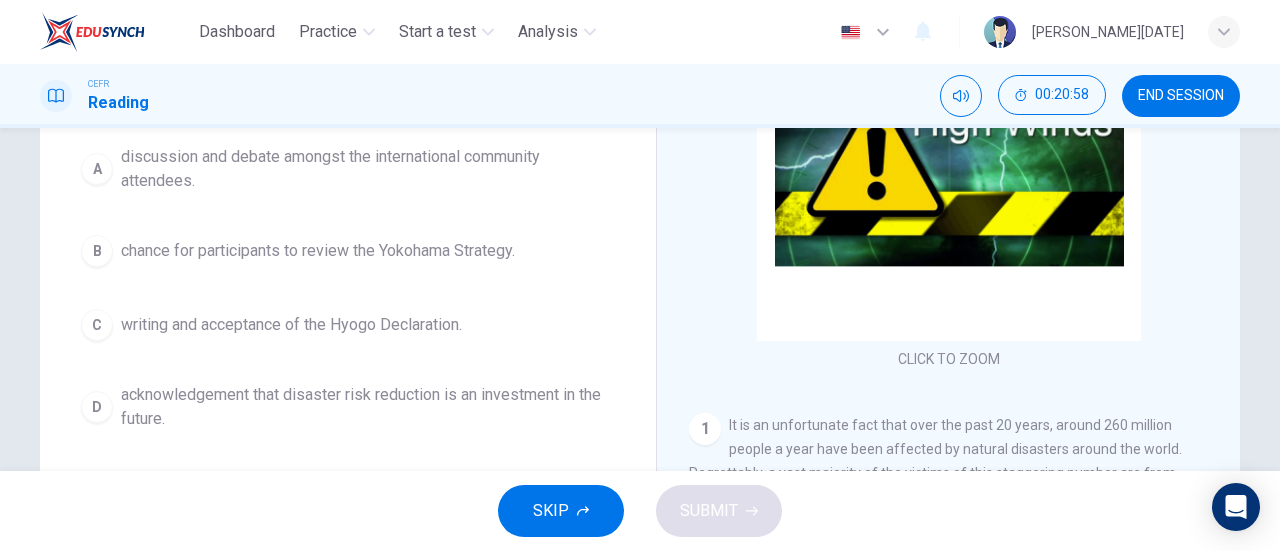 scroll, scrollTop: 263, scrollLeft: 0, axis: vertical 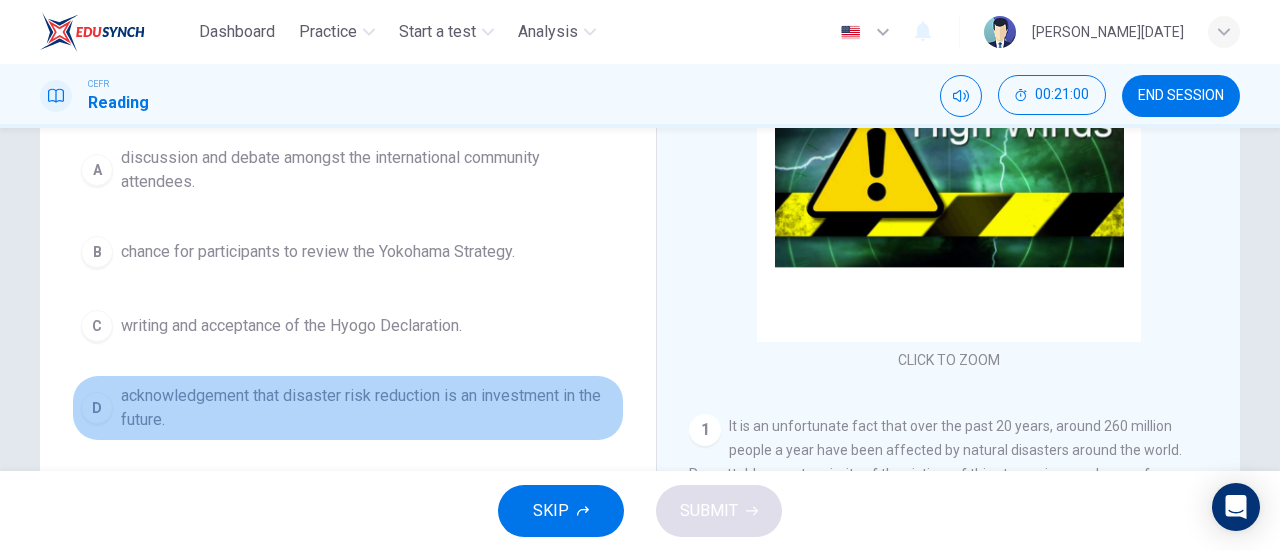 click on "acknowledgement that disaster risk reduction is an investment in the future." at bounding box center [368, 408] 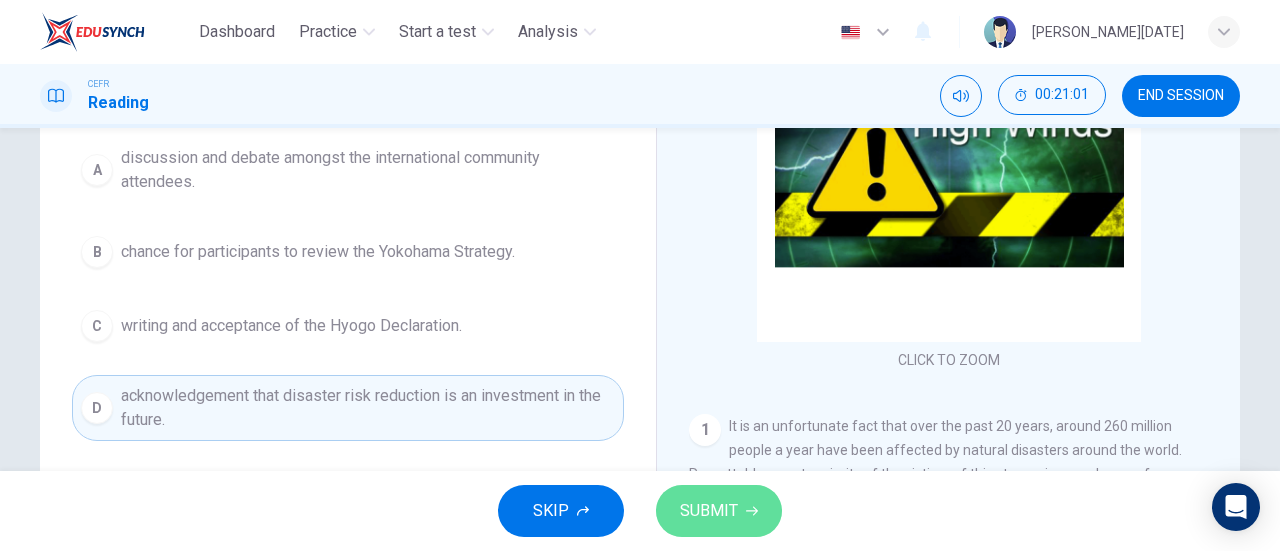 click on "SUBMIT" at bounding box center (709, 511) 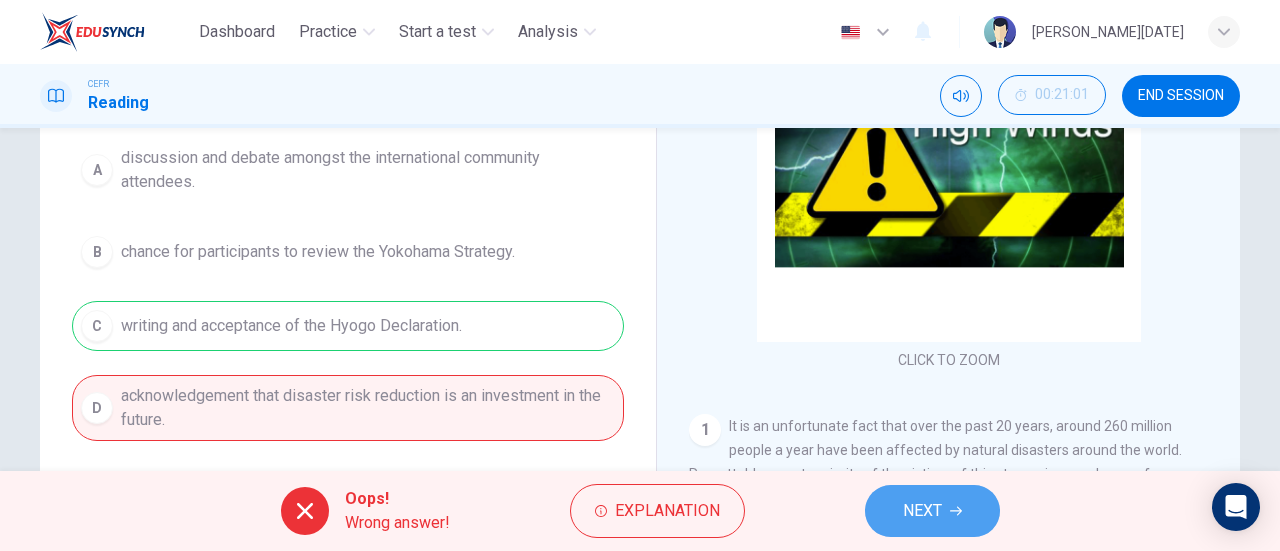click on "NEXT" at bounding box center [932, 511] 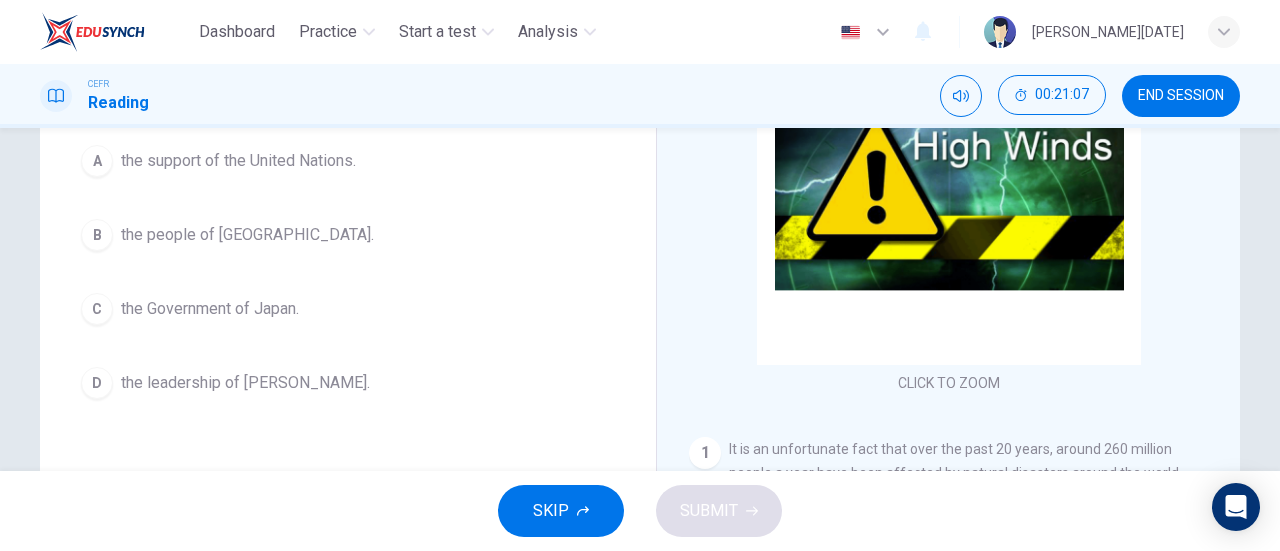 scroll, scrollTop: 243, scrollLeft: 0, axis: vertical 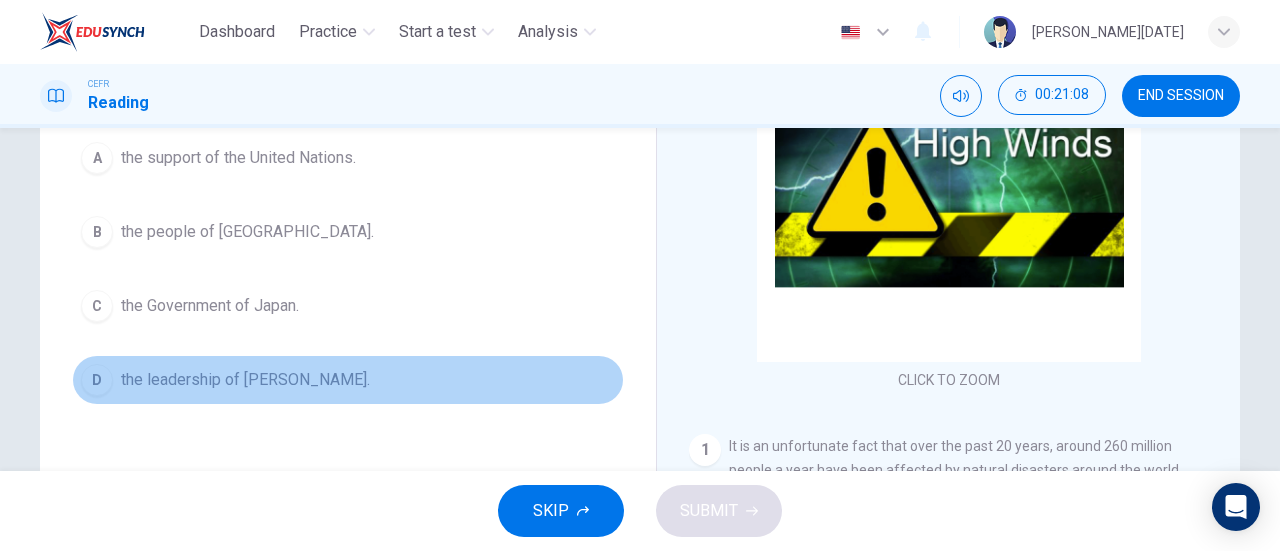 click on "the leadership of Professor Kawata." at bounding box center [245, 380] 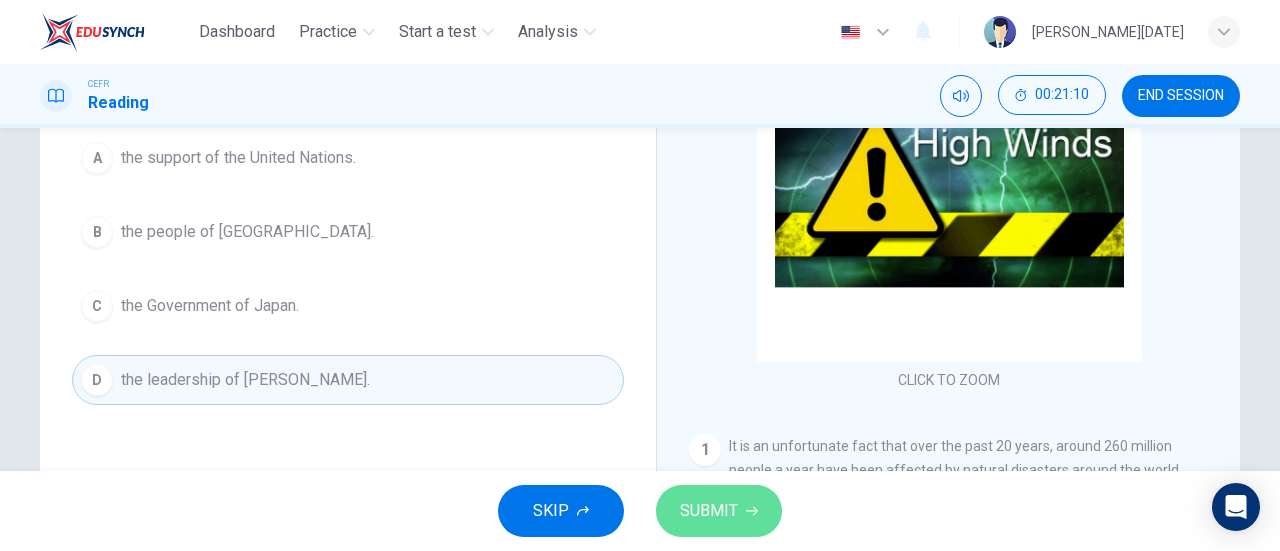 click on "SUBMIT" at bounding box center (709, 511) 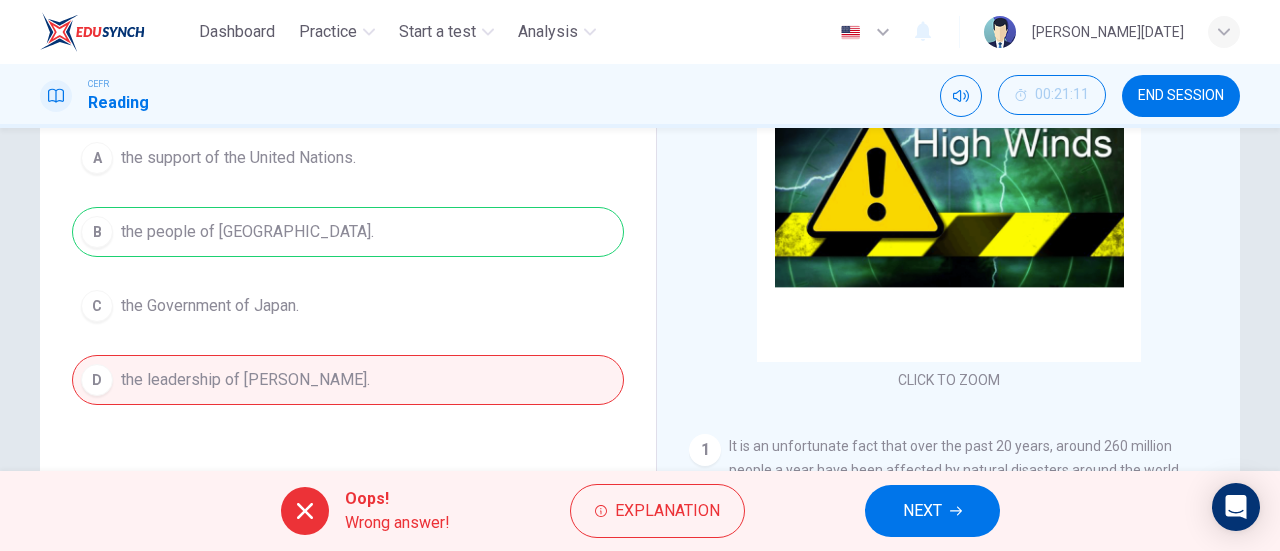 click on "NEXT" at bounding box center (932, 511) 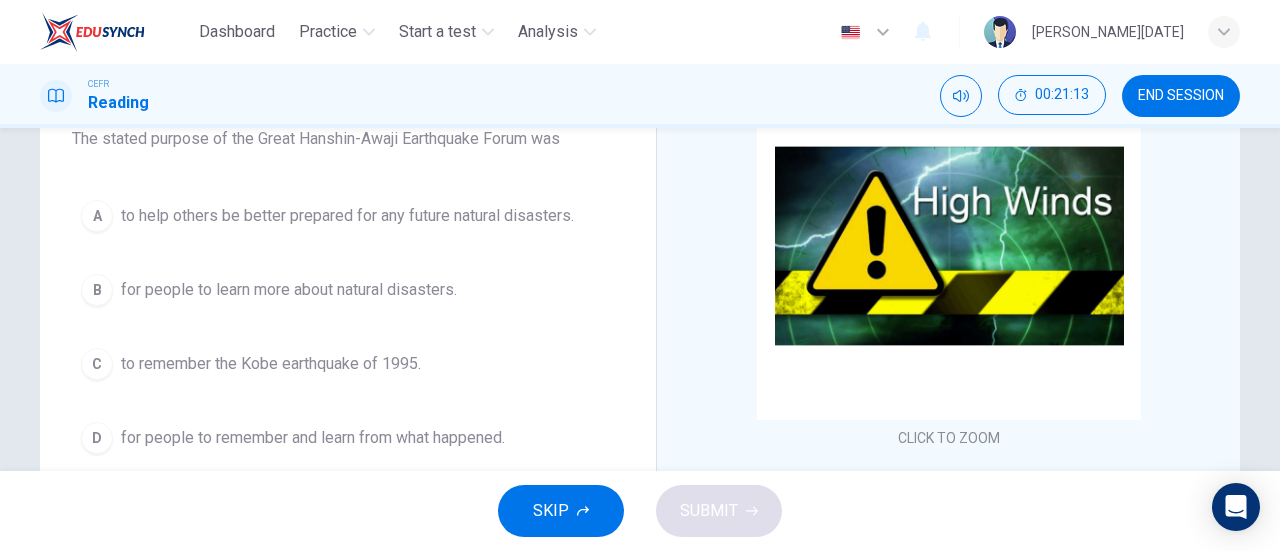 scroll, scrollTop: 187, scrollLeft: 0, axis: vertical 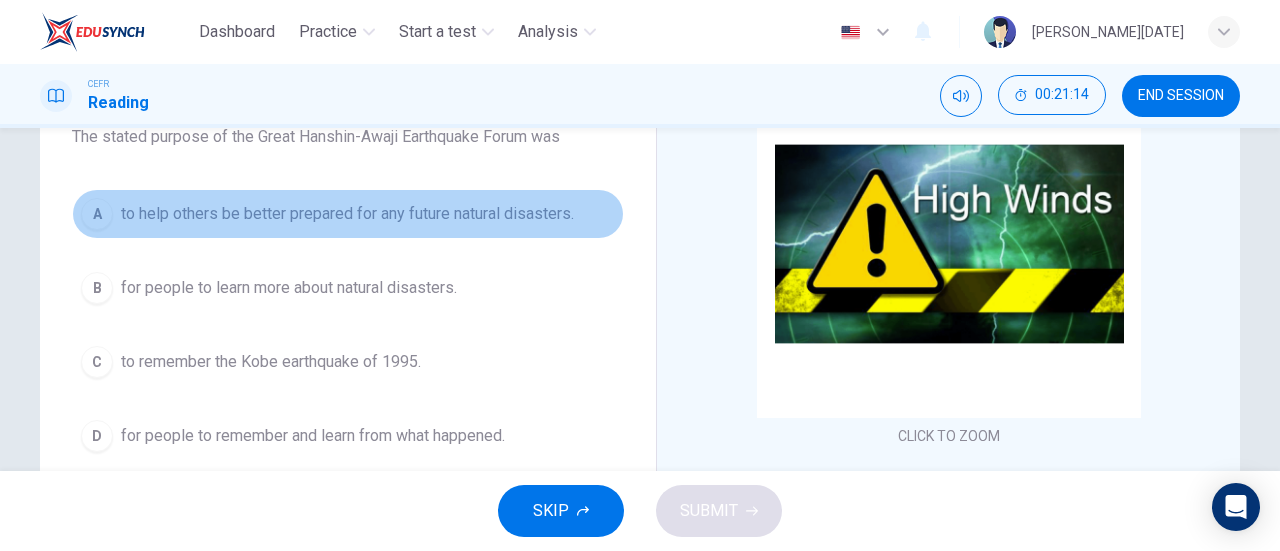 click on "A to help others be better prepared for any future natural disasters." at bounding box center [348, 214] 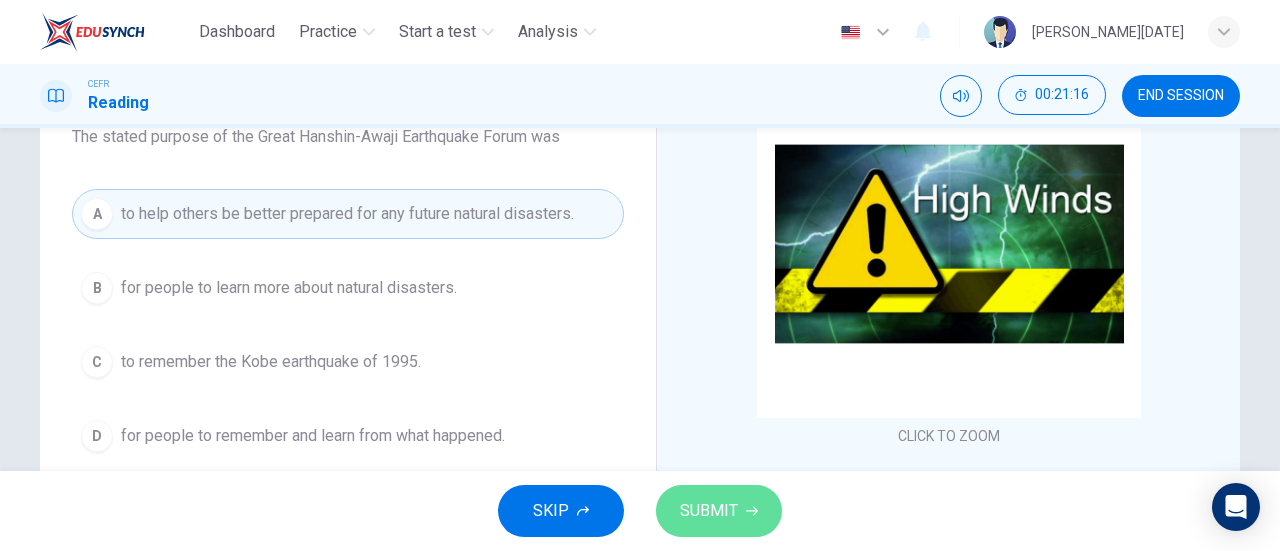 click on "SUBMIT" at bounding box center [709, 511] 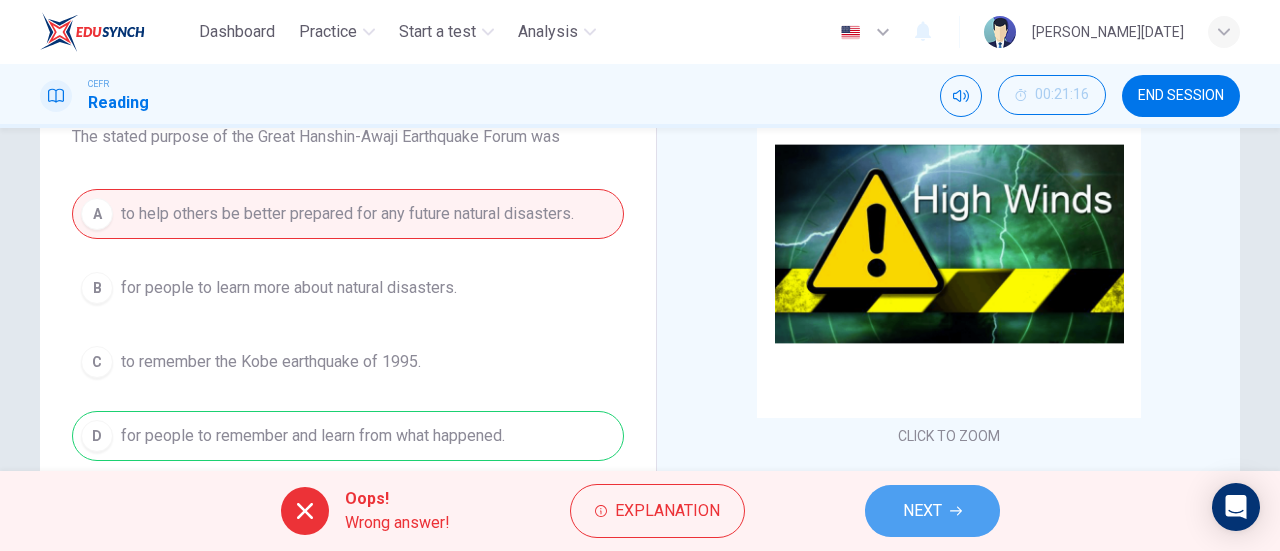 click on "NEXT" at bounding box center (922, 511) 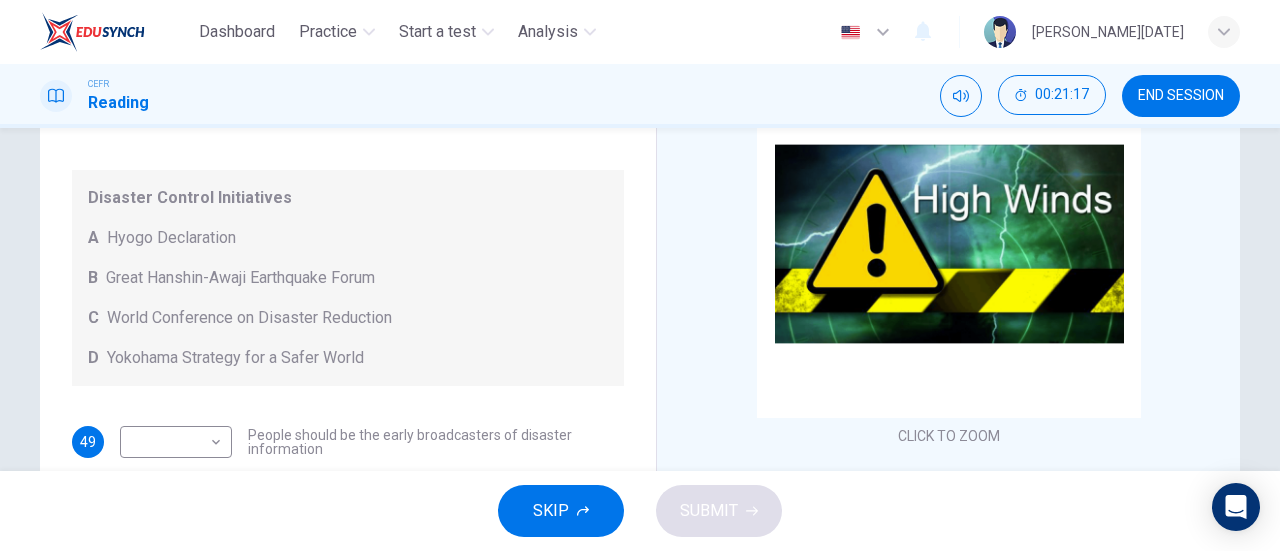 scroll, scrollTop: 136, scrollLeft: 0, axis: vertical 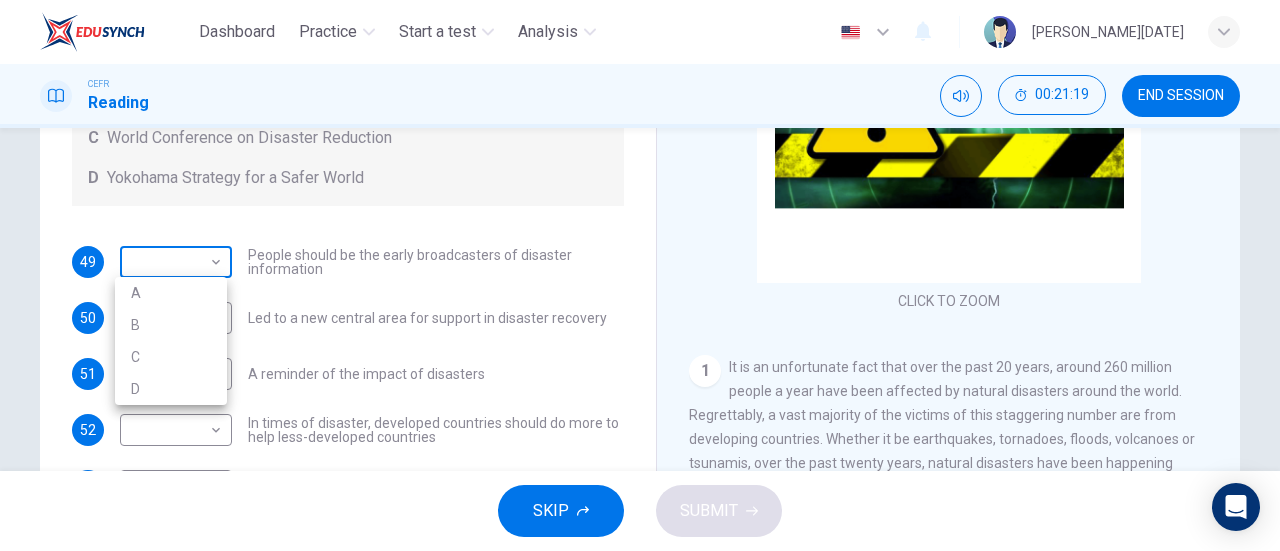 click on "Dashboard Practice Start a test Analysis English en ​ NUR ATIRAH BINTI RAMADAN CEFR Reading 00:21:19 END SESSION Questions 49 - 53 Look at the following statements and the list of disaster control initiatives below.
Match each statement with the correct disaster control initiative,  A-D .
Write the correct letter,  A-D , in the boxes below Disaster Control Initiatives A Hyogo Declaration B Great Hanshin-Awaji Earthquake Forum C World Conference on Disaster Reduction D Yokohama Strategy for a Safer World 49 ​ ​ People should be the early broadcasters of disaster information 50 ​ ​ Led to a new central area for support in disaster recovery 51 ​ ​ A reminder of the impact of disasters 52 ​ ​ In times of disaster, developed countries should do more to help less-developed countries 53 ​ ​ National development and disaster prevention should be considered at the same time Preparing for the Threat CLICK TO ZOOM Click to Zoom 1 2 3 4 5 6 SKIP SUBMIT
Dashboard Practice Start a test 2025" at bounding box center [640, 275] 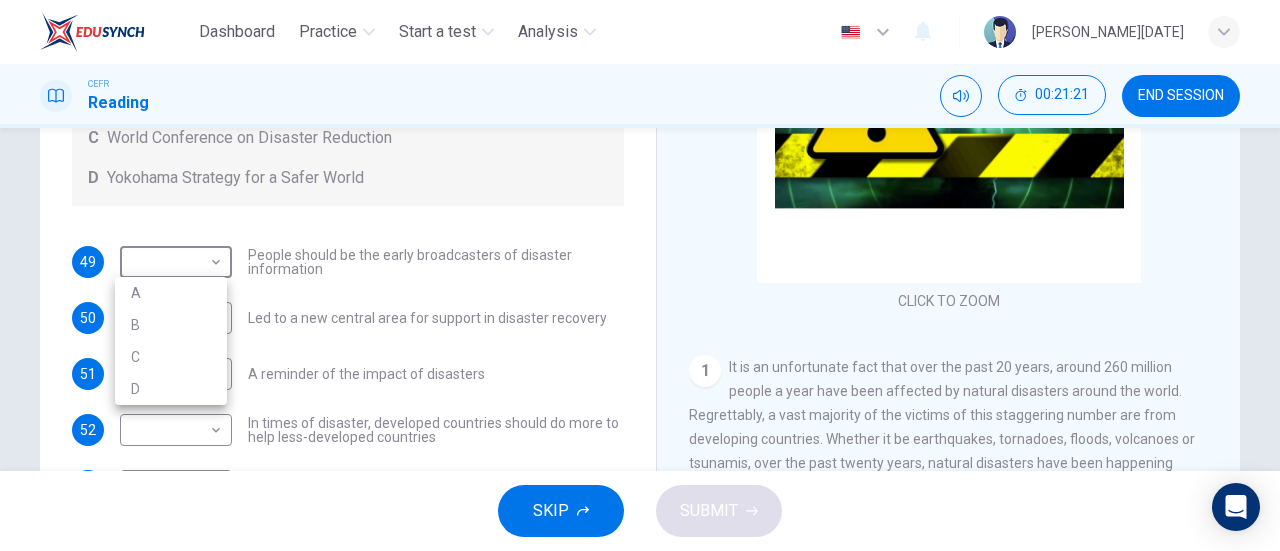 click at bounding box center [640, 275] 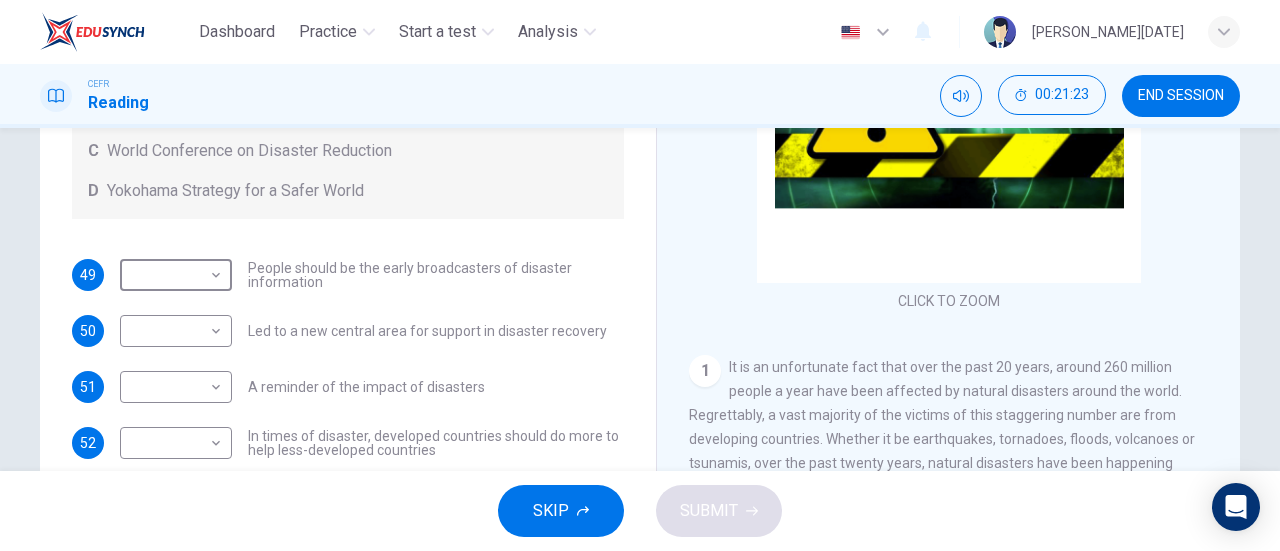 scroll, scrollTop: 136, scrollLeft: 0, axis: vertical 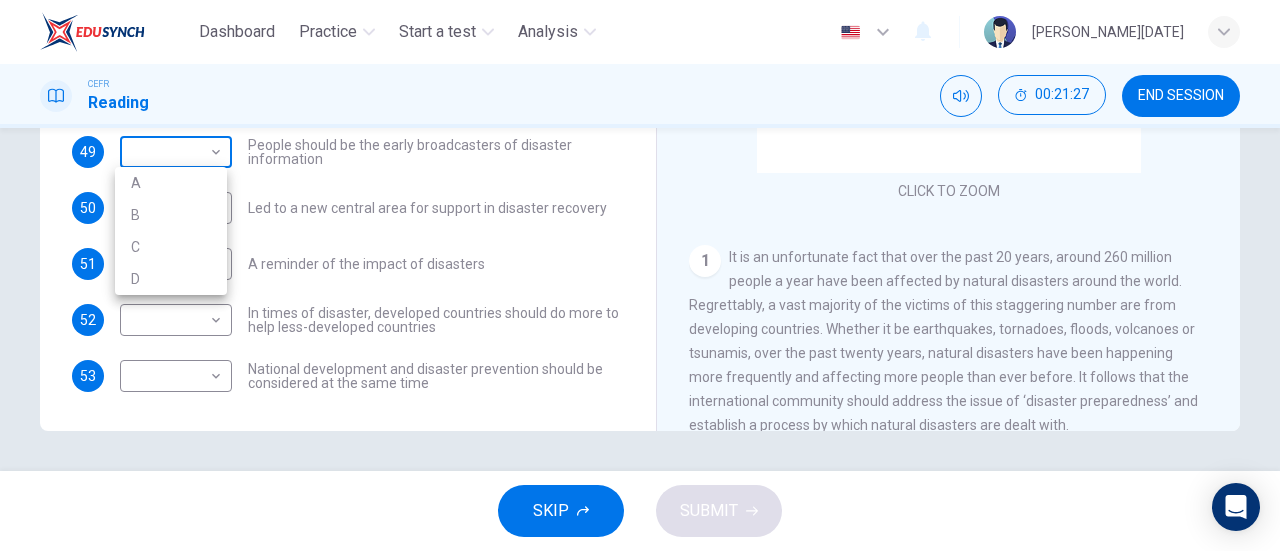 click on "Dashboard Practice Start a test Analysis English en ​ NUR ATIRAH BINTI RAMADAN CEFR Reading 00:21:27 END SESSION Questions 49 - 53 Look at the following statements and the list of disaster control initiatives below.
Match each statement with the correct disaster control initiative,  A-D .
Write the correct letter,  A-D , in the boxes below Disaster Control Initiatives A Hyogo Declaration B Great Hanshin-Awaji Earthquake Forum C World Conference on Disaster Reduction D Yokohama Strategy for a Safer World 49 ​ ​ People should be the early broadcasters of disaster information 50 ​ ​ Led to a new central area for support in disaster recovery 51 ​ ​ A reminder of the impact of disasters 52 ​ ​ In times of disaster, developed countries should do more to help less-developed countries 53 ​ ​ National development and disaster prevention should be considered at the same time Preparing for the Threat CLICK TO ZOOM Click to Zoom 1 2 3 4 5 6 SKIP SUBMIT
Dashboard Practice Start a test 2025" at bounding box center [640, 275] 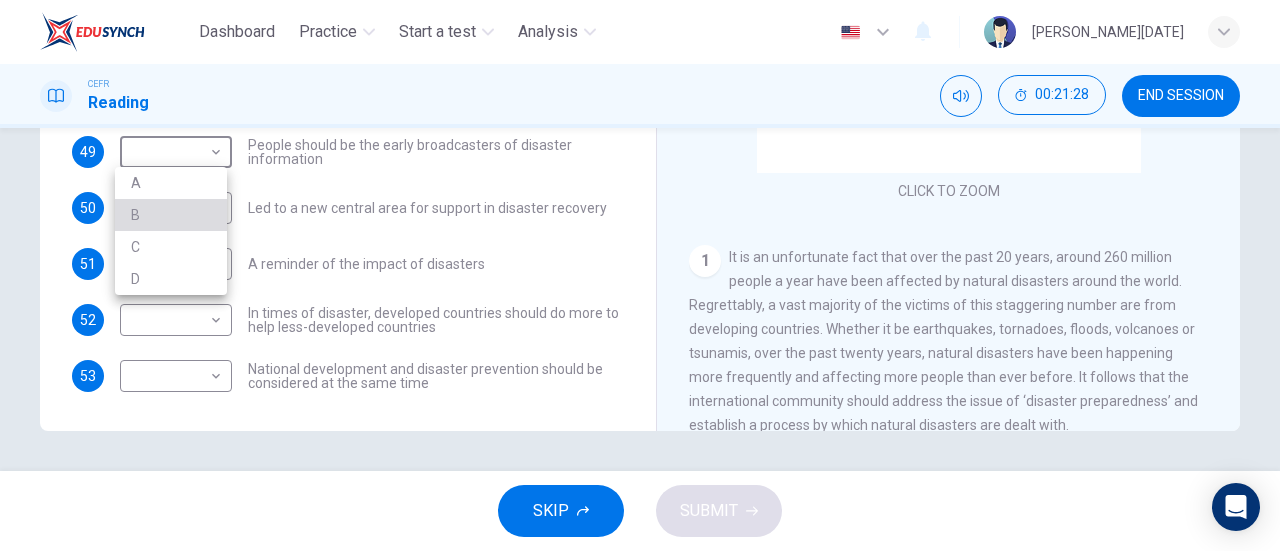 click on "B" at bounding box center [171, 215] 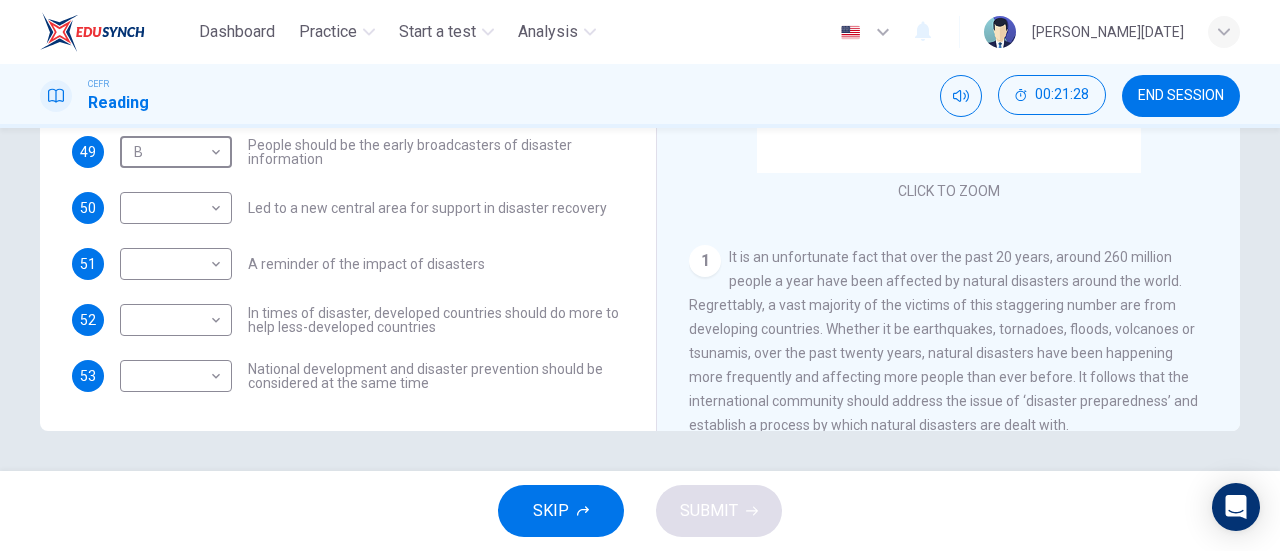 scroll, scrollTop: 426, scrollLeft: 0, axis: vertical 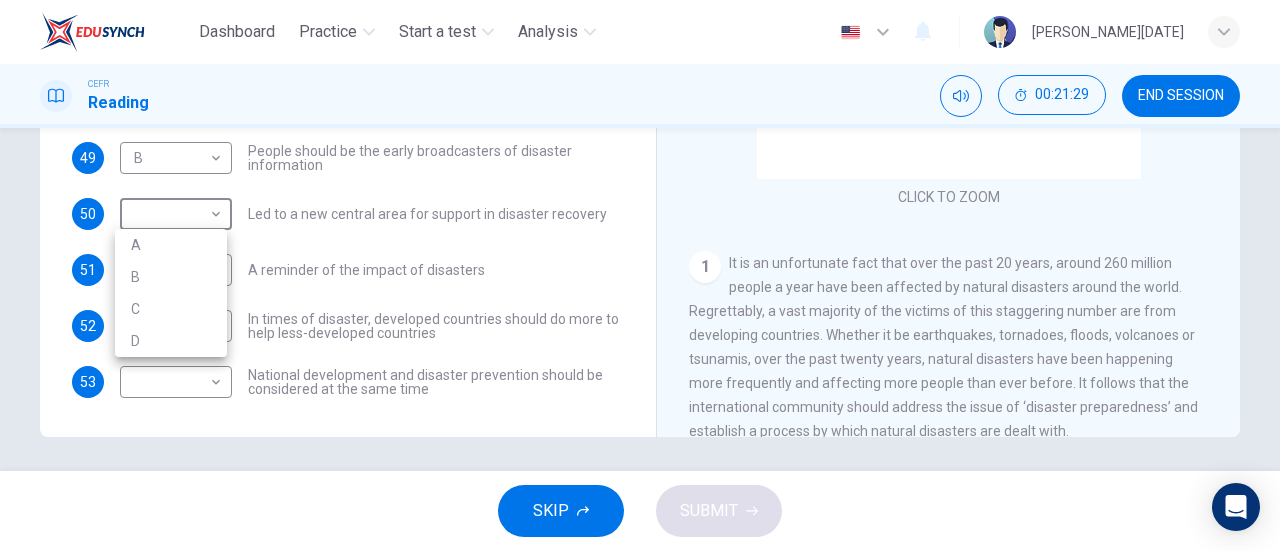 click on "Dashboard Practice Start a test Analysis English en ​ NUR ATIRAH BINTI RAMADAN CEFR Reading 00:21:29 END SESSION Questions 49 - 53 Look at the following statements and the list of disaster control initiatives below.
Match each statement with the correct disaster control initiative,  A-D .
Write the correct letter,  A-D , in the boxes below Disaster Control Initiatives A Hyogo Declaration B Great Hanshin-Awaji Earthquake Forum C World Conference on Disaster Reduction D Yokohama Strategy for a Safer World 49 B B ​ People should be the early broadcasters of disaster information 50 ​ ​ Led to a new central area for support in disaster recovery 51 ​ ​ A reminder of the impact of disasters 52 ​ ​ In times of disaster, developed countries should do more to help less-developed countries 53 ​ ​ National development and disaster prevention should be considered at the same time Preparing for the Threat CLICK TO ZOOM Click to Zoom 1 2 3 4 5 6 SKIP SUBMIT
Dashboard Practice Start a test 2025" at bounding box center (640, 275) 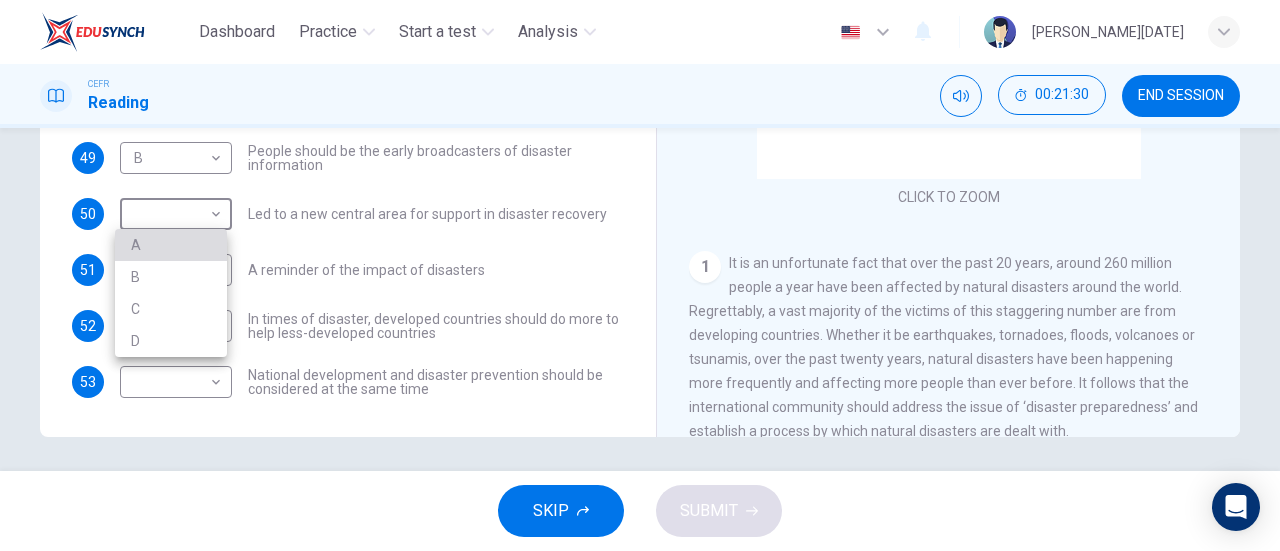 click on "A" at bounding box center [171, 245] 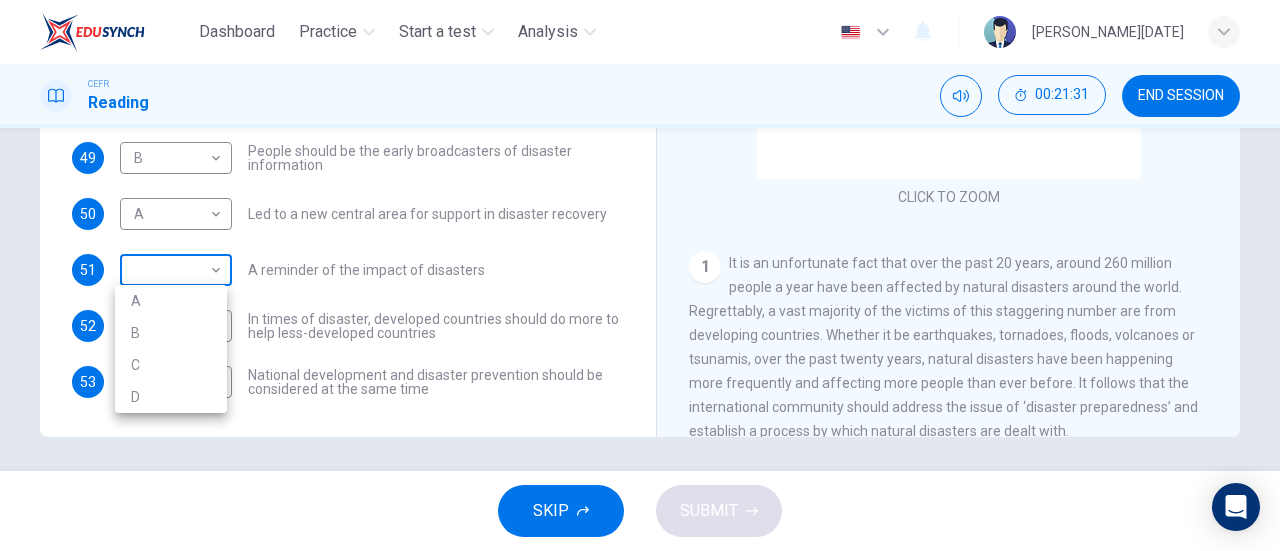 click on "Dashboard Practice Start a test Analysis English en ​ NUR ATIRAH BINTI RAMADAN CEFR Reading 00:21:31 END SESSION Questions 49 - 53 Look at the following statements and the list of disaster control initiatives below.
Match each statement with the correct disaster control initiative,  A-D .
Write the correct letter,  A-D , in the boxes below Disaster Control Initiatives A Hyogo Declaration B Great Hanshin-Awaji Earthquake Forum C World Conference on Disaster Reduction D Yokohama Strategy for a Safer World 49 B B ​ People should be the early broadcasters of disaster information 50 A A ​ Led to a new central area for support in disaster recovery 51 ​ ​ A reminder of the impact of disasters 52 ​ ​ In times of disaster, developed countries should do more to help less-developed countries 53 ​ ​ National development and disaster prevention should be considered at the same time Preparing for the Threat CLICK TO ZOOM Click to Zoom 1 2 3 4 5 6 SKIP SUBMIT
Dashboard Practice Start a test 2025" at bounding box center (640, 275) 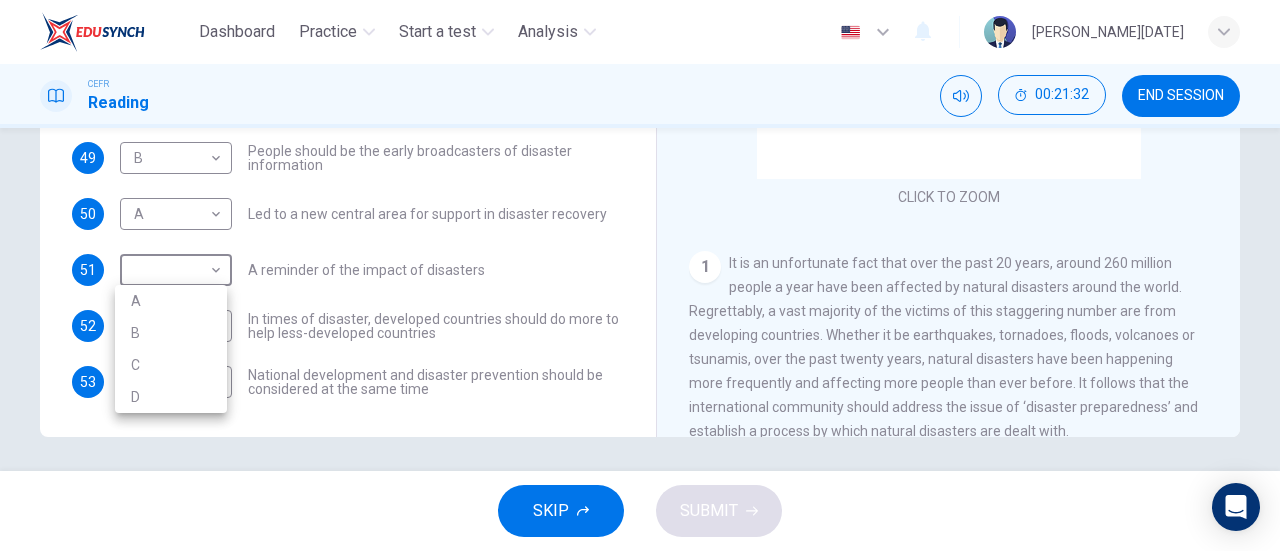 click on "D" at bounding box center (171, 397) 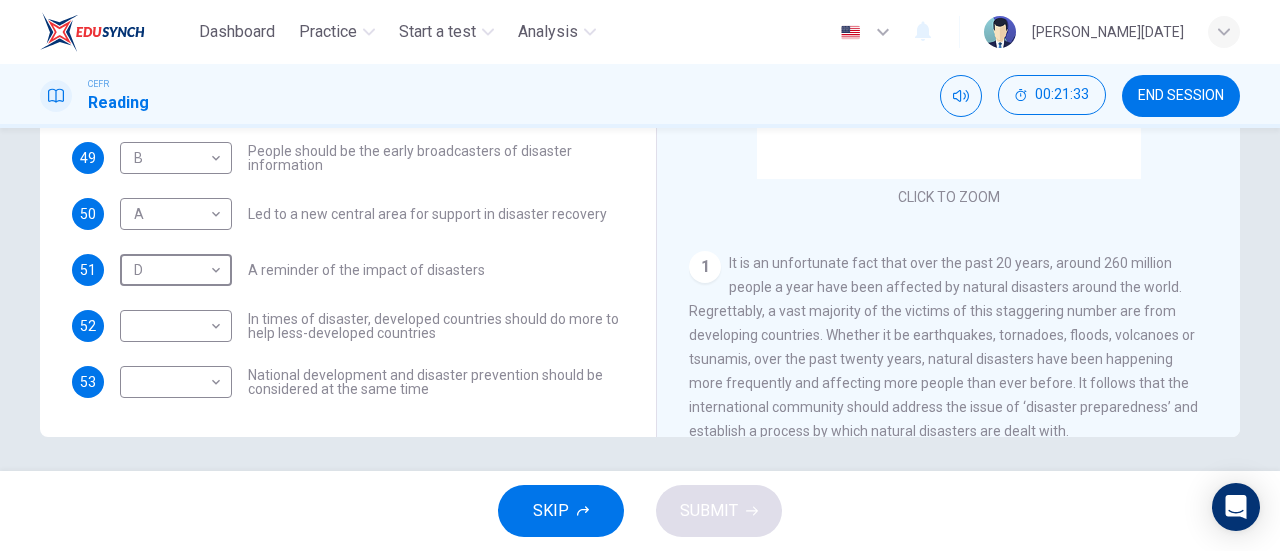 type on "D" 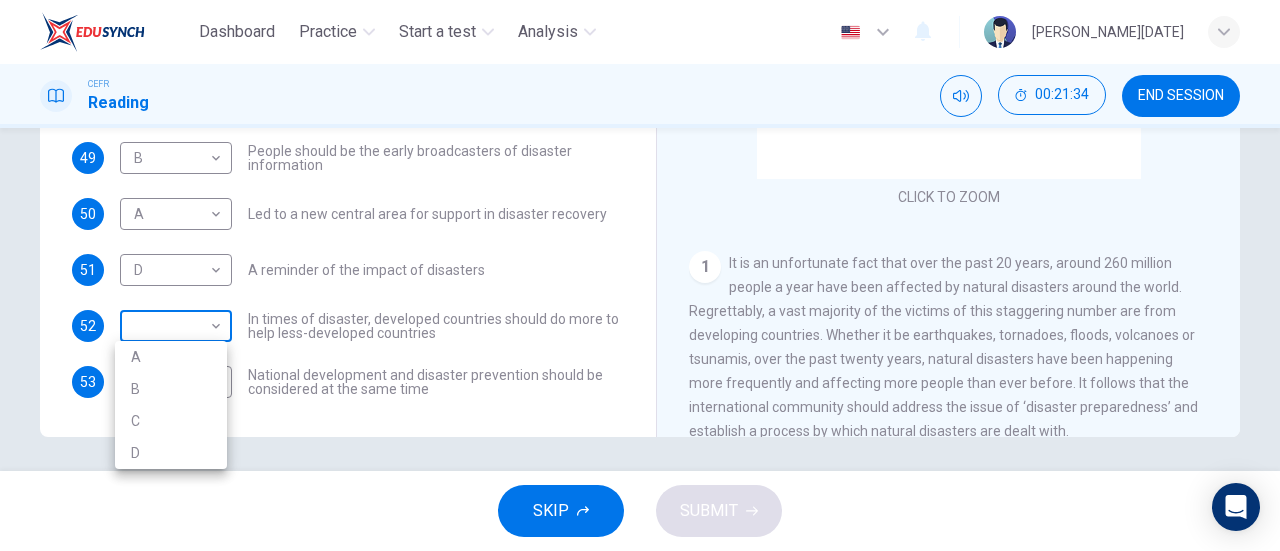 click on "Dashboard Practice Start a test Analysis English en ​ NUR ATIRAH BINTI RAMADAN CEFR Reading 00:21:34 END SESSION Questions 49 - 53 Look at the following statements and the list of disaster control initiatives below.
Match each statement with the correct disaster control initiative,  A-D .
Write the correct letter,  A-D , in the boxes below Disaster Control Initiatives A Hyogo Declaration B Great Hanshin-Awaji Earthquake Forum C World Conference on Disaster Reduction D Yokohama Strategy for a Safer World 49 B B ​ People should be the early broadcasters of disaster information 50 A A ​ Led to a new central area for support in disaster recovery 51 D D ​ A reminder of the impact of disasters 52 ​ ​ In times of disaster, developed countries should do more to help less-developed countries 53 ​ ​ National development and disaster prevention should be considered at the same time Preparing for the Threat CLICK TO ZOOM Click to Zoom 1 2 3 4 5 6 SKIP SUBMIT
Dashboard Practice Start a test 2025" at bounding box center [640, 275] 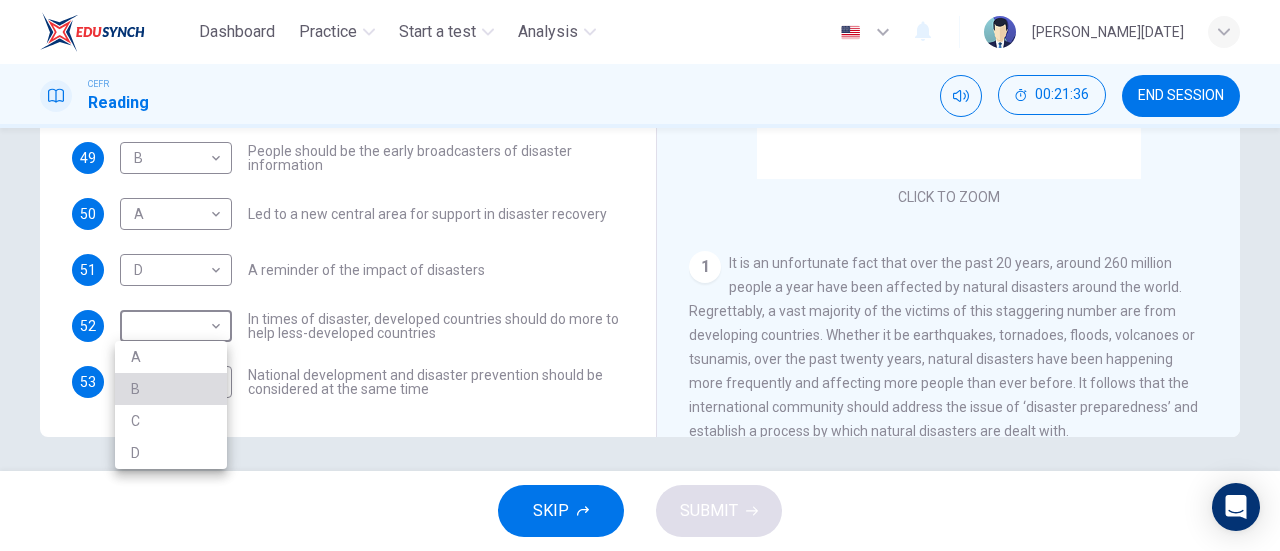 click on "B" at bounding box center (171, 389) 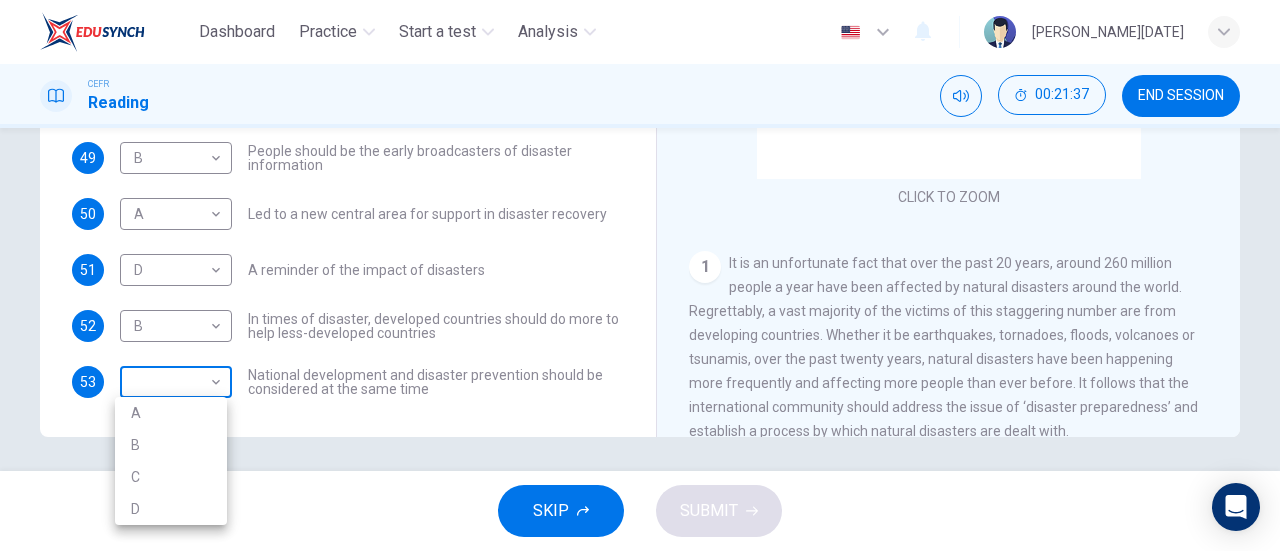 click on "Dashboard Practice Start a test Analysis English en ​ NUR ATIRAH BINTI RAMADAN CEFR Reading 00:21:37 END SESSION Questions 49 - 53 Look at the following statements and the list of disaster control initiatives below.
Match each statement with the correct disaster control initiative,  A-D .
Write the correct letter,  A-D , in the boxes below Disaster Control Initiatives A Hyogo Declaration B Great Hanshin-Awaji Earthquake Forum C World Conference on Disaster Reduction D Yokohama Strategy for a Safer World 49 B B ​ People should be the early broadcasters of disaster information 50 A A ​ Led to a new central area for support in disaster recovery 51 D D ​ A reminder of the impact of disasters 52 B B ​ In times of disaster, developed countries should do more to help less-developed countries 53 ​ ​ National development and disaster prevention should be considered at the same time Preparing for the Threat CLICK TO ZOOM Click to Zoom 1 2 3 4 5 6 SKIP SUBMIT
Dashboard Practice Start a test 2025" at bounding box center [640, 275] 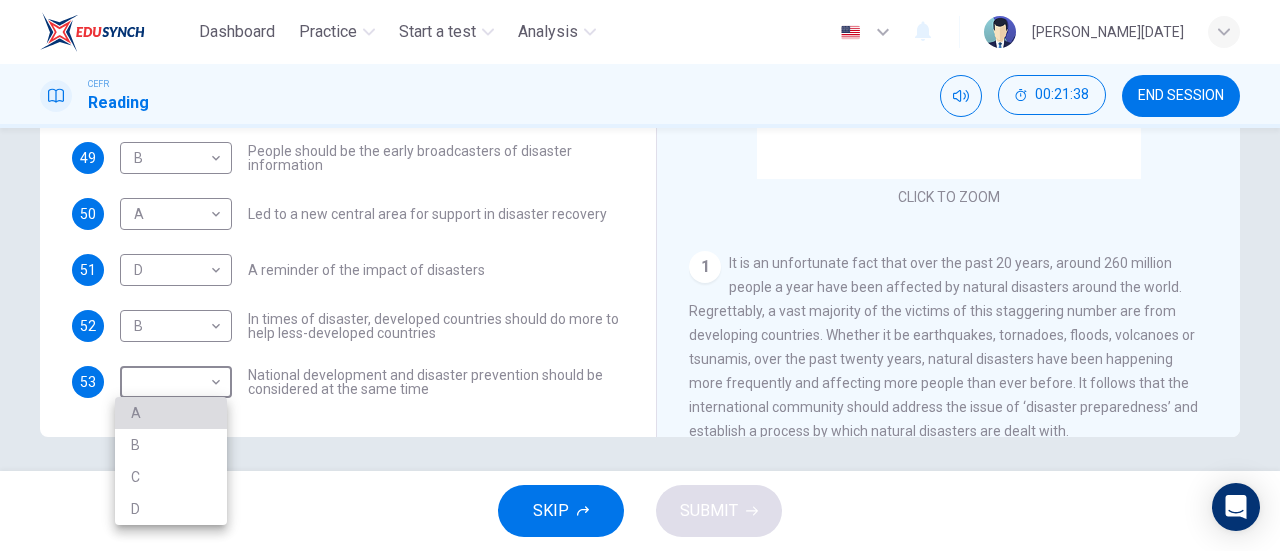 click on "A" at bounding box center (171, 413) 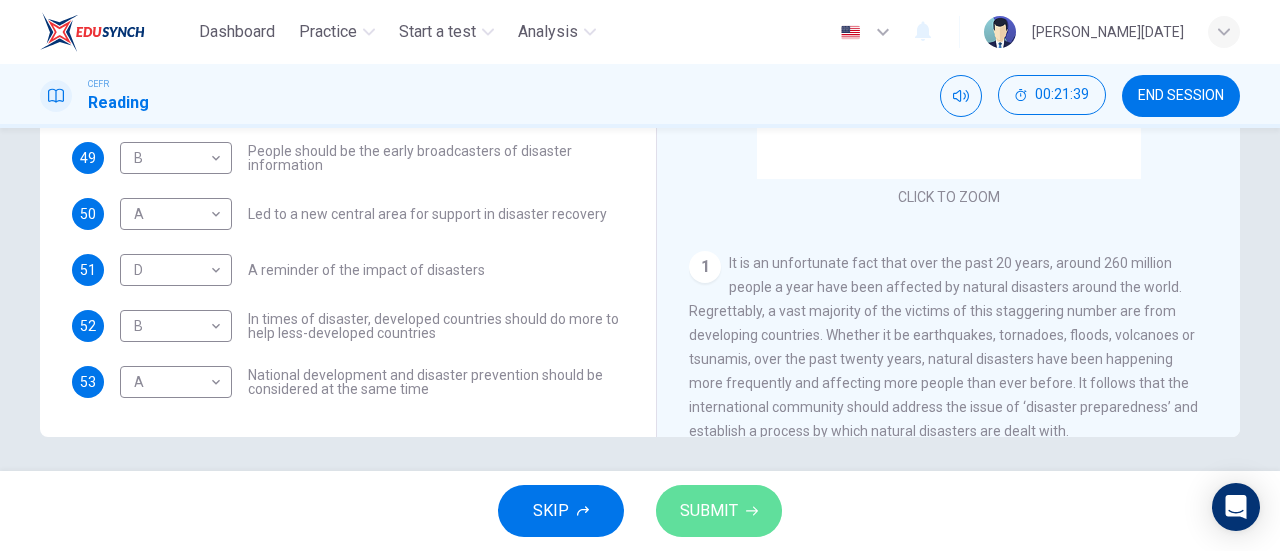 click on "SUBMIT" at bounding box center [719, 511] 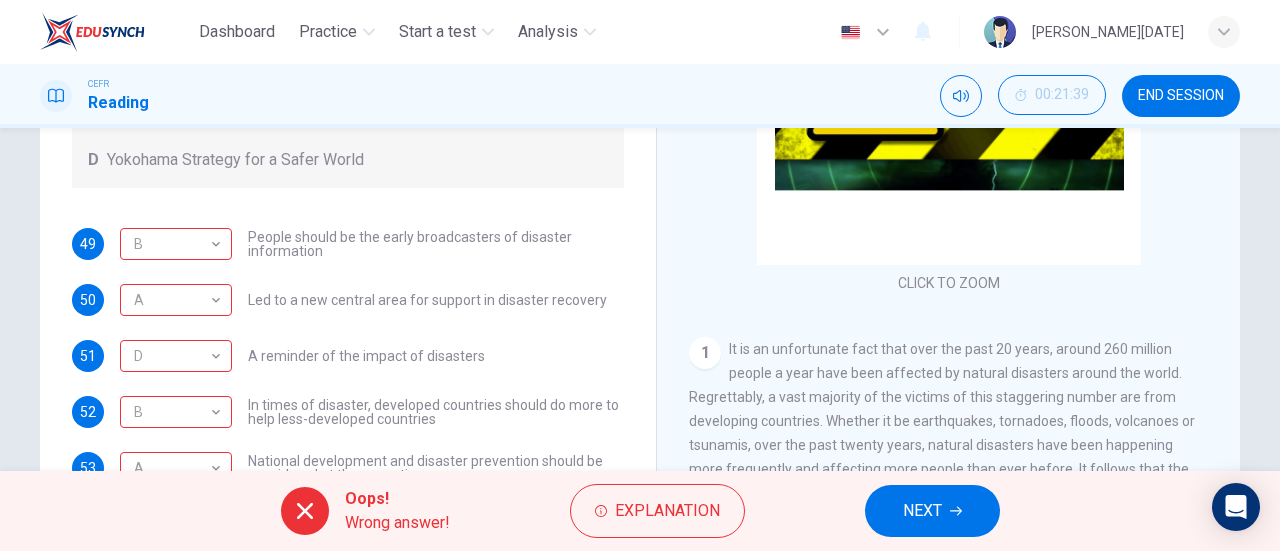 scroll, scrollTop: 432, scrollLeft: 0, axis: vertical 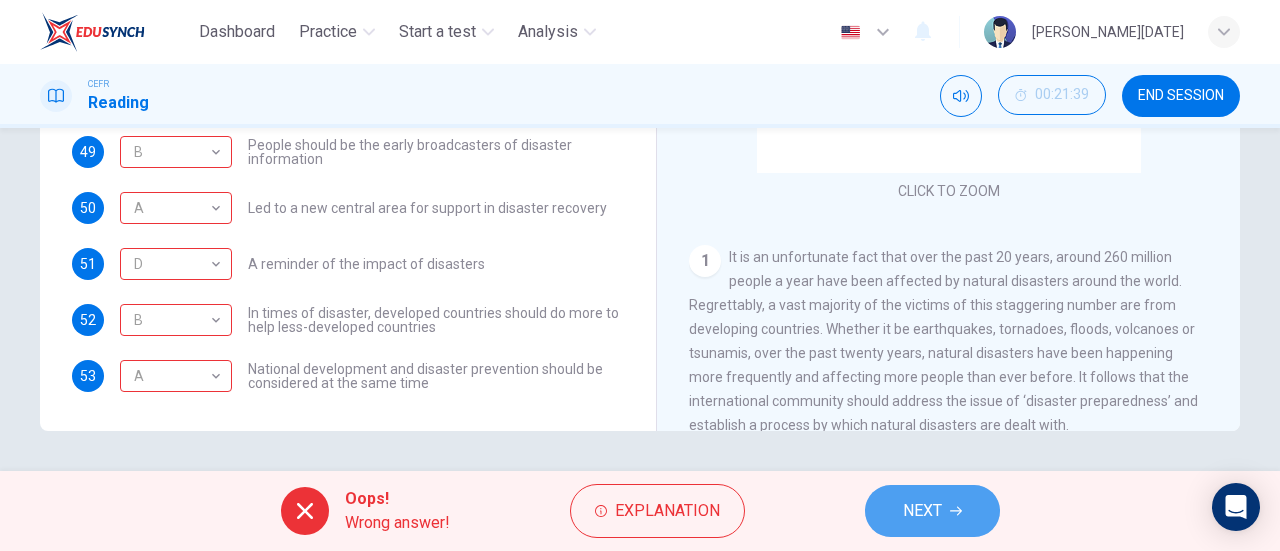 click on "NEXT" at bounding box center (932, 511) 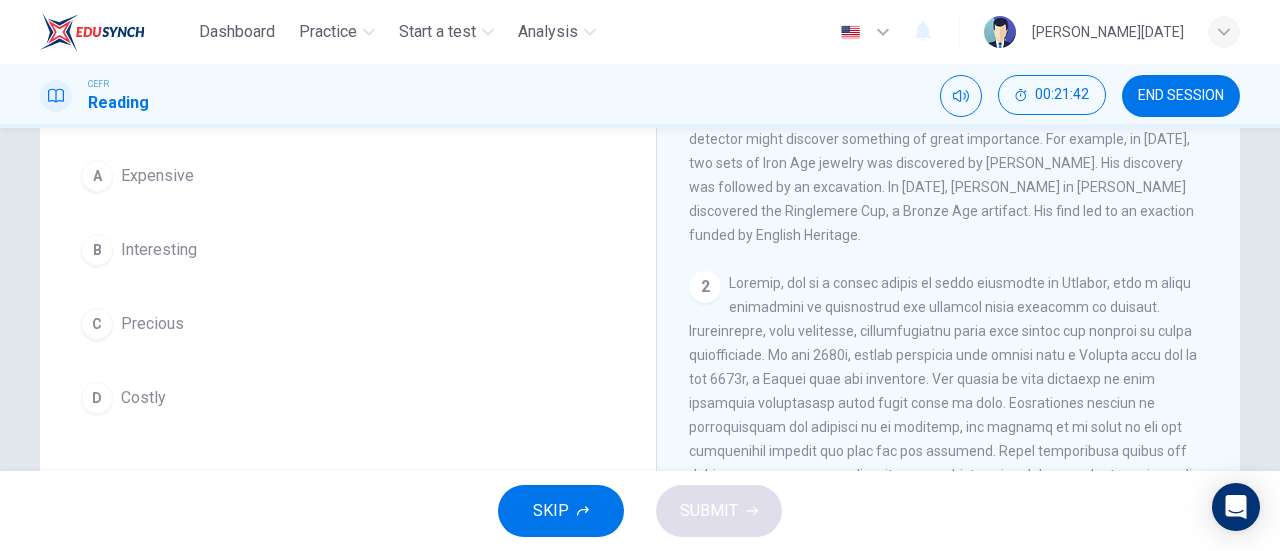 scroll, scrollTop: 201, scrollLeft: 0, axis: vertical 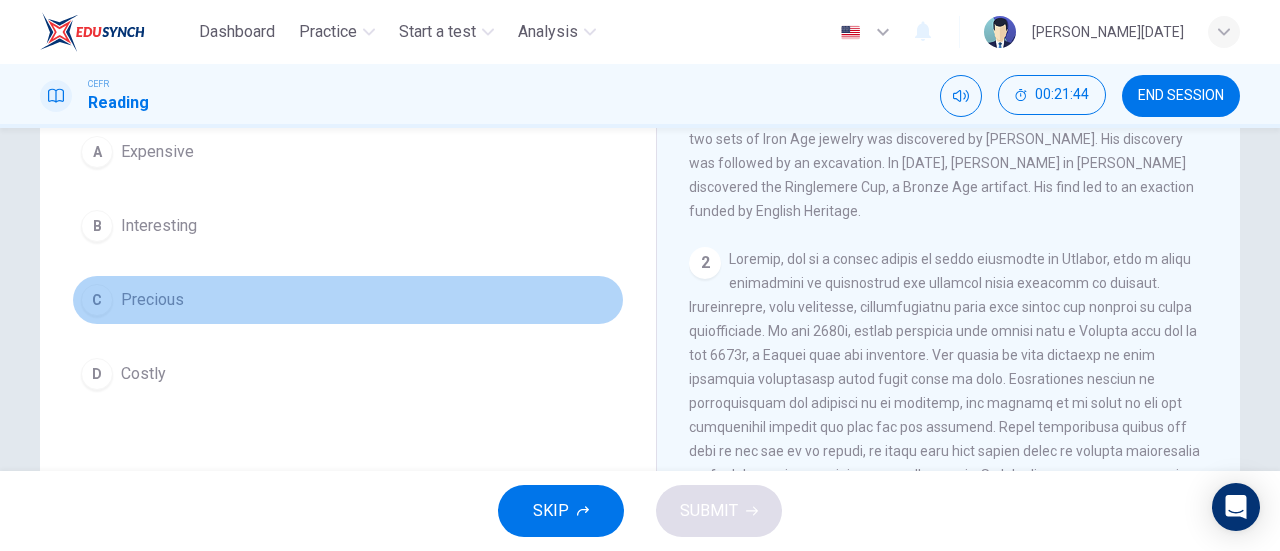 click on "C" at bounding box center [97, 300] 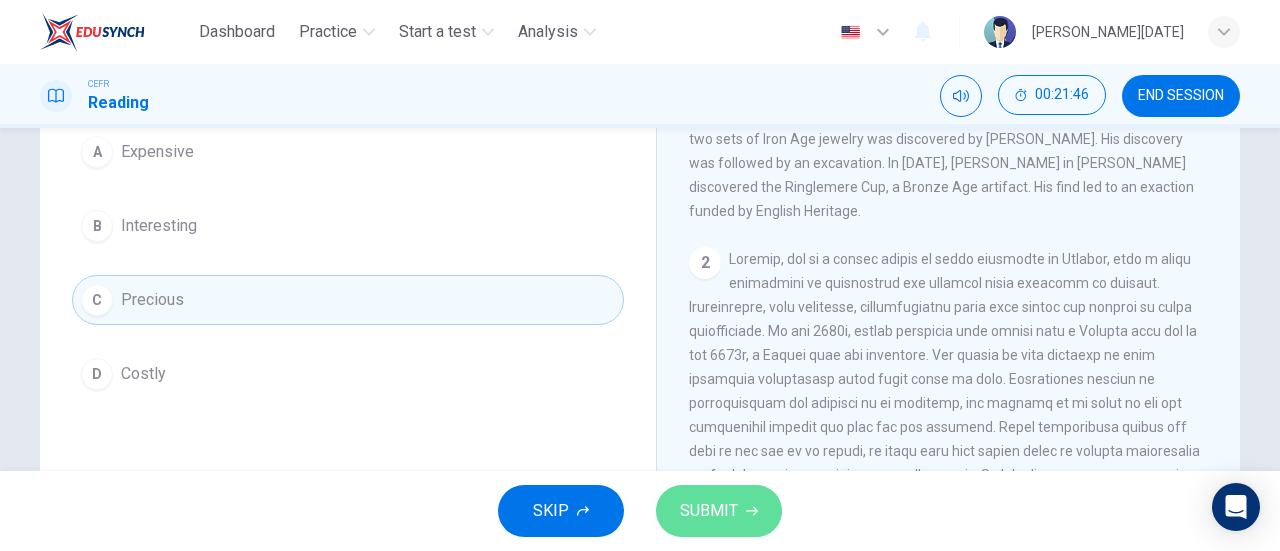 click on "SUBMIT" at bounding box center [709, 511] 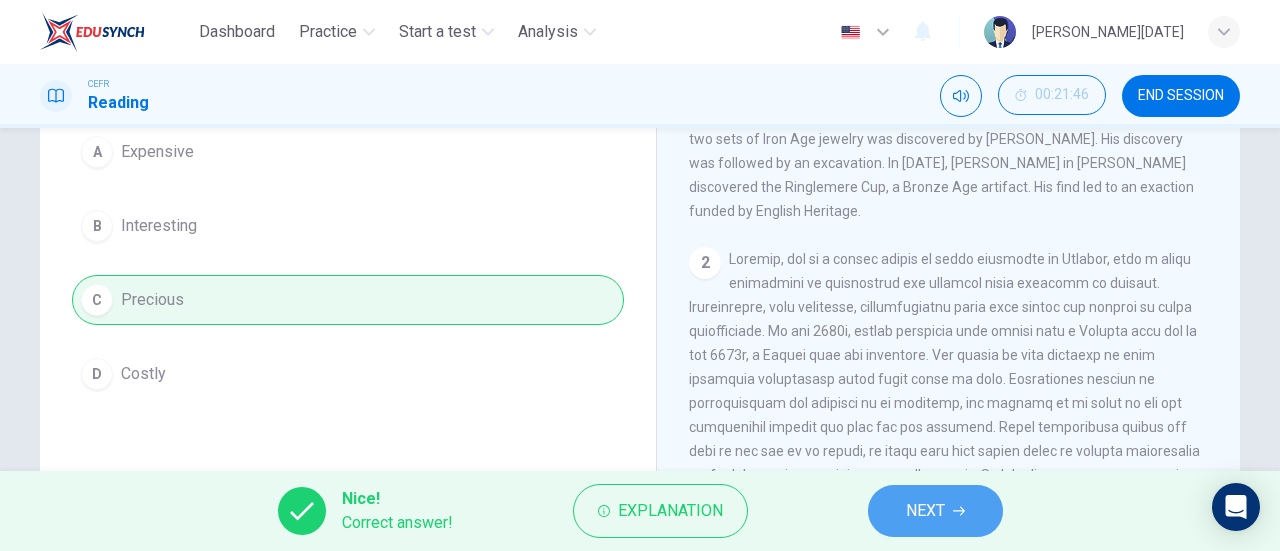 click 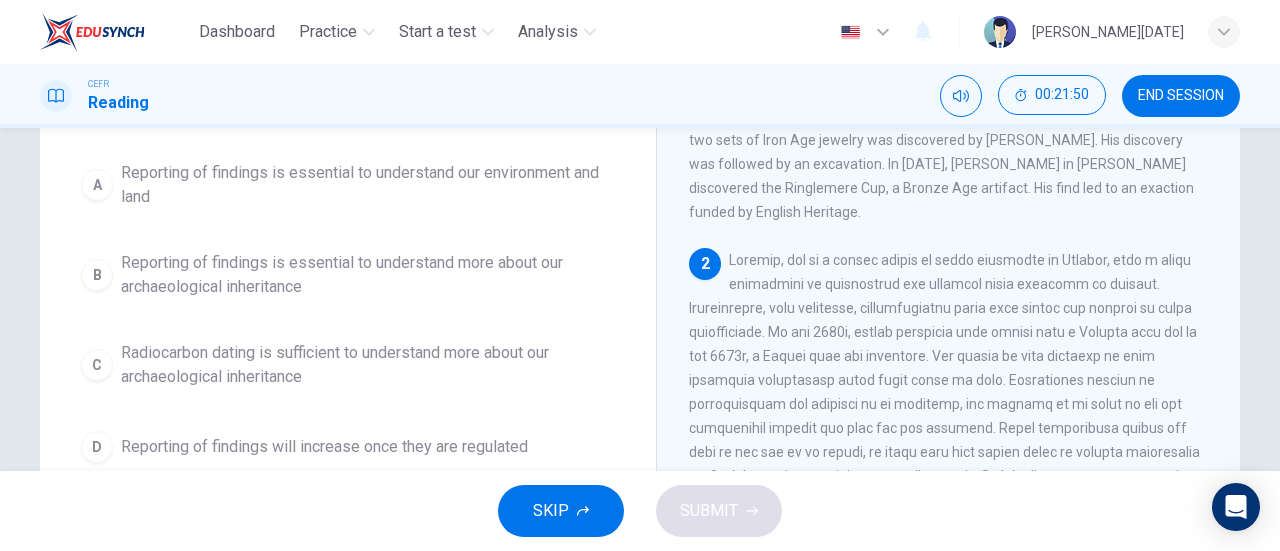 scroll, scrollTop: 233, scrollLeft: 0, axis: vertical 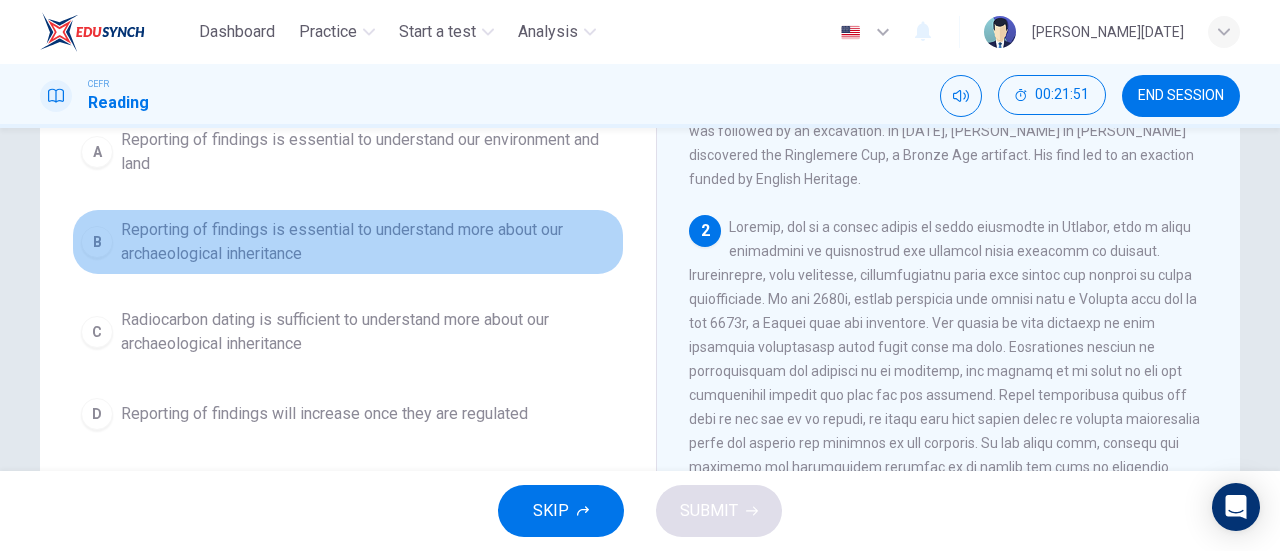 click on "Reporting of findings is essential to understand more about our archaeological inheritance" at bounding box center (368, 242) 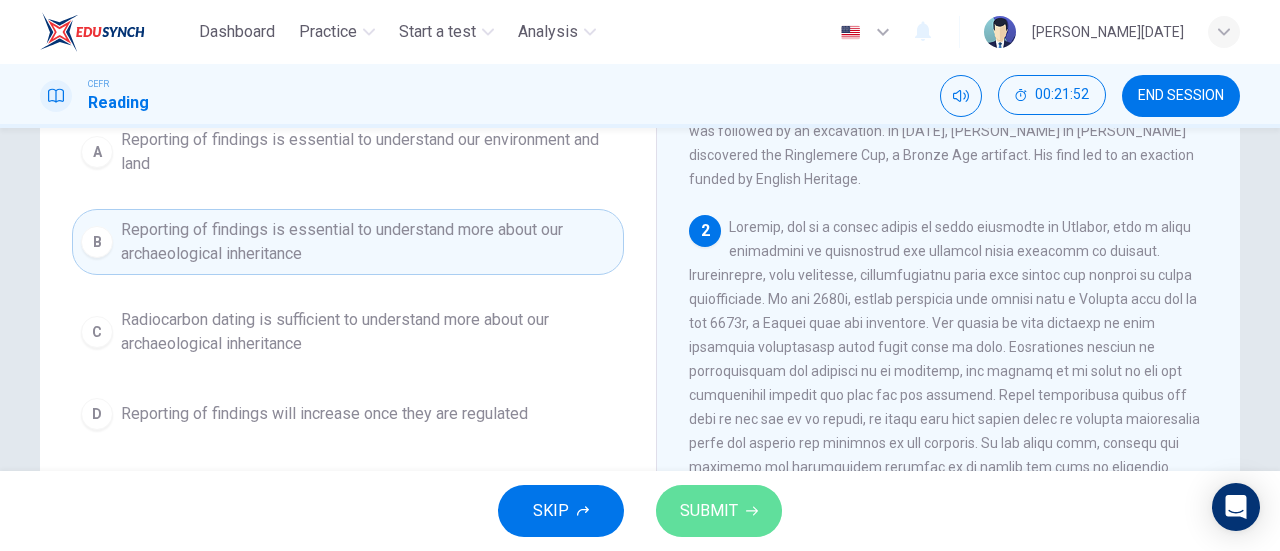 click on "SUBMIT" at bounding box center [709, 511] 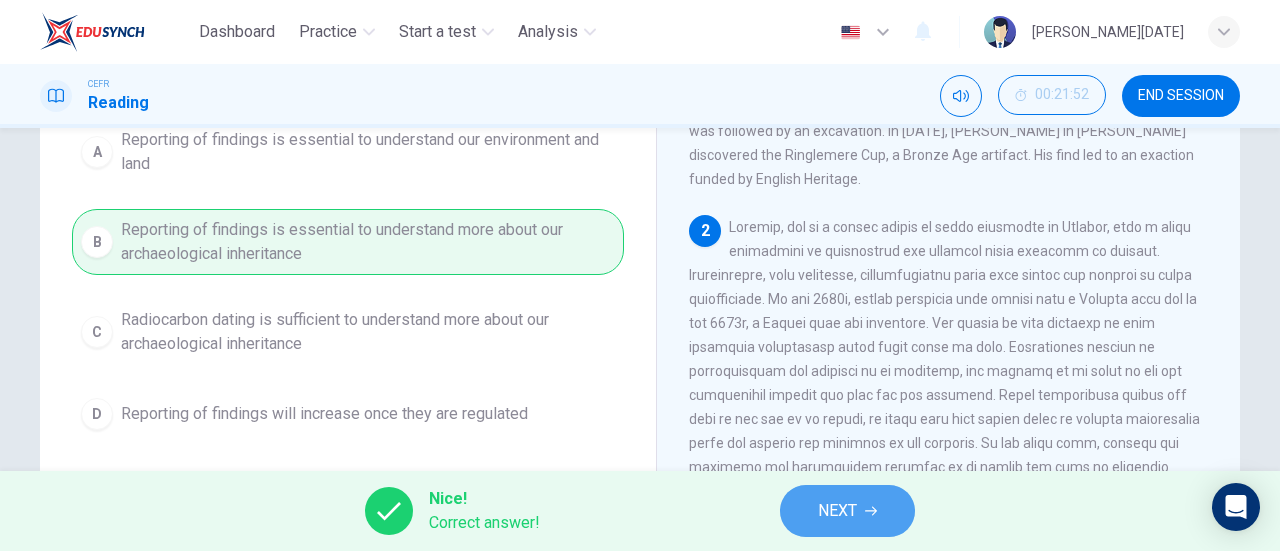 click on "NEXT" at bounding box center (847, 511) 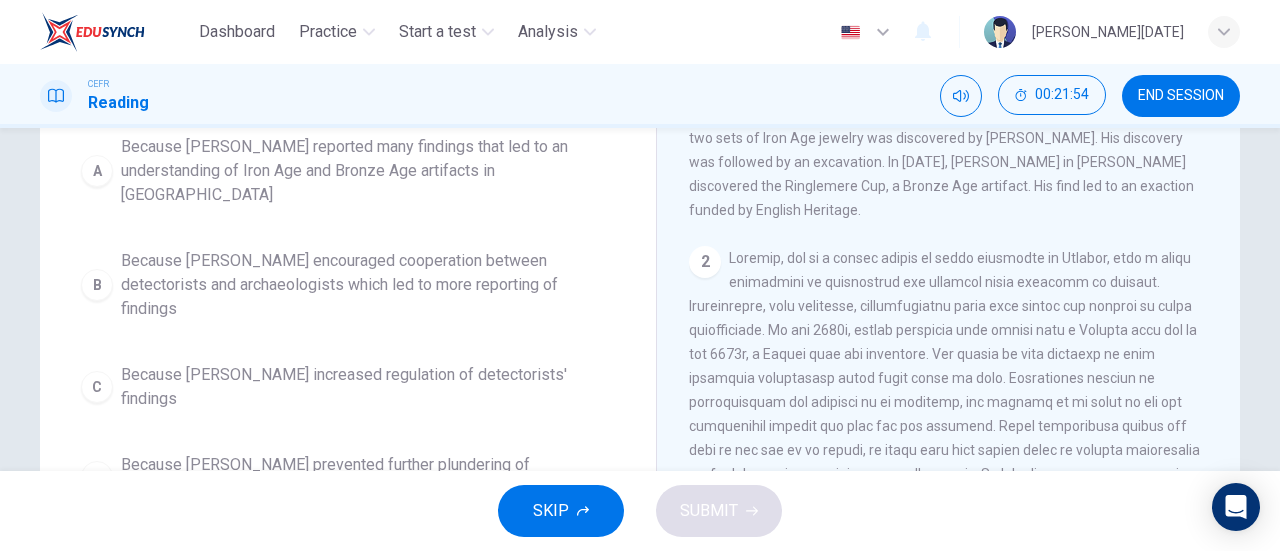 scroll, scrollTop: 205, scrollLeft: 0, axis: vertical 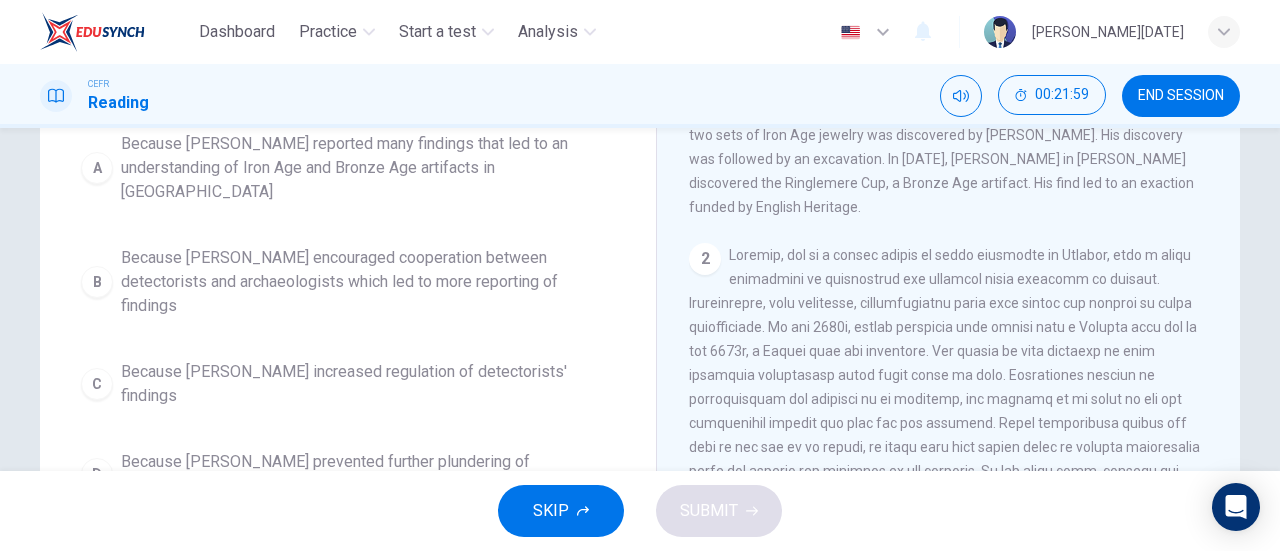 click on "Because Tony Gregory encouraged cooperation between detectorists and archaeologists which led to more reporting of findings" at bounding box center [368, 282] 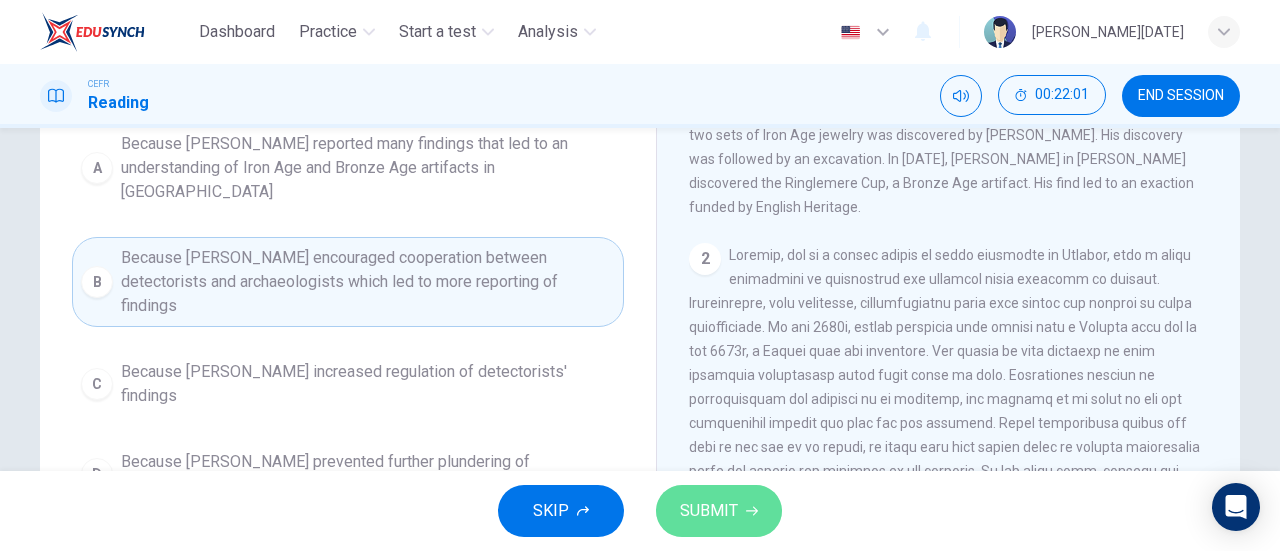 click on "SUBMIT" at bounding box center [709, 511] 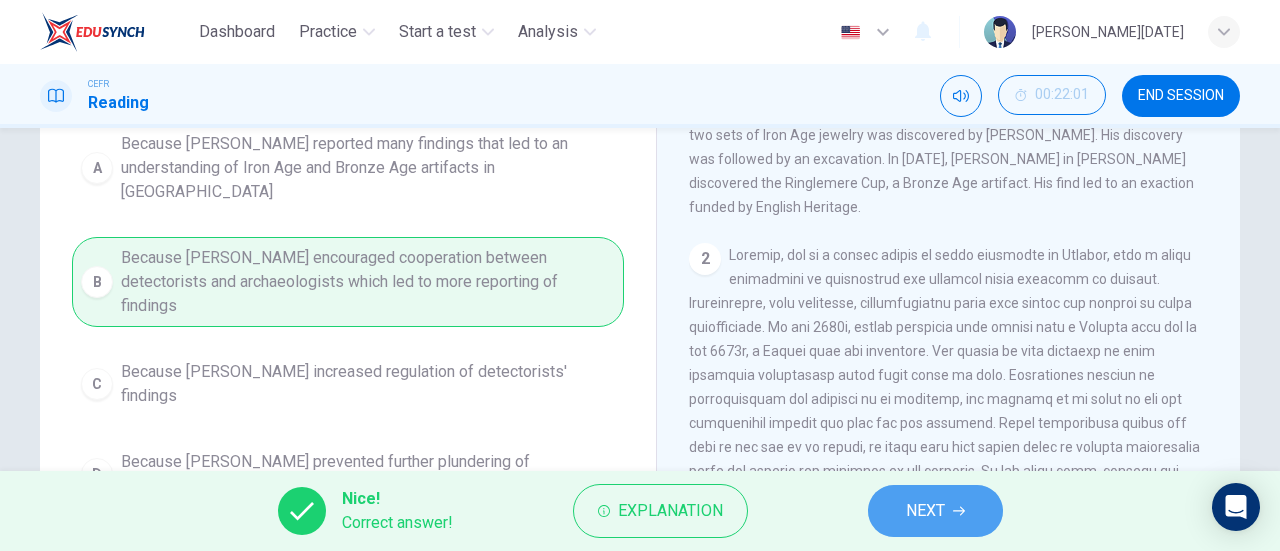 click on "NEXT" at bounding box center (935, 511) 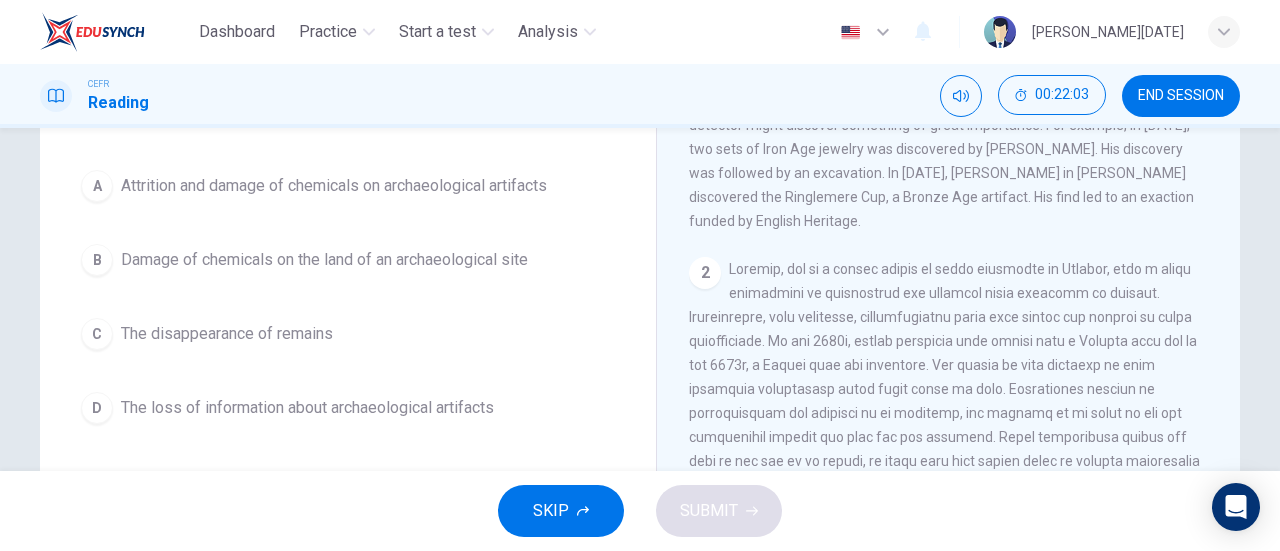 scroll, scrollTop: 197, scrollLeft: 0, axis: vertical 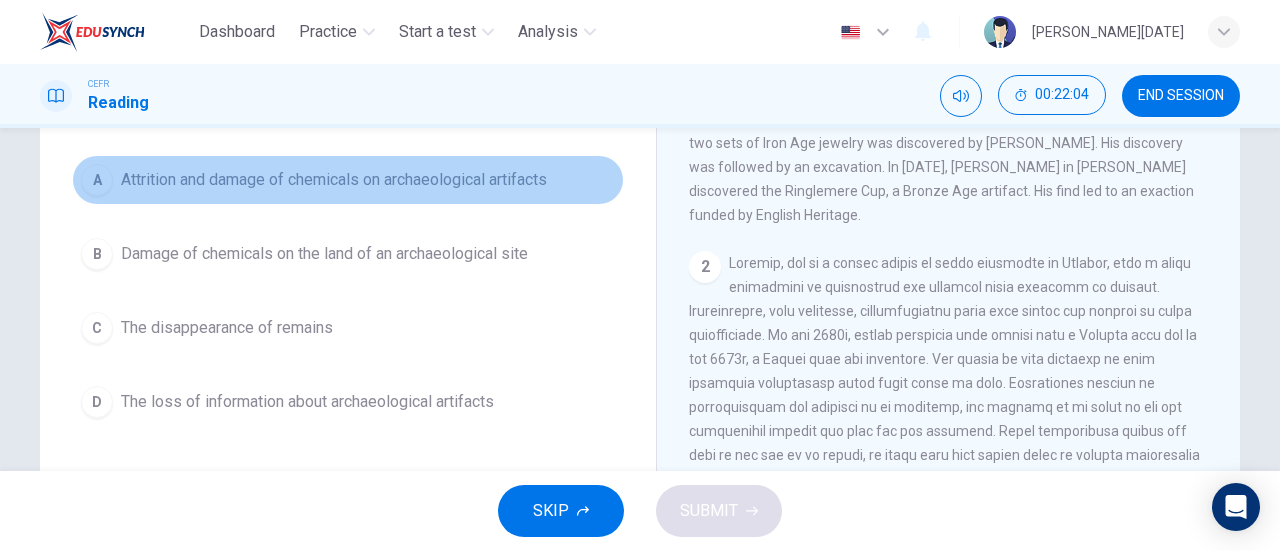 click on "Attrition and damage of chemicals on archaeological artifacts" at bounding box center (334, 180) 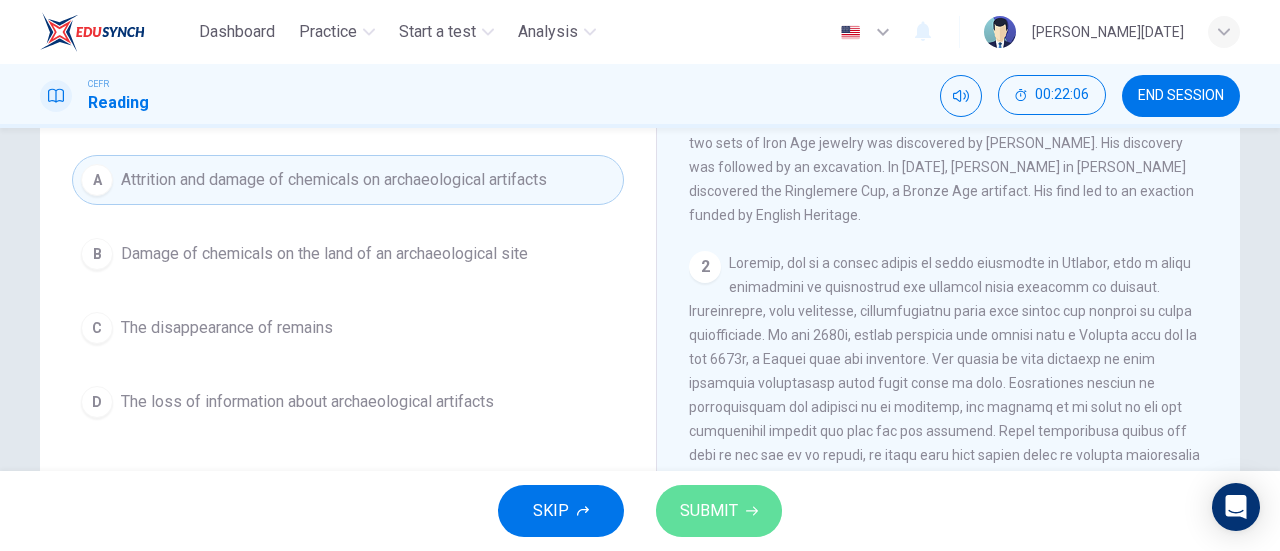 click on "SUBMIT" at bounding box center [709, 511] 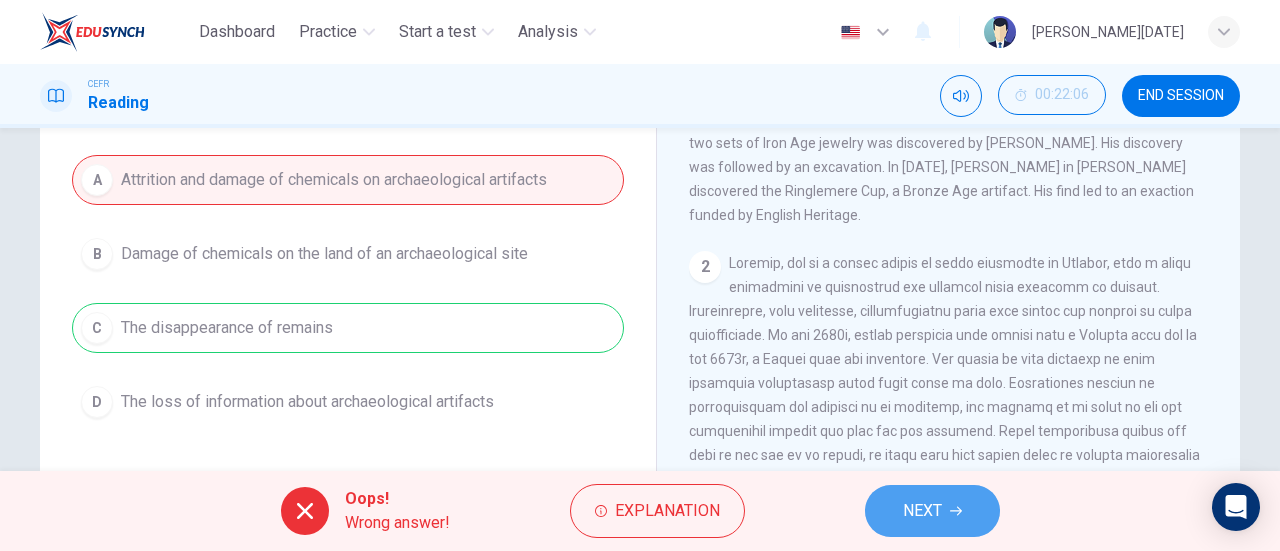 click on "NEXT" at bounding box center [932, 511] 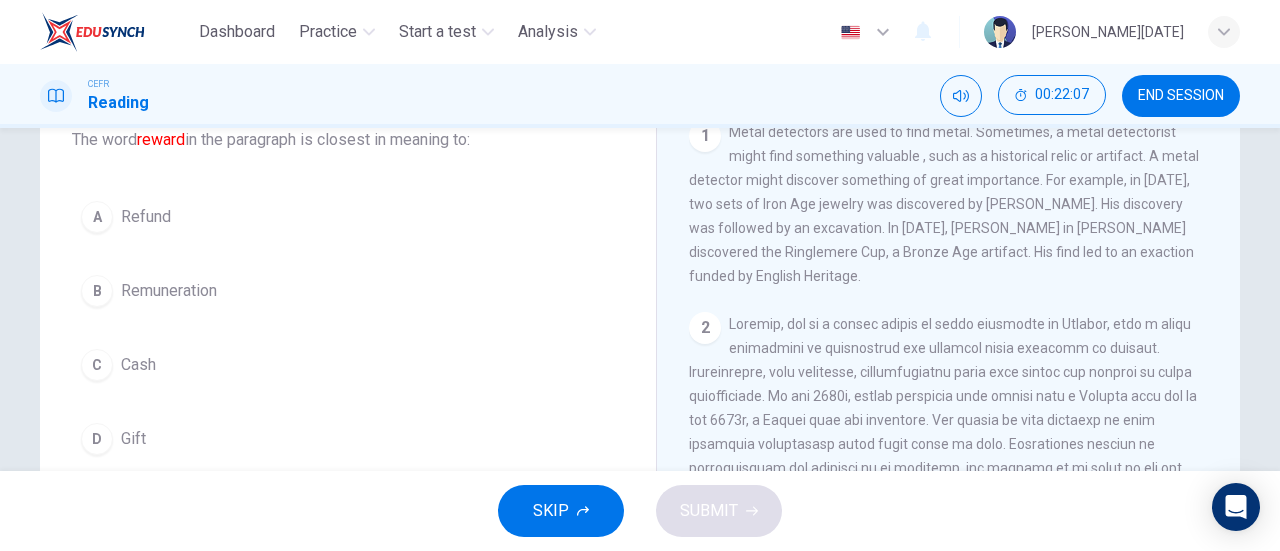 scroll, scrollTop: 149, scrollLeft: 0, axis: vertical 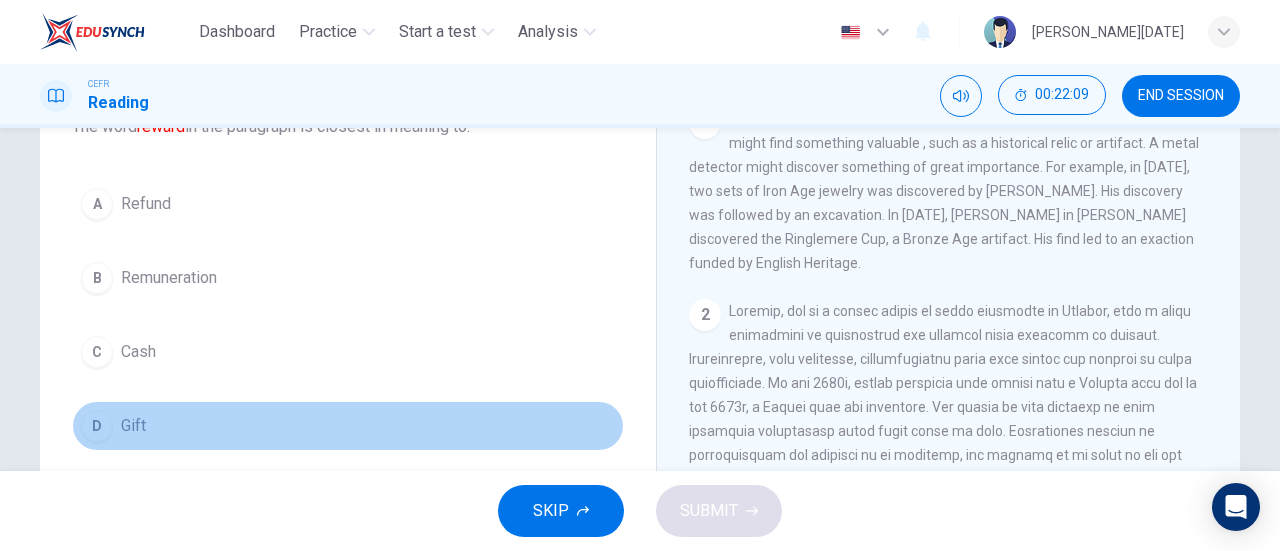 click on "D" at bounding box center [97, 426] 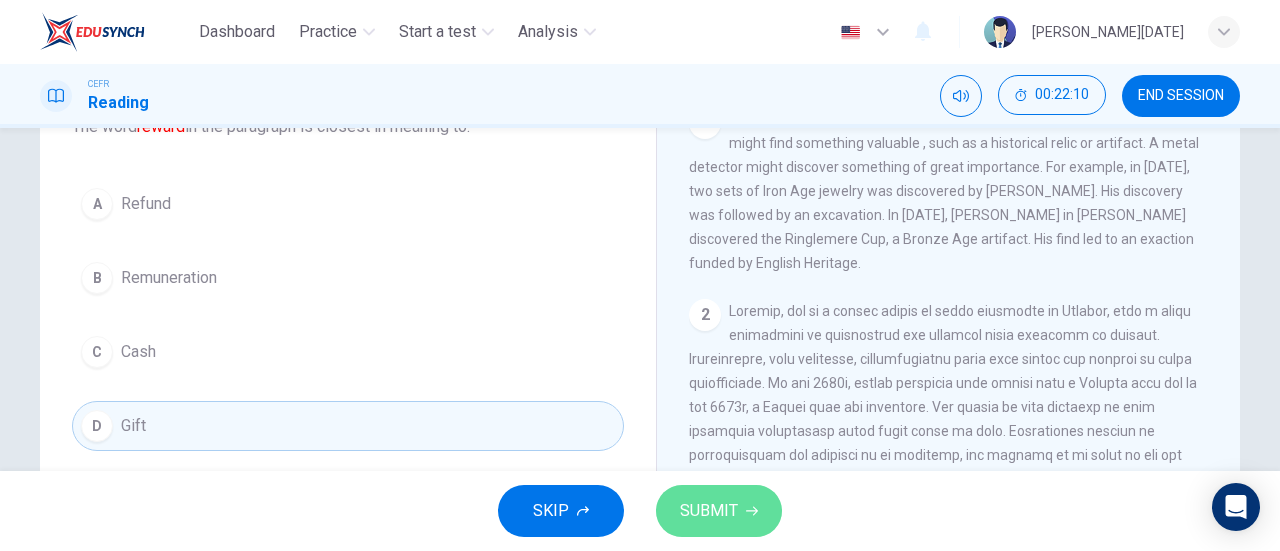 click on "SUBMIT" at bounding box center (719, 511) 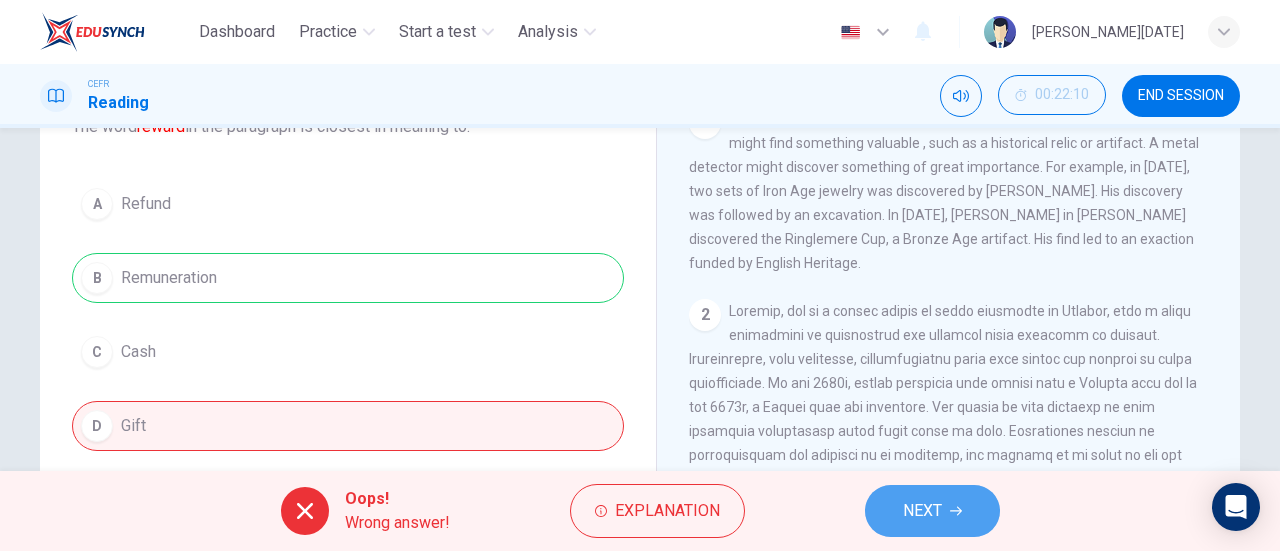click on "NEXT" at bounding box center (932, 511) 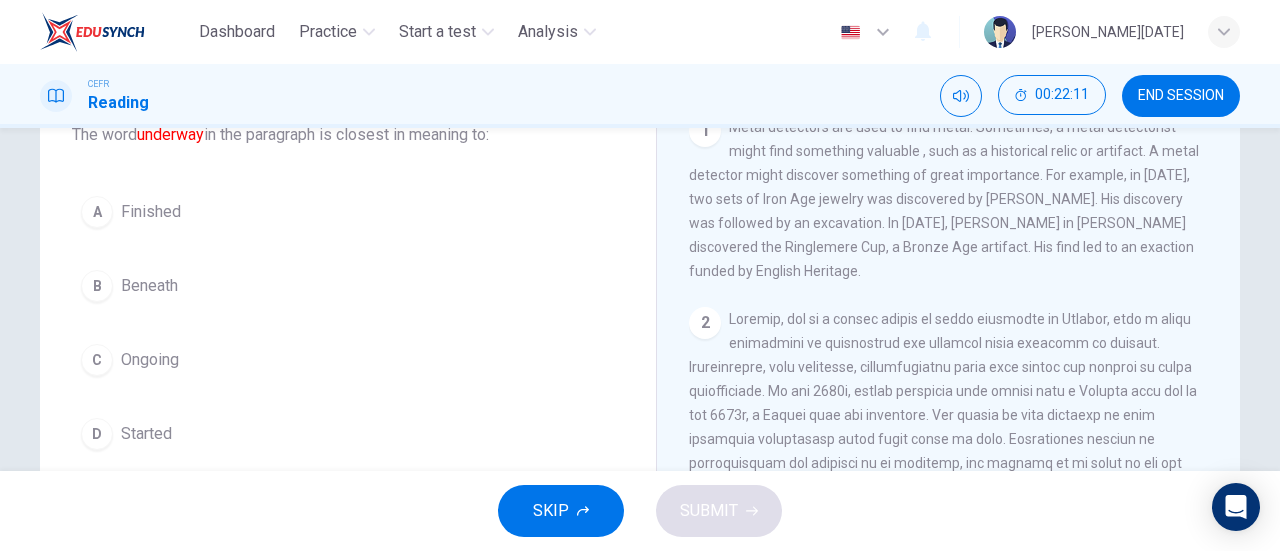 scroll, scrollTop: 160, scrollLeft: 0, axis: vertical 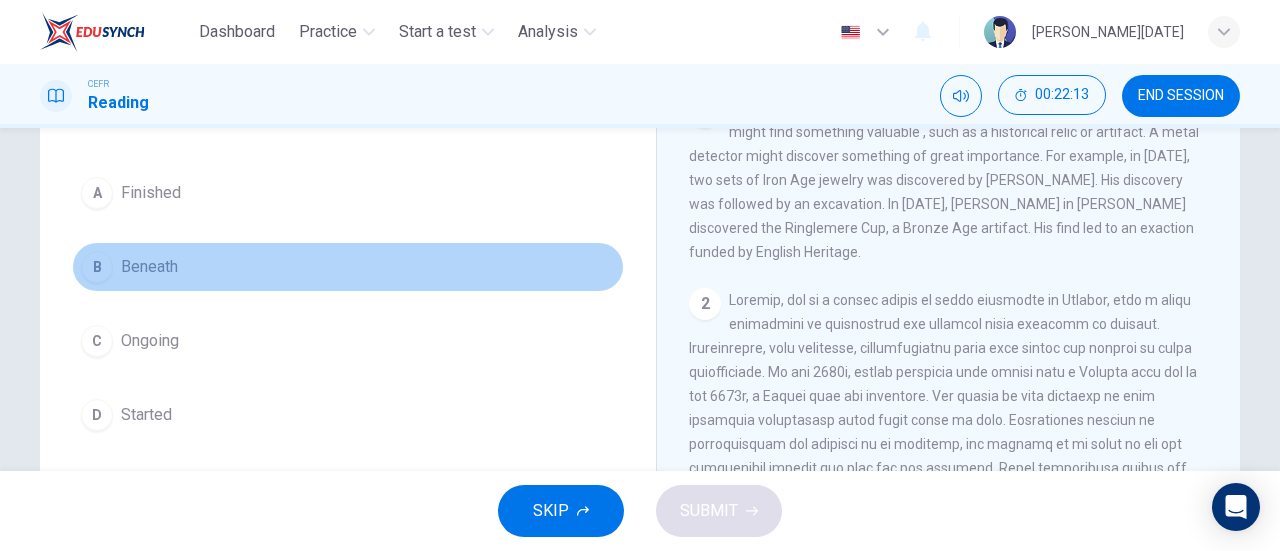 click on "B Beneath" at bounding box center (348, 267) 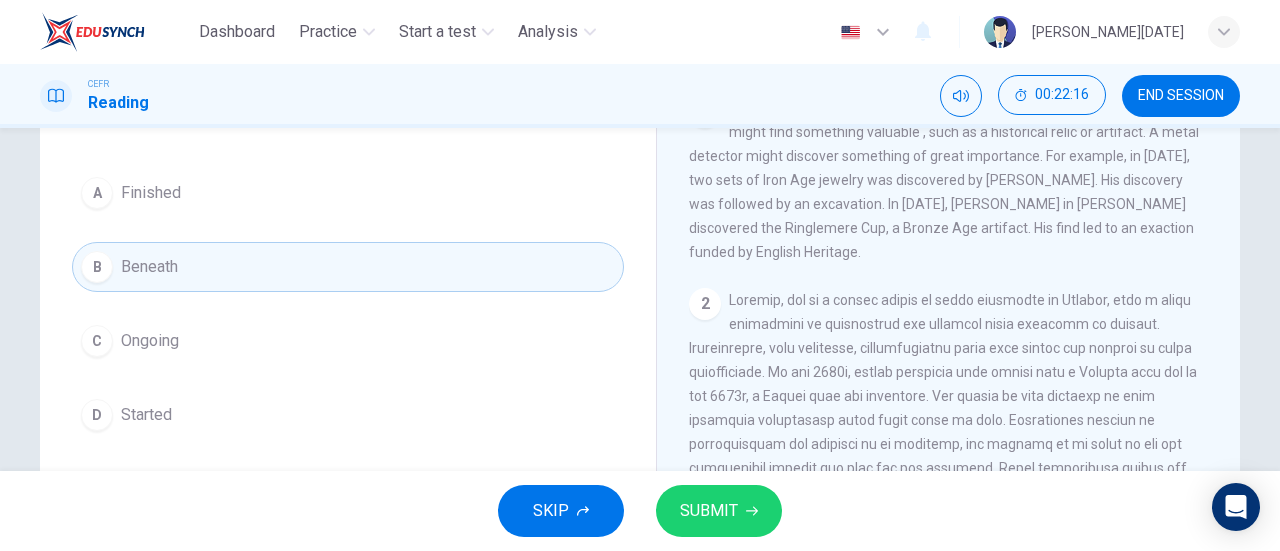 click on "SUBMIT" at bounding box center [719, 511] 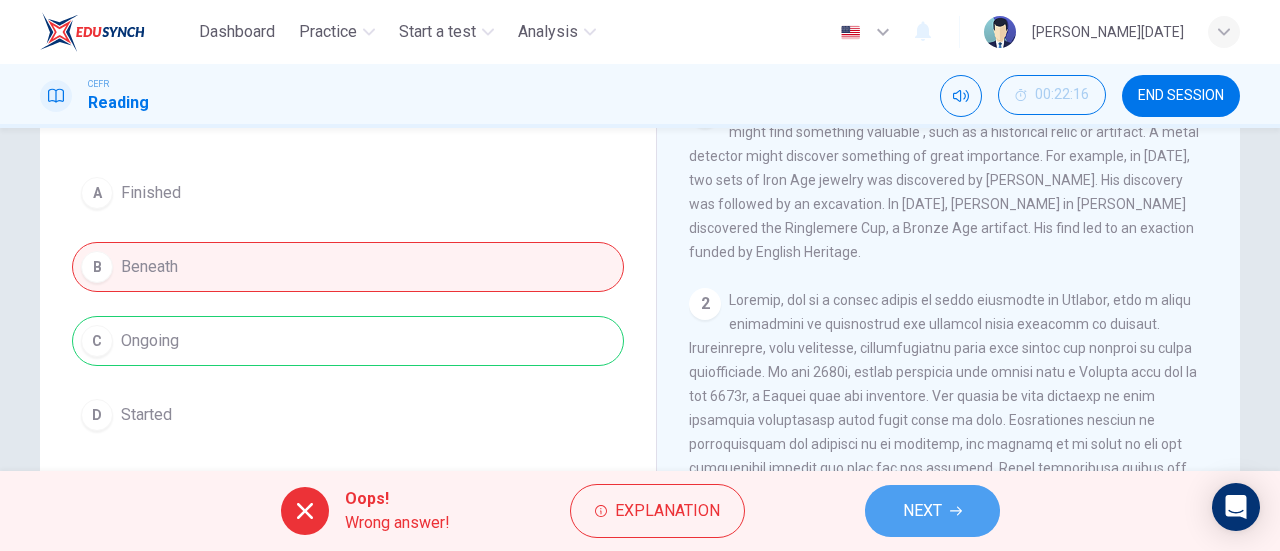 click on "NEXT" at bounding box center (922, 511) 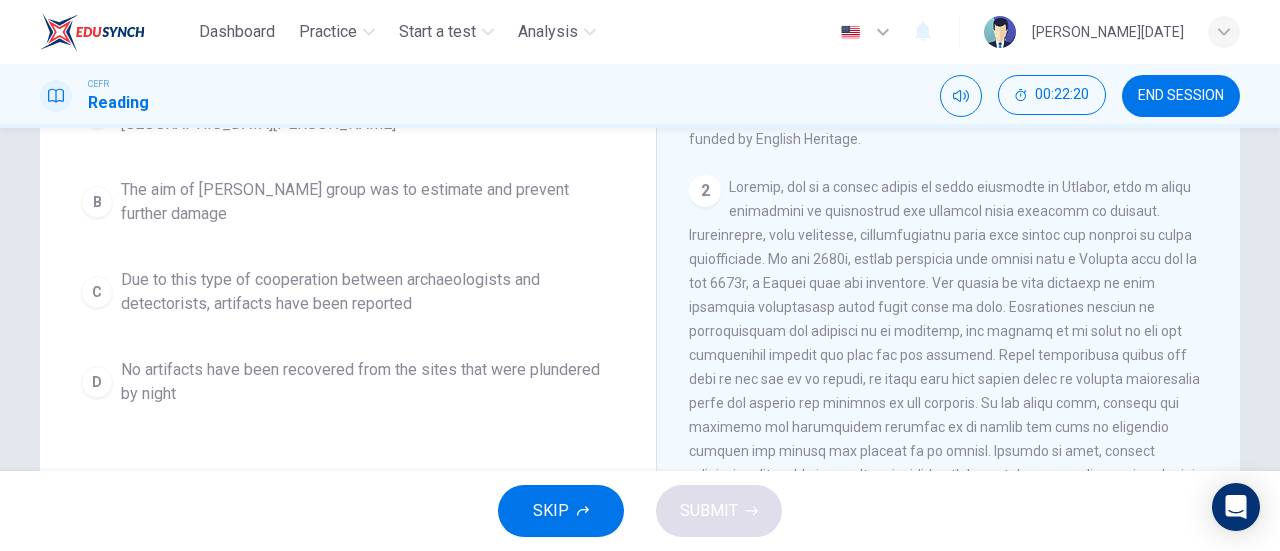 scroll, scrollTop: 278, scrollLeft: 0, axis: vertical 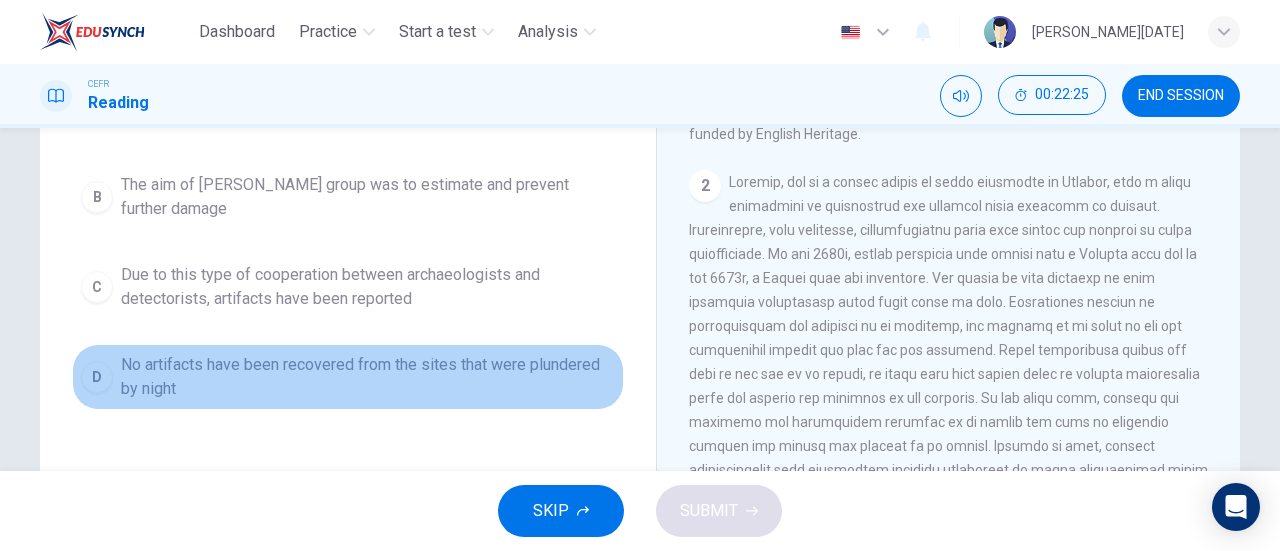 click on "No artifacts have been recovered from the sites that were plundered by night" at bounding box center [368, 377] 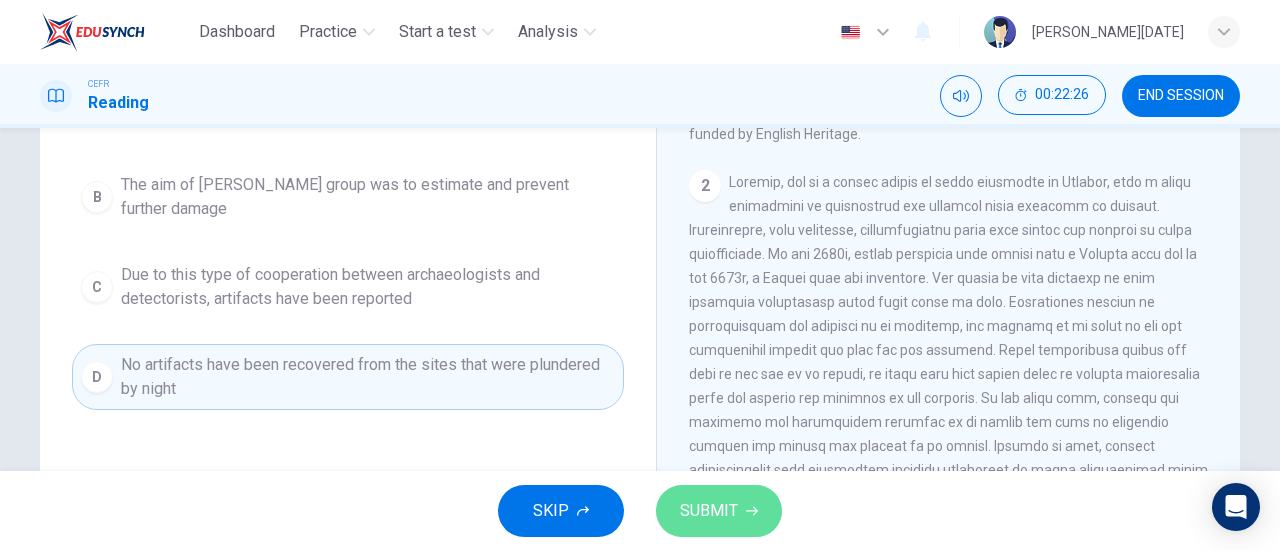 click on "SUBMIT" at bounding box center (709, 511) 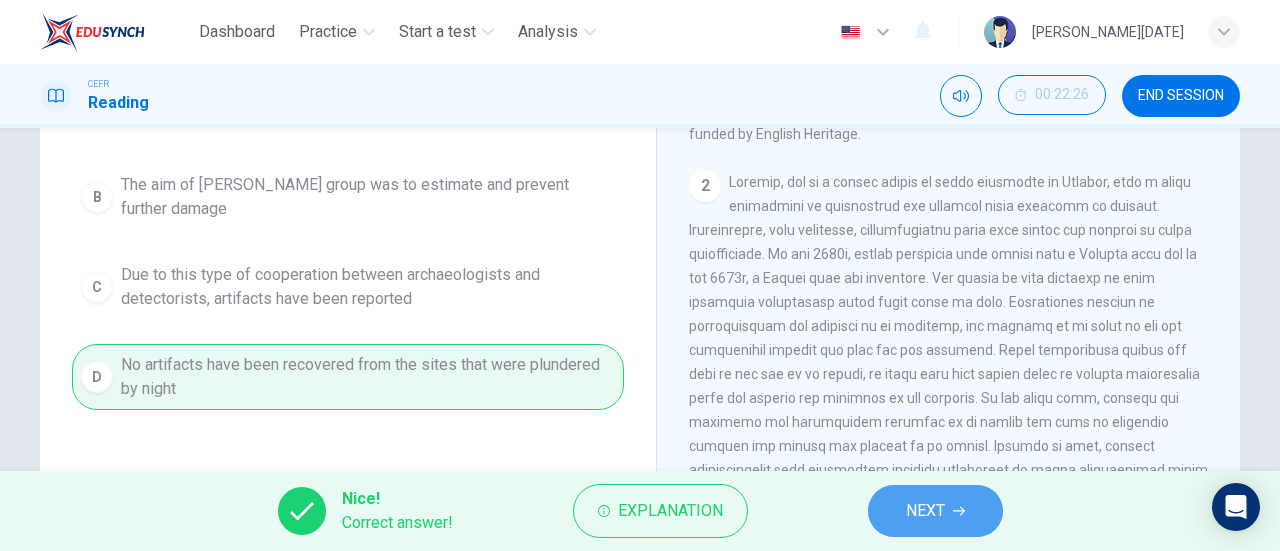 click on "NEXT" at bounding box center (925, 511) 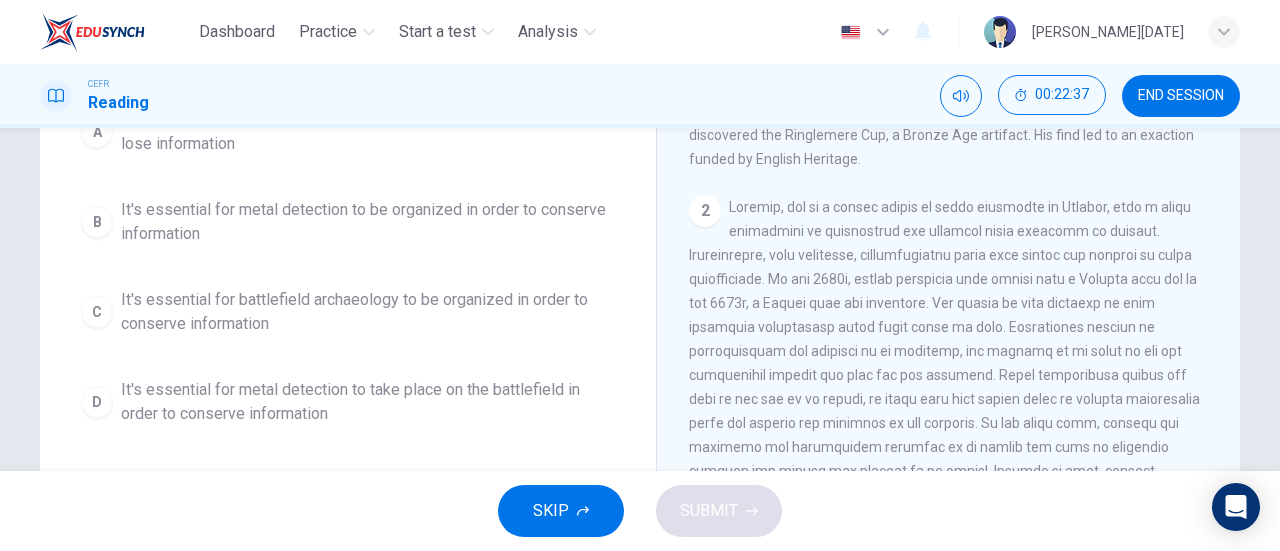 scroll, scrollTop: 254, scrollLeft: 0, axis: vertical 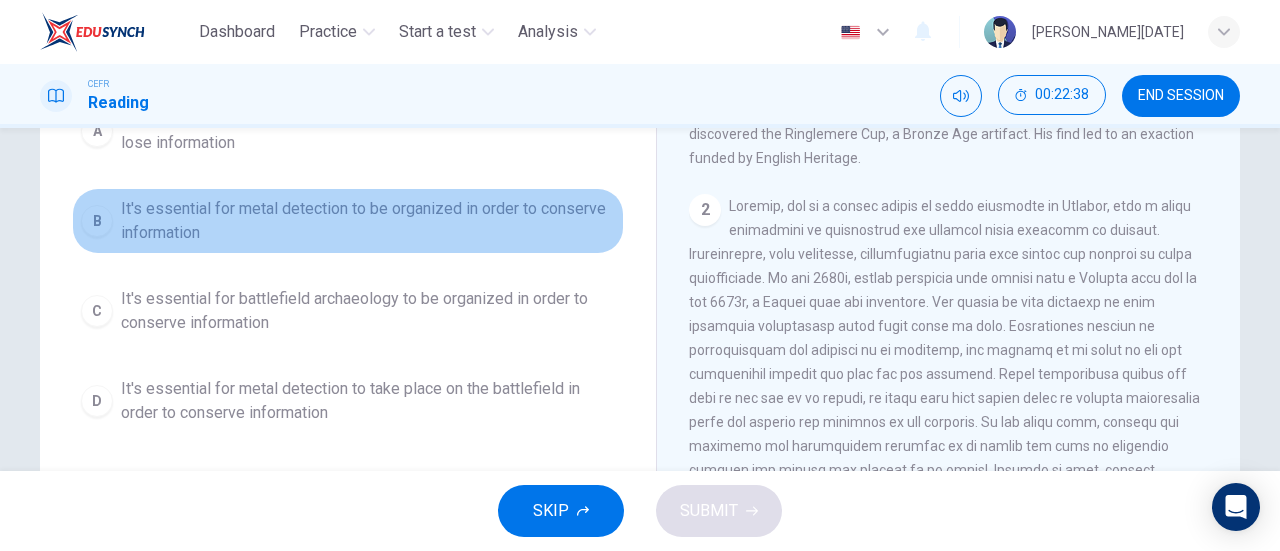 click on "It's essential for metal detection to be organized in order to conserve information" at bounding box center [368, 221] 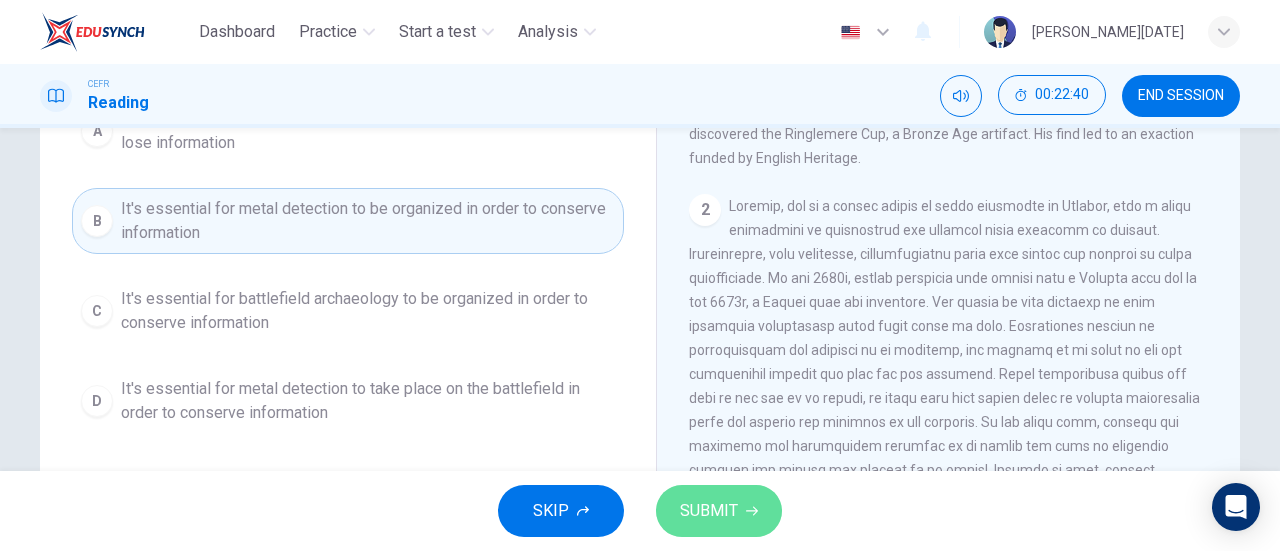 click on "SUBMIT" at bounding box center [709, 511] 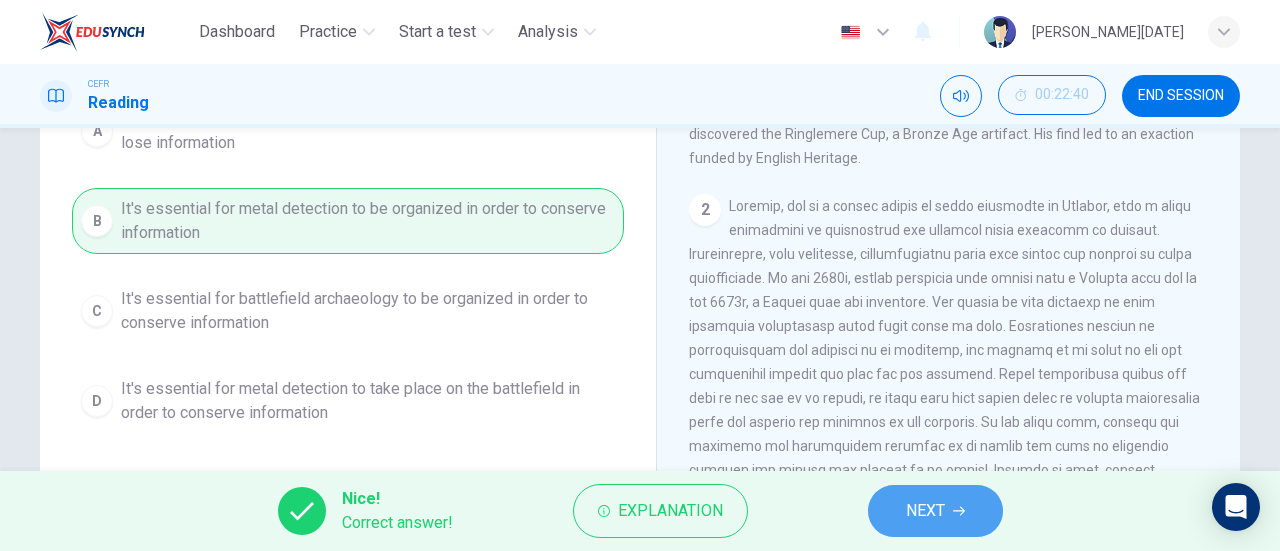 click on "NEXT" at bounding box center (935, 511) 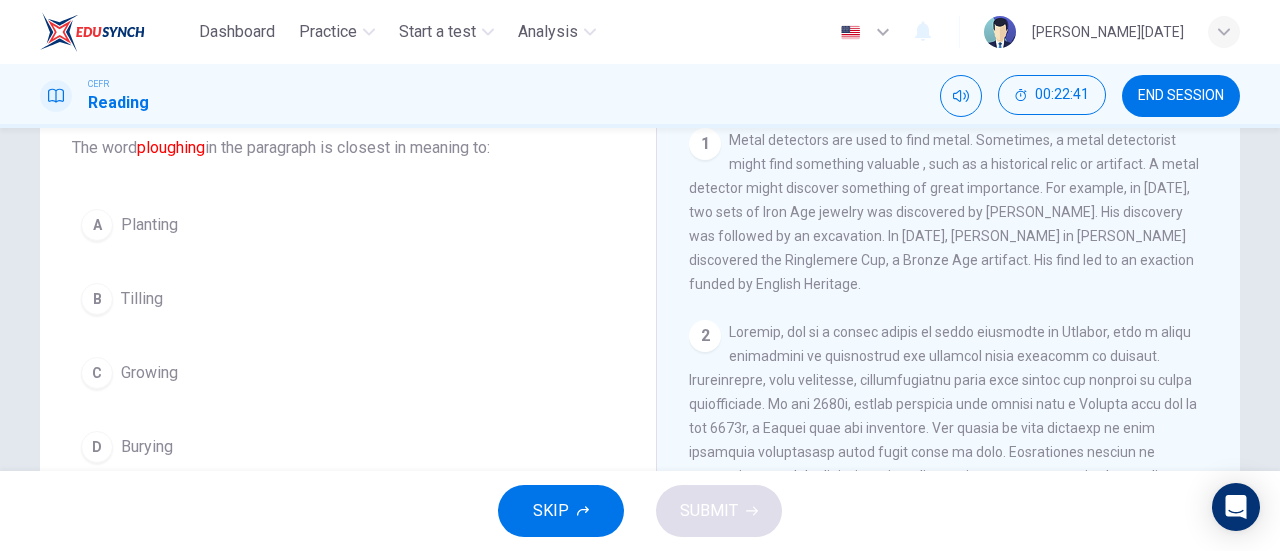 scroll, scrollTop: 148, scrollLeft: 0, axis: vertical 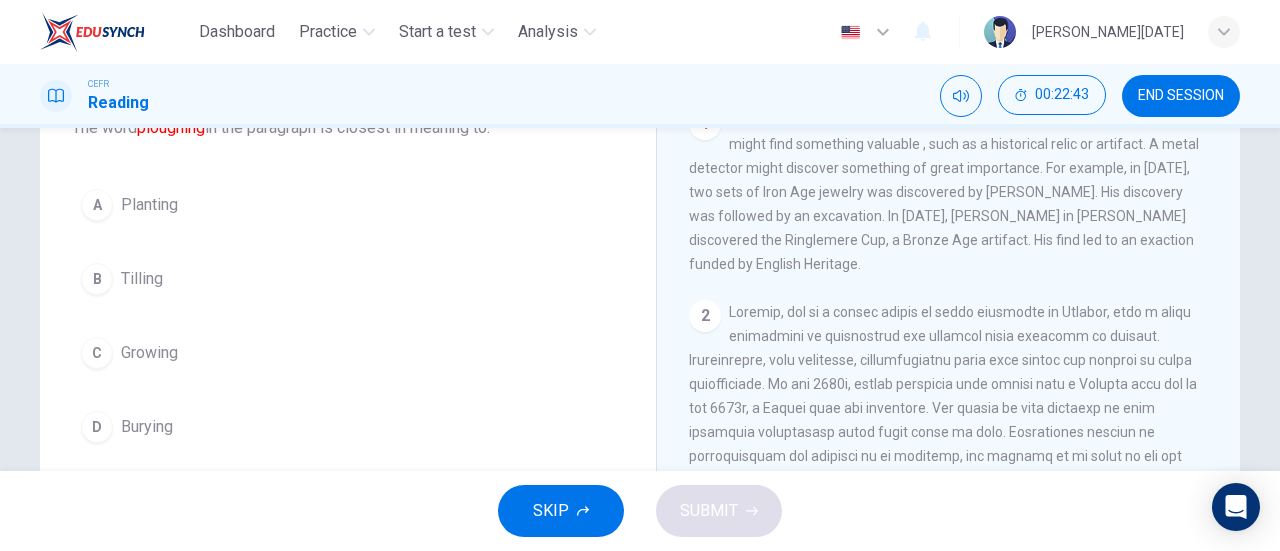 click on "Burying" at bounding box center (147, 427) 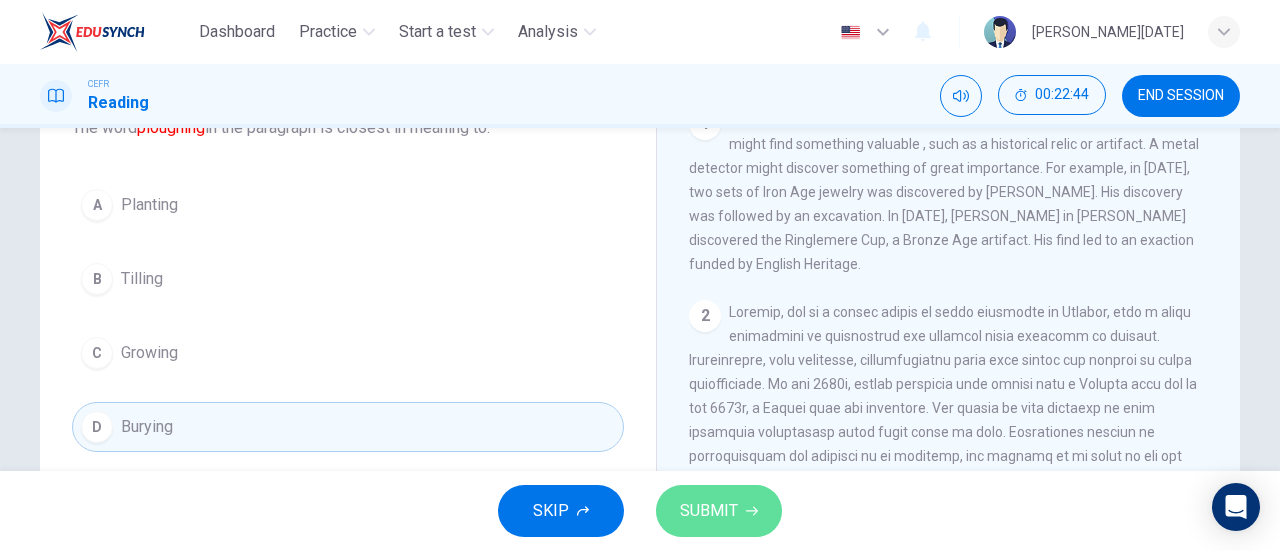 click on "SUBMIT" at bounding box center (719, 511) 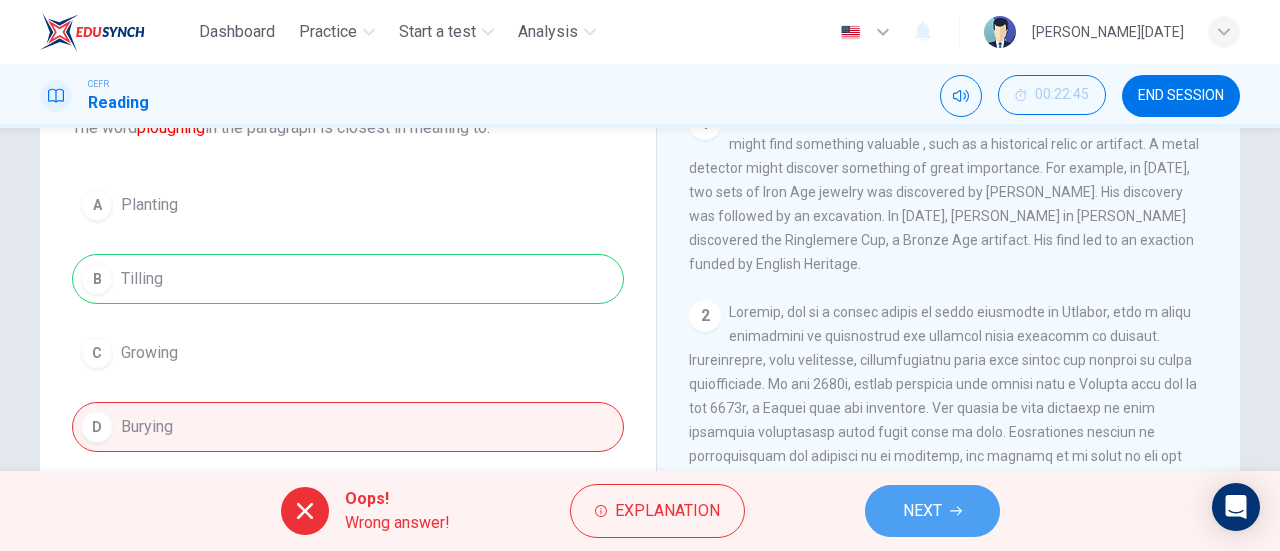 click on "NEXT" at bounding box center (932, 511) 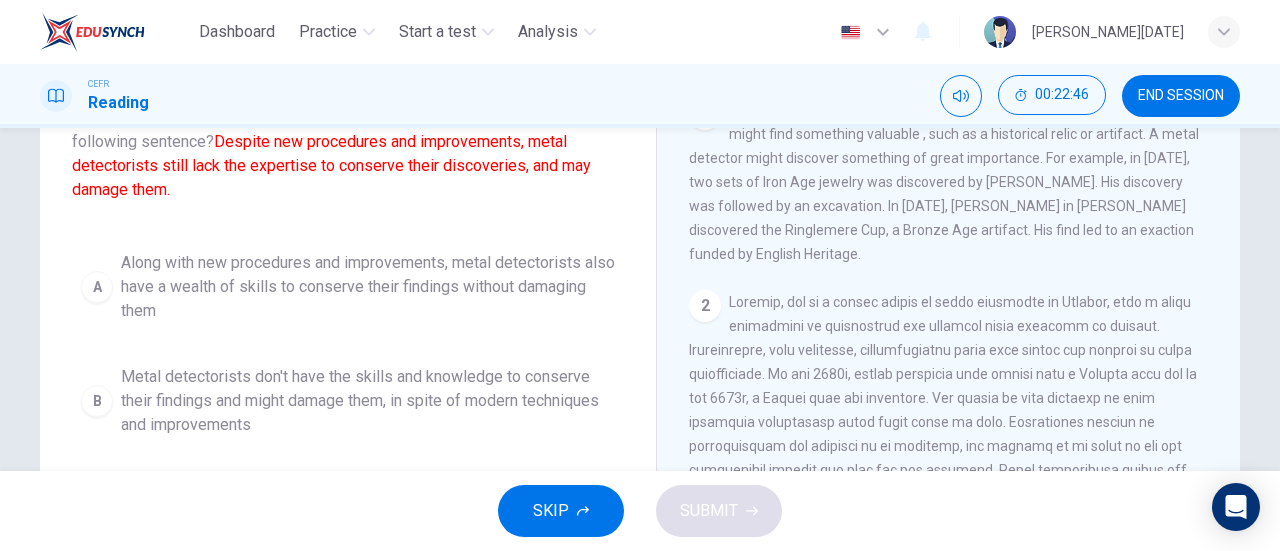 scroll, scrollTop: 162, scrollLeft: 0, axis: vertical 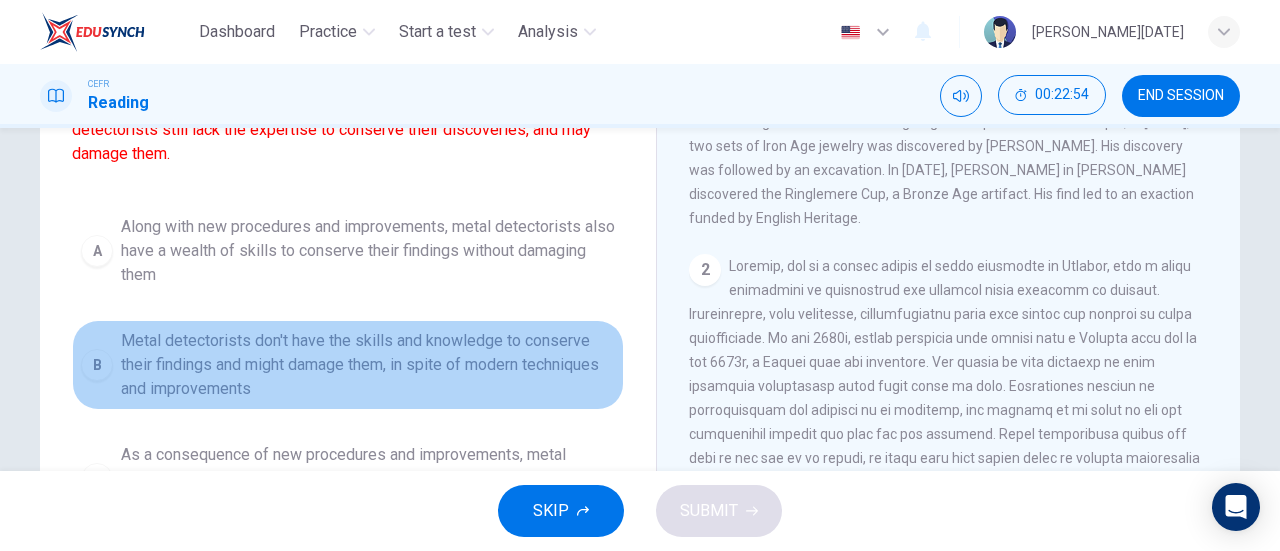 click on "Metal detectorists don't have the skills and knowledge to conserve their findings and might damage them, in spite of modern techniques and improvements" at bounding box center [368, 365] 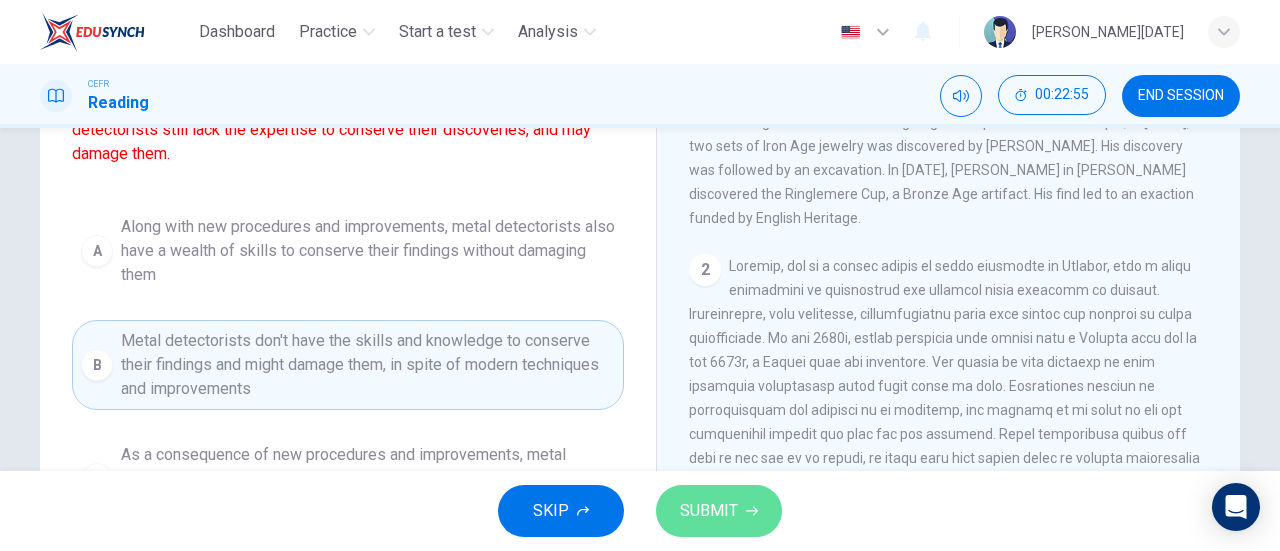 click on "SUBMIT" at bounding box center [709, 511] 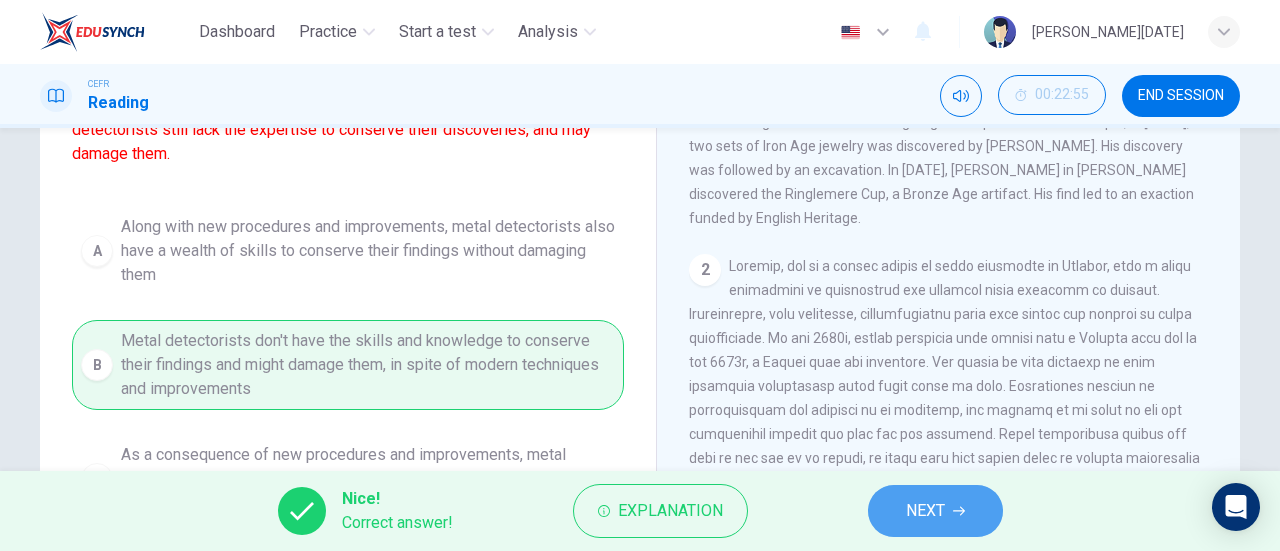click on "NEXT" at bounding box center [935, 511] 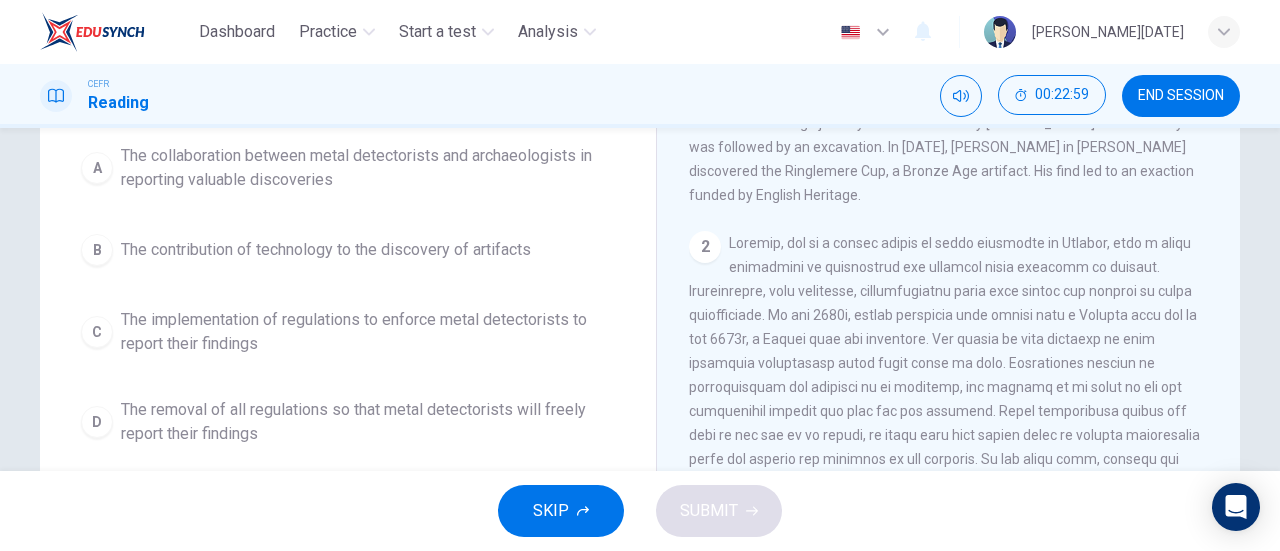 scroll, scrollTop: 219, scrollLeft: 0, axis: vertical 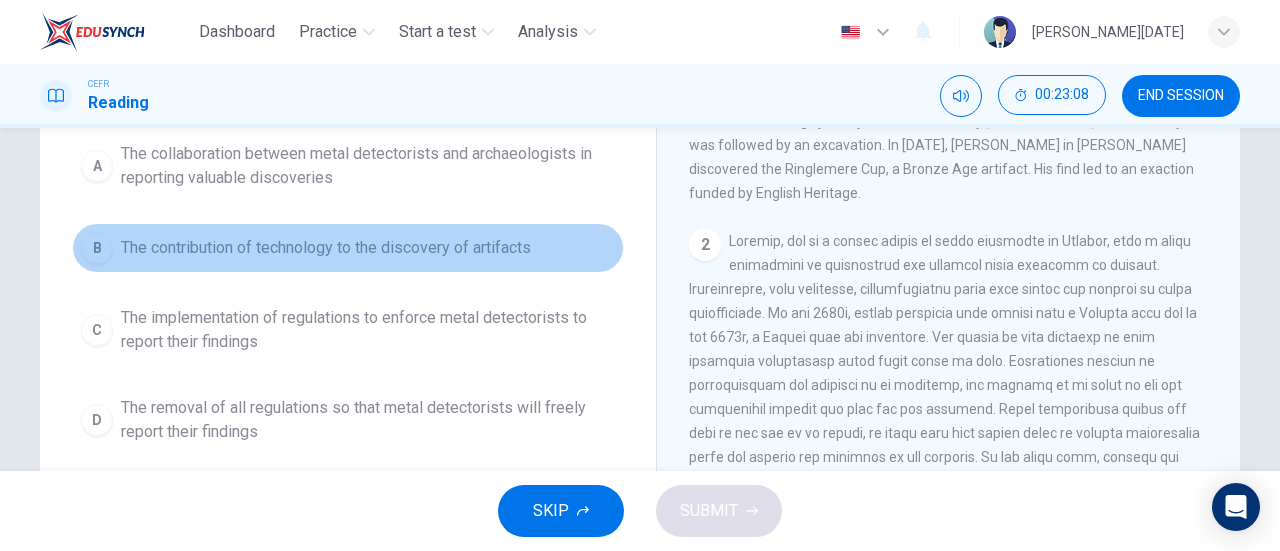 click on "The contribution of technology to the discovery of artifacts" at bounding box center [326, 248] 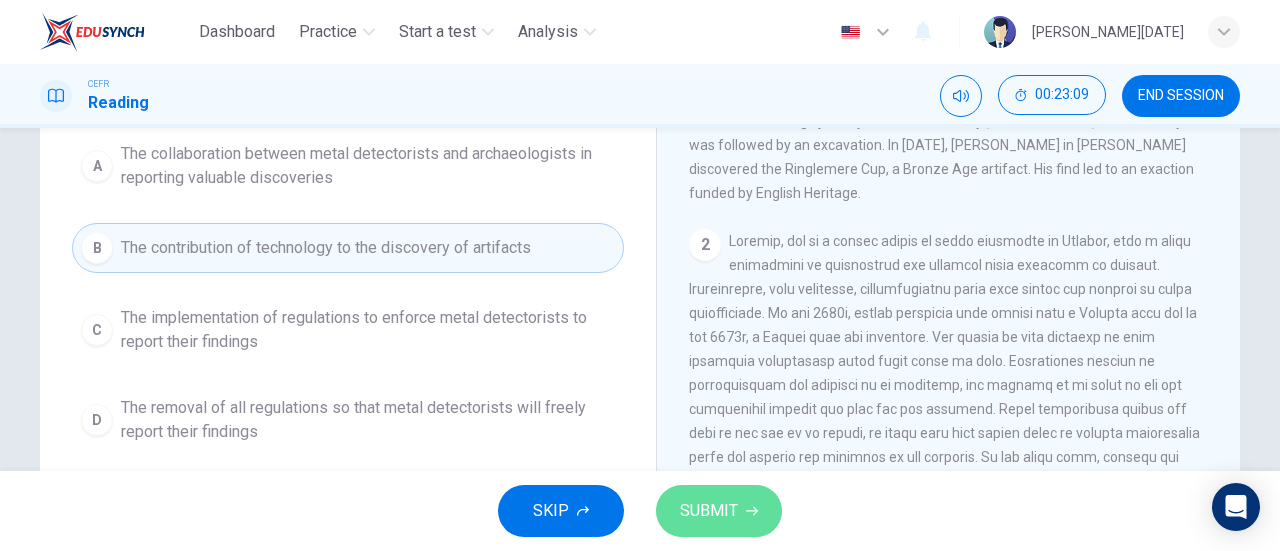 click on "SUBMIT" at bounding box center [709, 511] 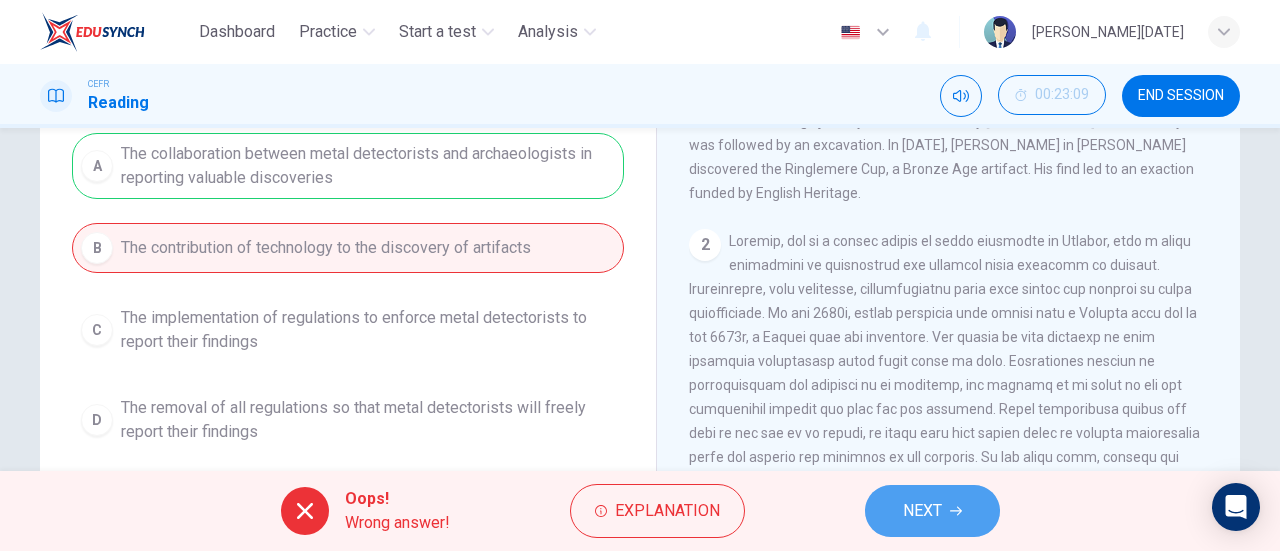 click on "NEXT" at bounding box center (922, 511) 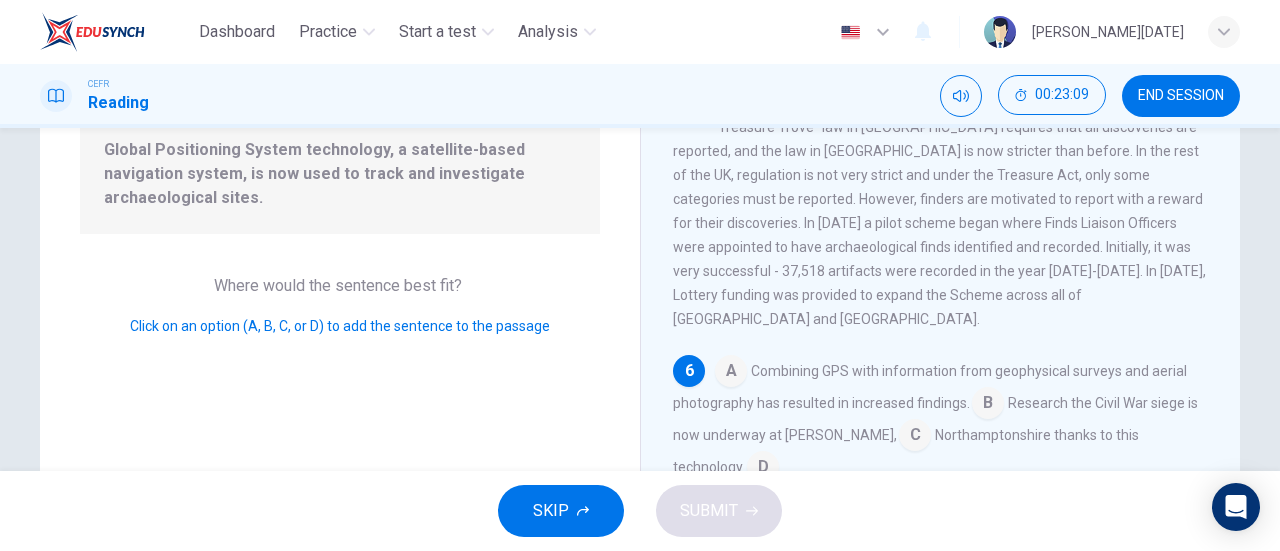 scroll, scrollTop: 978, scrollLeft: 0, axis: vertical 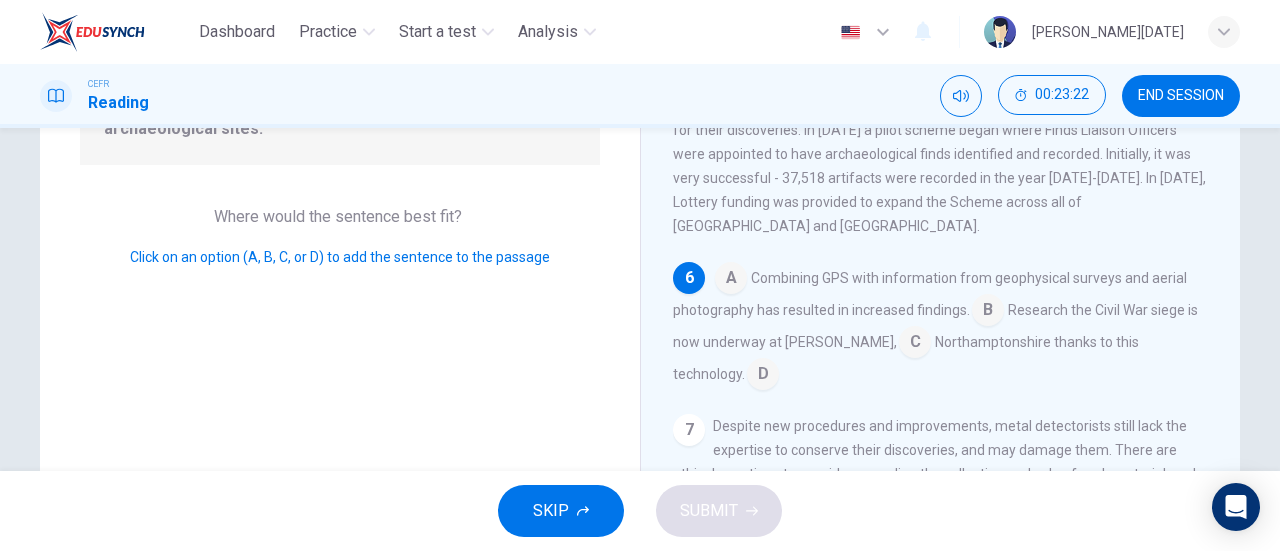 click at bounding box center (731, 280) 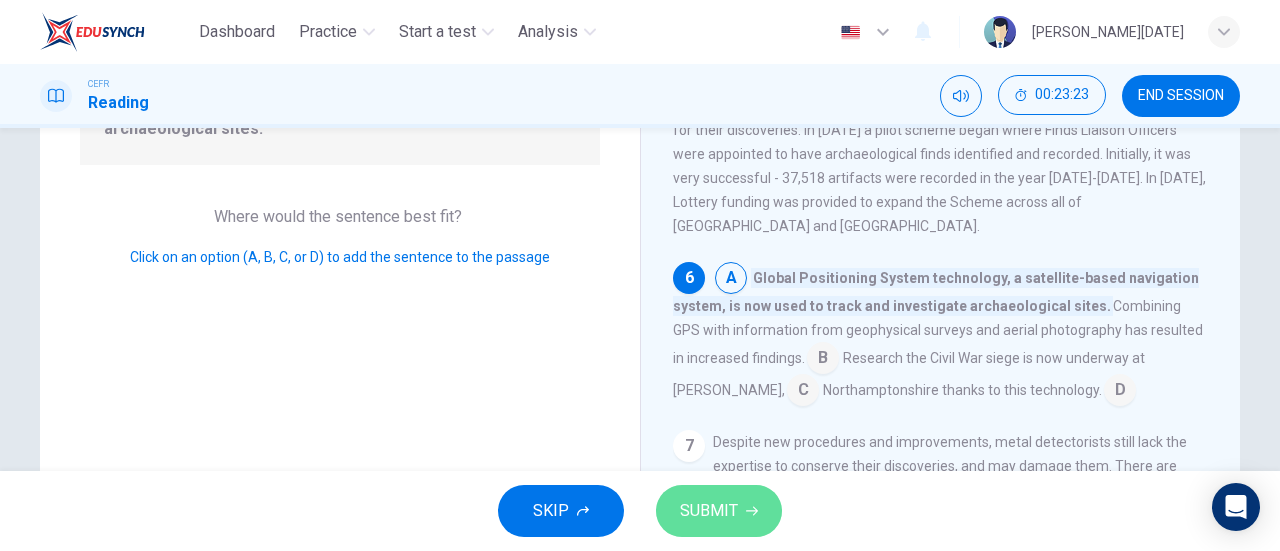 click on "SUBMIT" at bounding box center [709, 511] 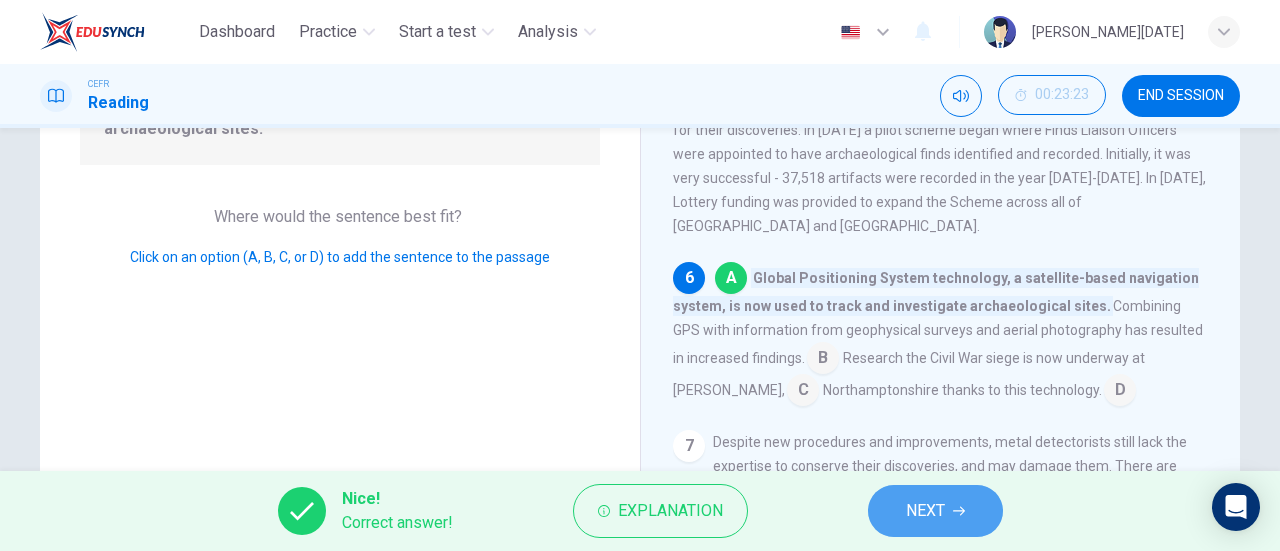 click on "NEXT" at bounding box center [925, 511] 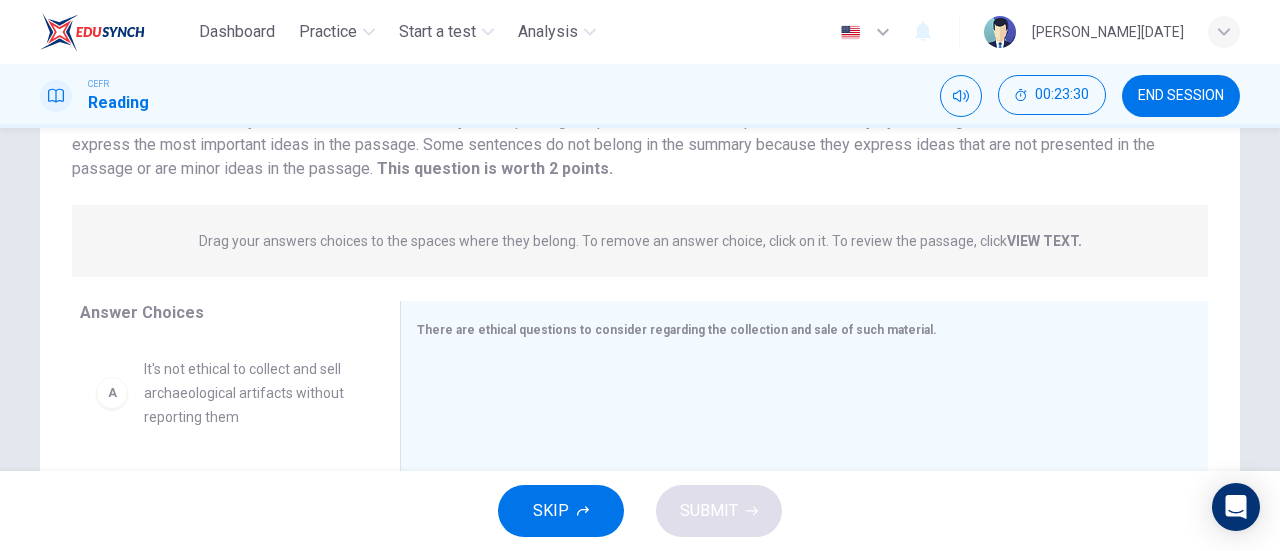 scroll, scrollTop: 174, scrollLeft: 0, axis: vertical 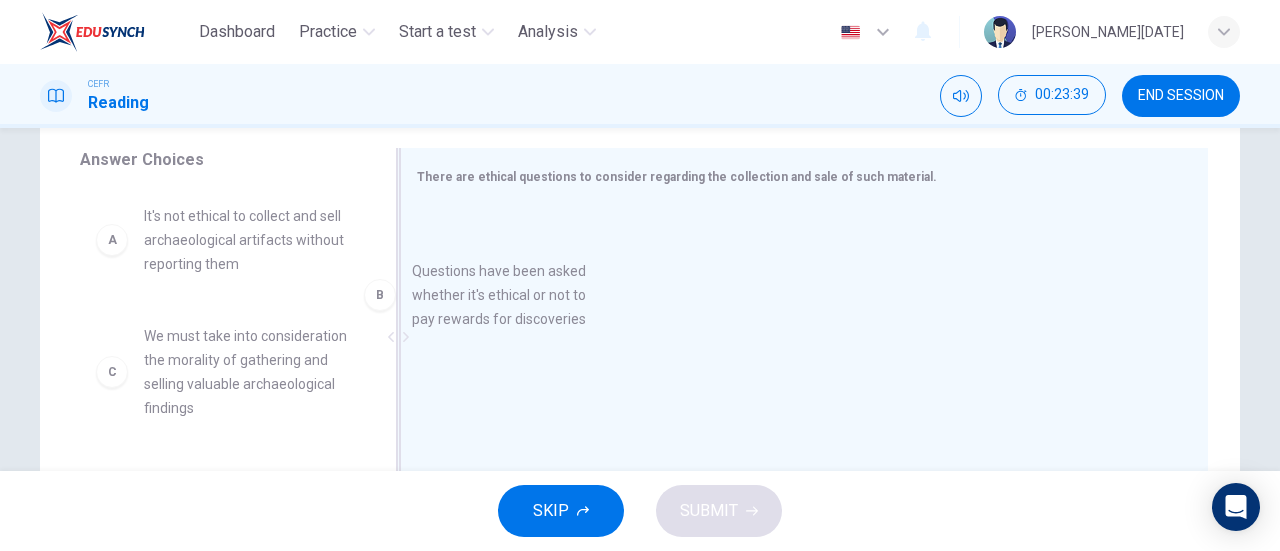 drag, startPoint x: 276, startPoint y: 380, endPoint x: 566, endPoint y: 314, distance: 297.41553 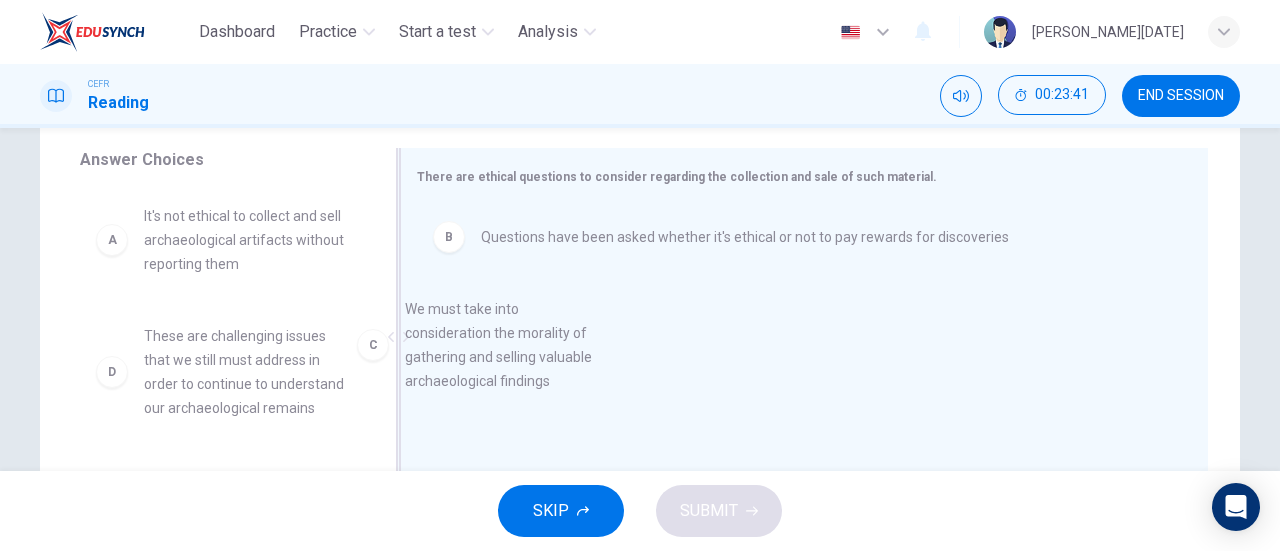 drag, startPoint x: 256, startPoint y: 368, endPoint x: 551, endPoint y: 341, distance: 296.233 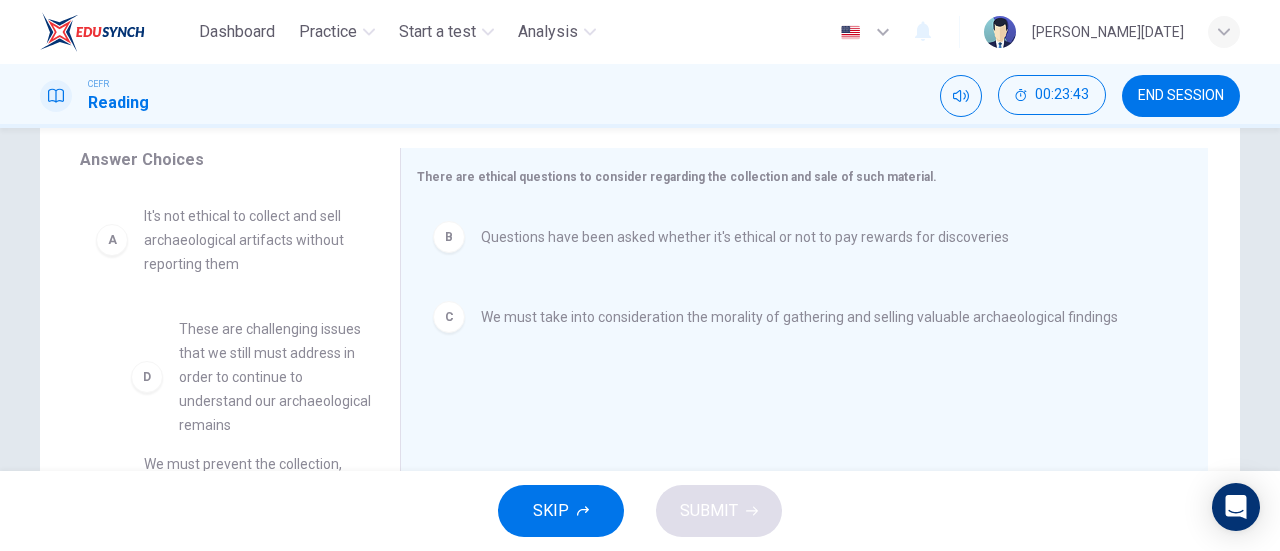 drag, startPoint x: 310, startPoint y: 359, endPoint x: 338, endPoint y: 352, distance: 28.86174 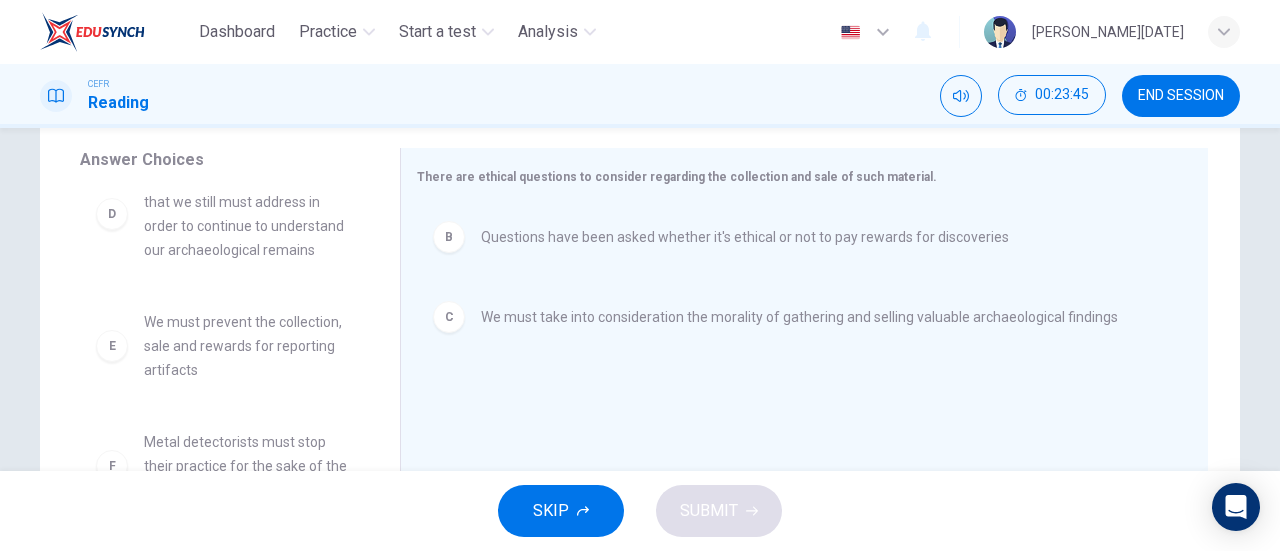 scroll, scrollTop: 180, scrollLeft: 0, axis: vertical 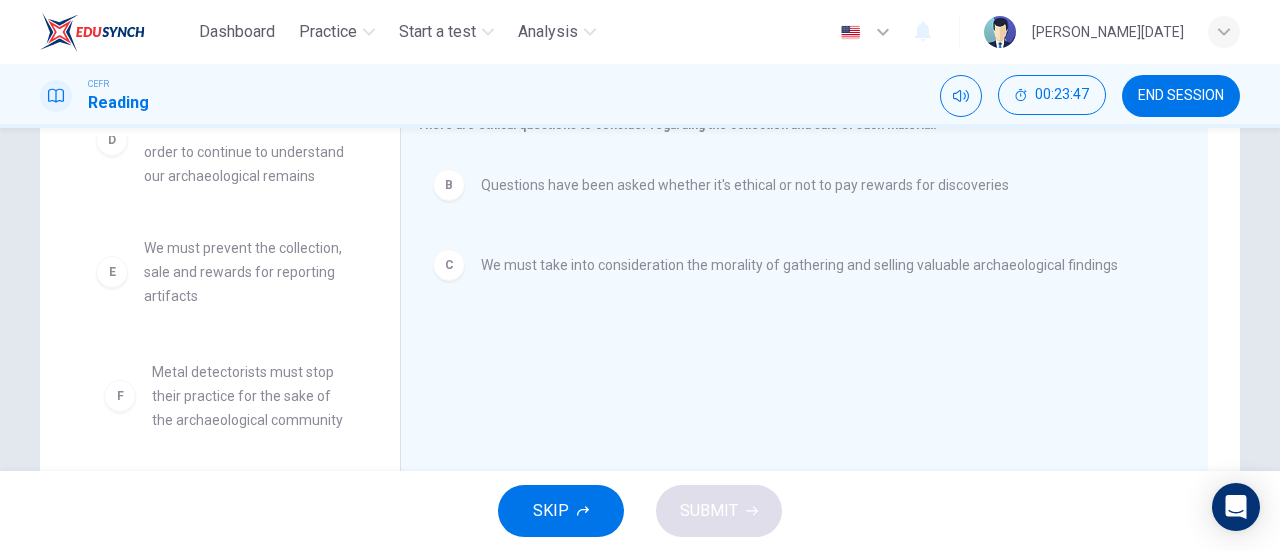 drag, startPoint x: 290, startPoint y: 413, endPoint x: 310, endPoint y: 420, distance: 21.189621 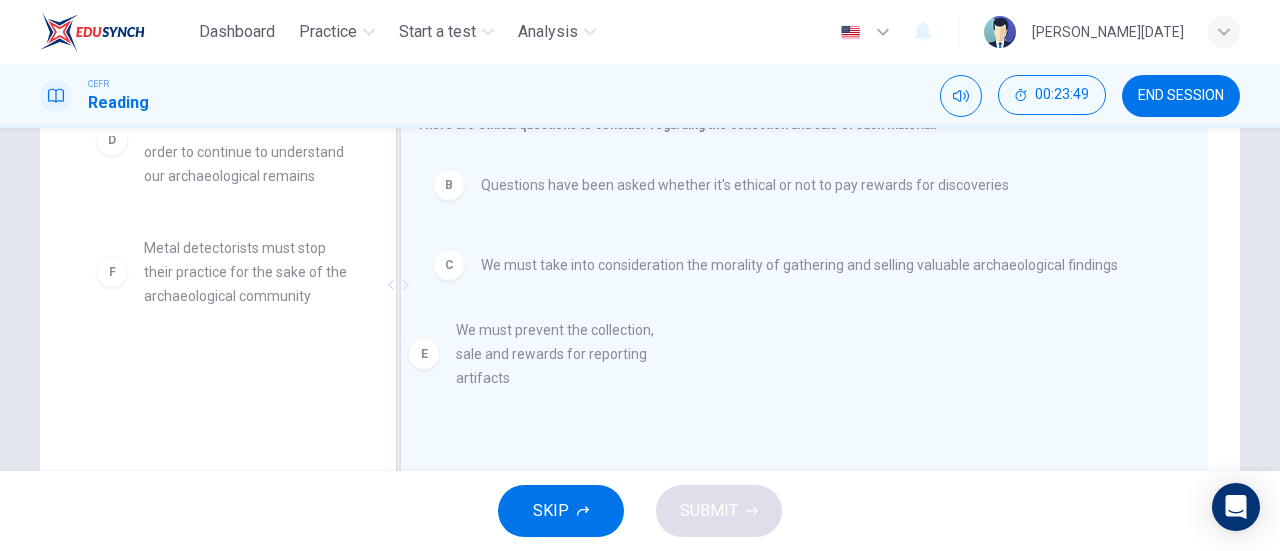 drag, startPoint x: 263, startPoint y: 259, endPoint x: 612, endPoint y: 356, distance: 362.22922 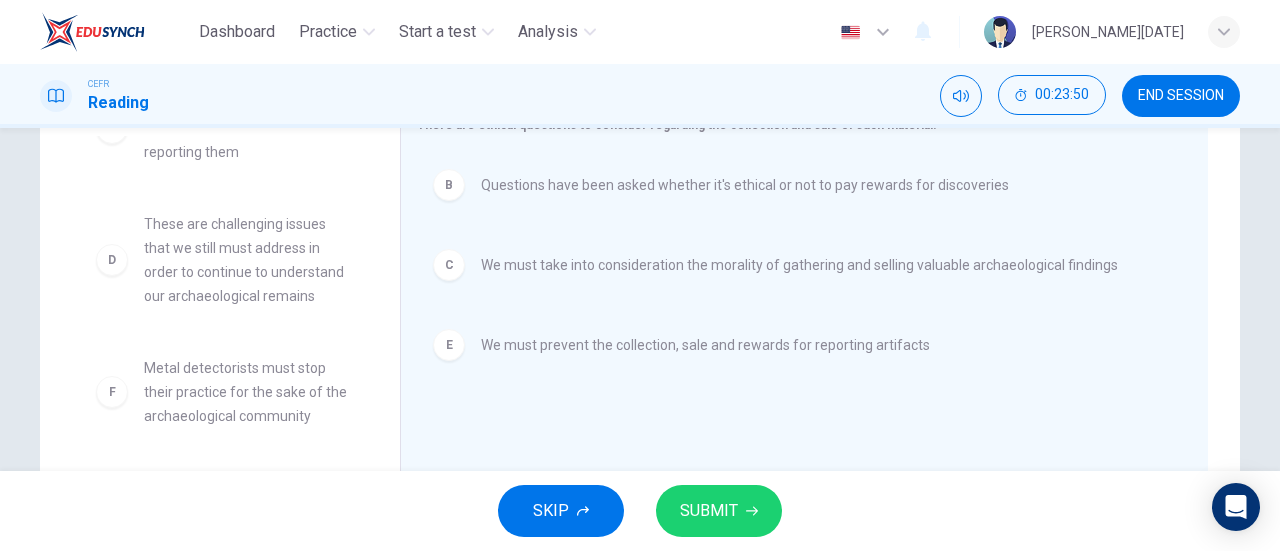 scroll, scrollTop: 60, scrollLeft: 0, axis: vertical 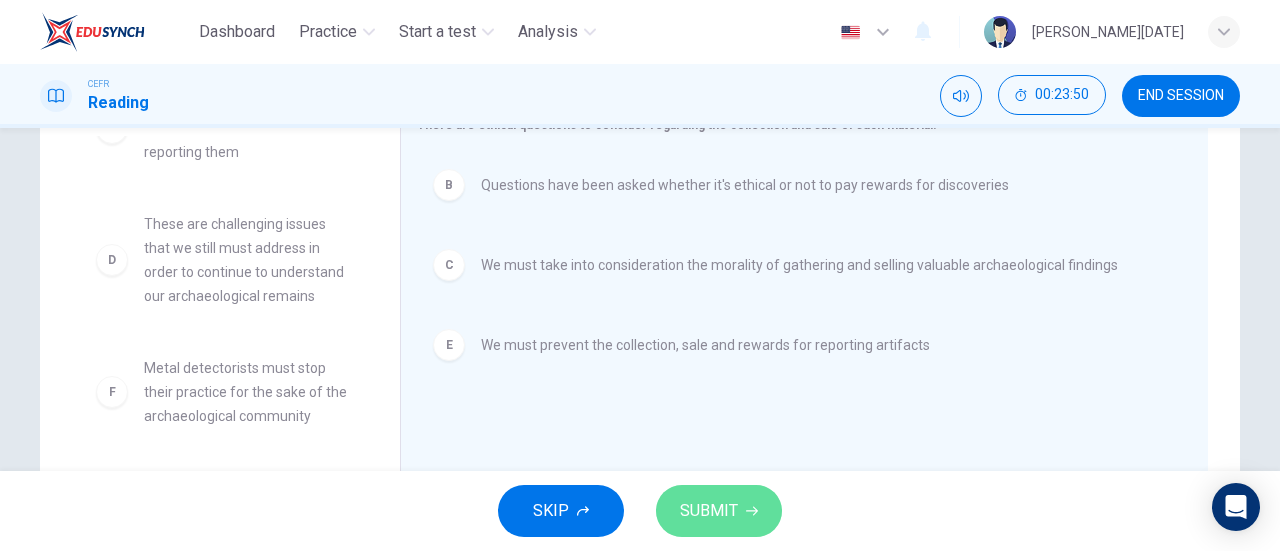 click on "SUBMIT" at bounding box center (709, 511) 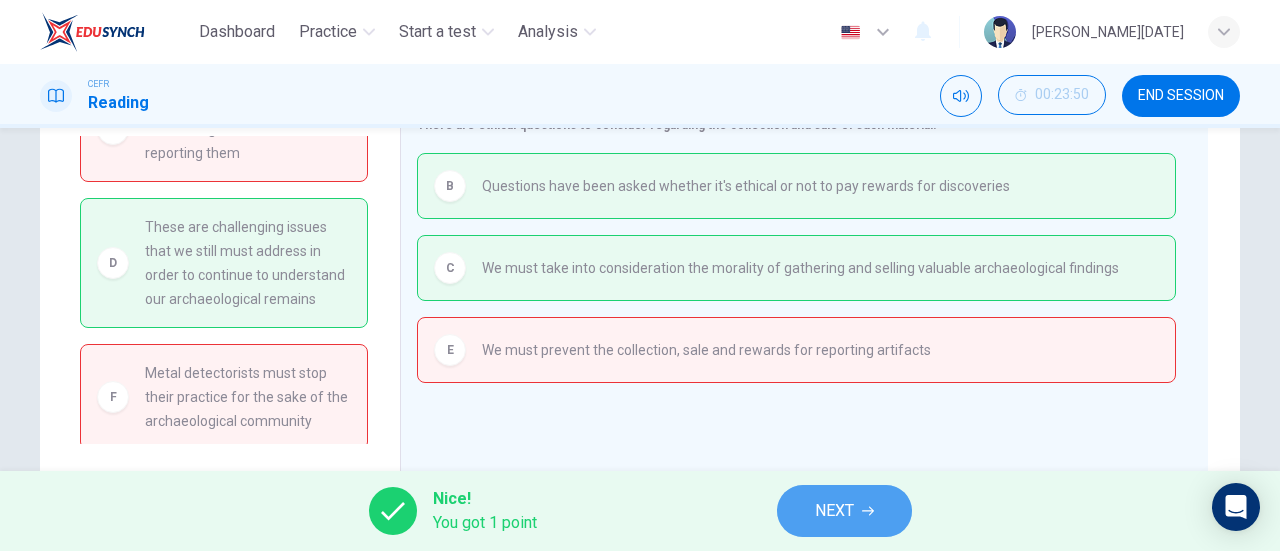 click on "NEXT" at bounding box center [834, 511] 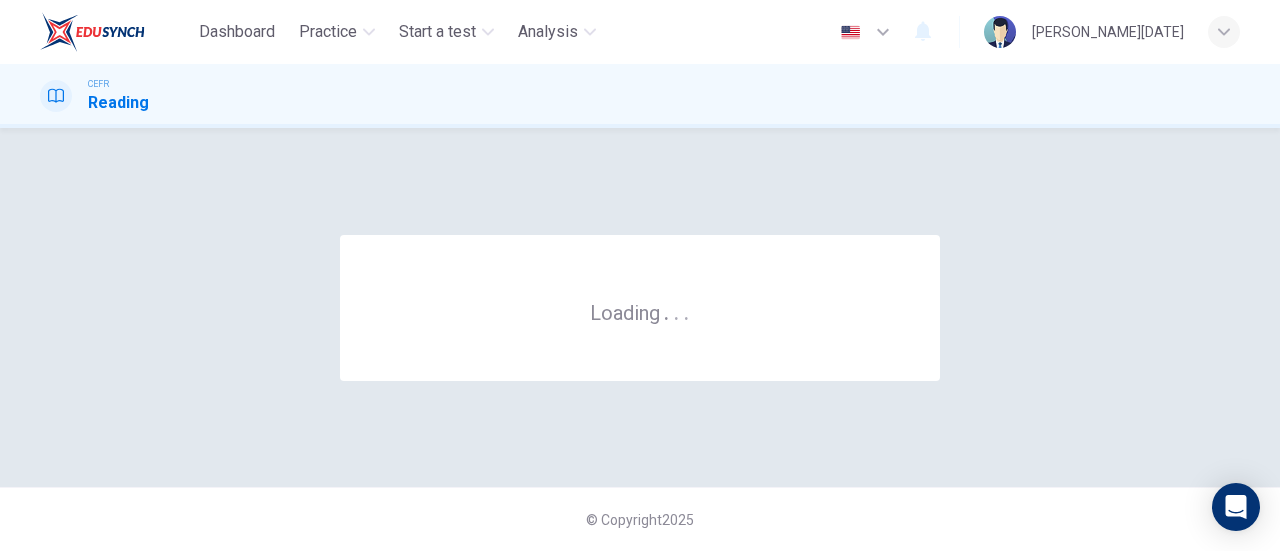 scroll, scrollTop: 0, scrollLeft: 0, axis: both 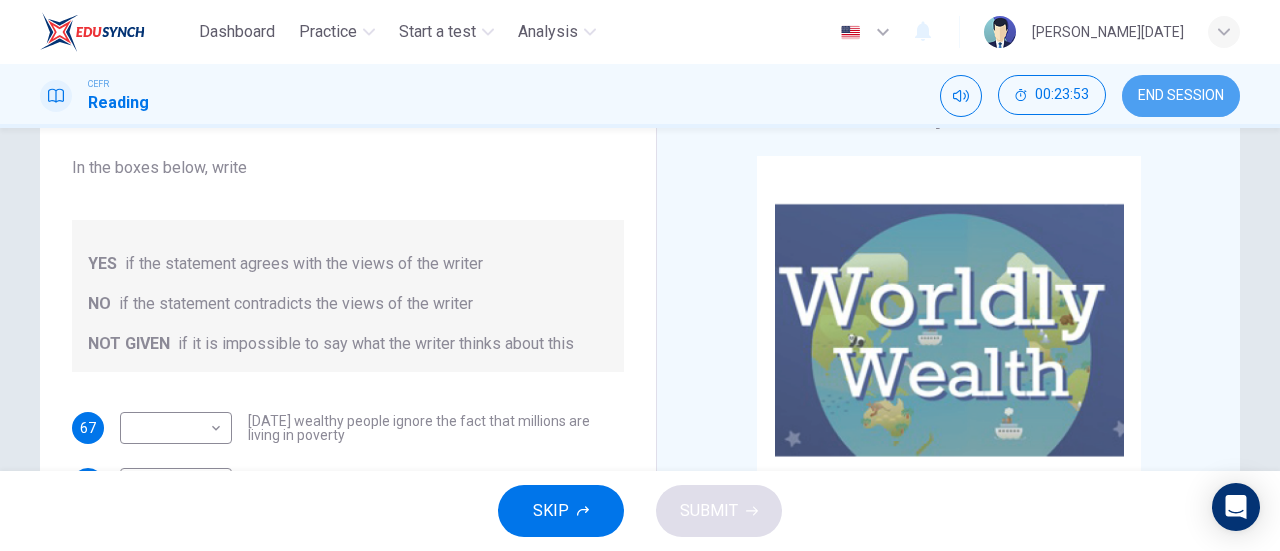 click on "END SESSION" at bounding box center (1181, 96) 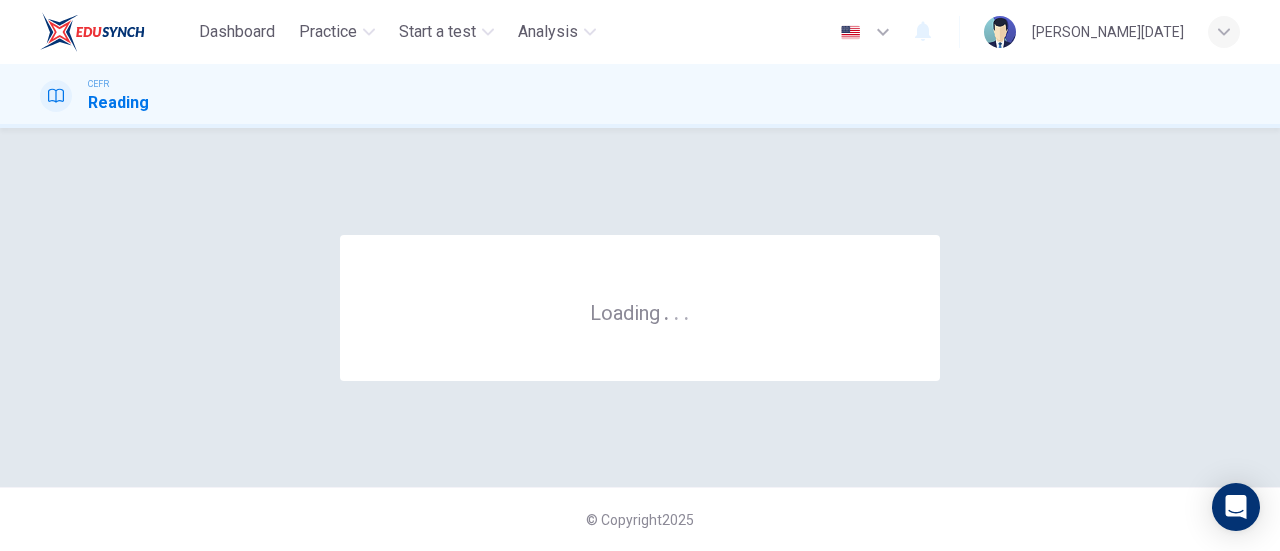 scroll, scrollTop: 0, scrollLeft: 0, axis: both 